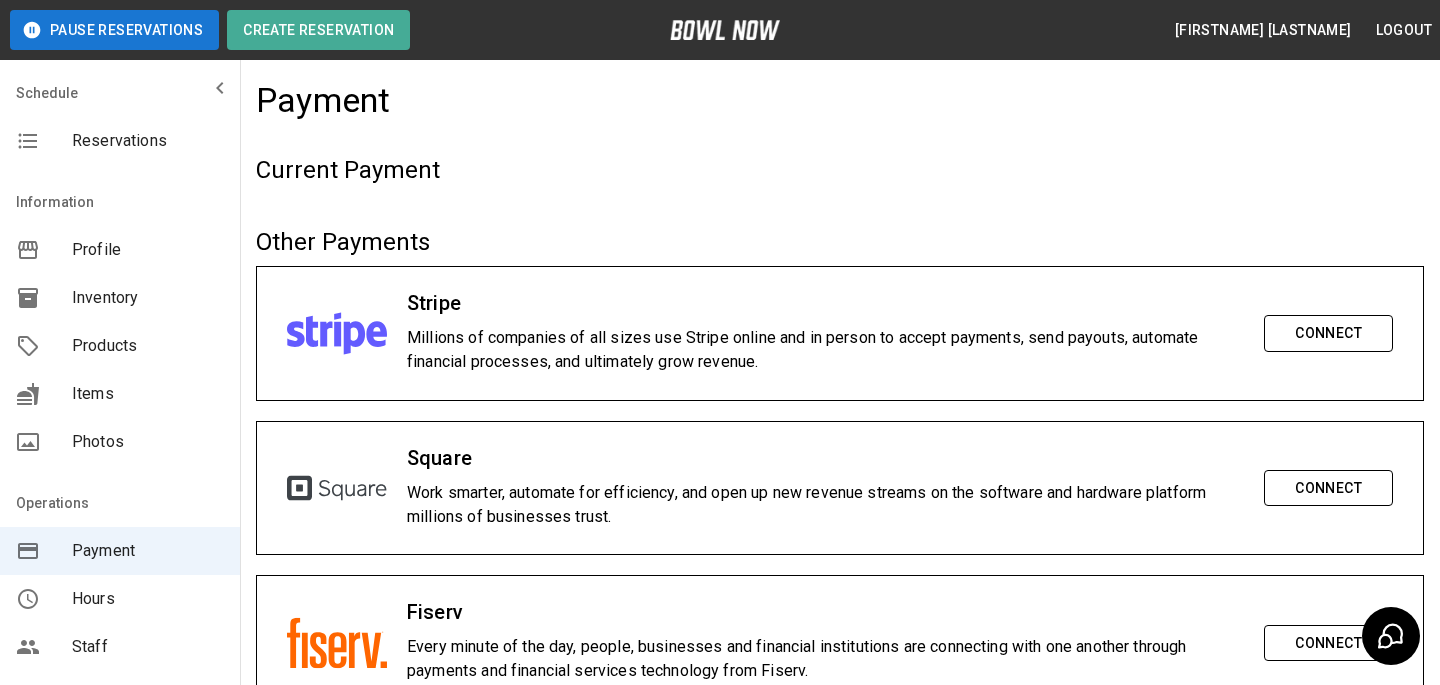 scroll, scrollTop: 0, scrollLeft: 0, axis: both 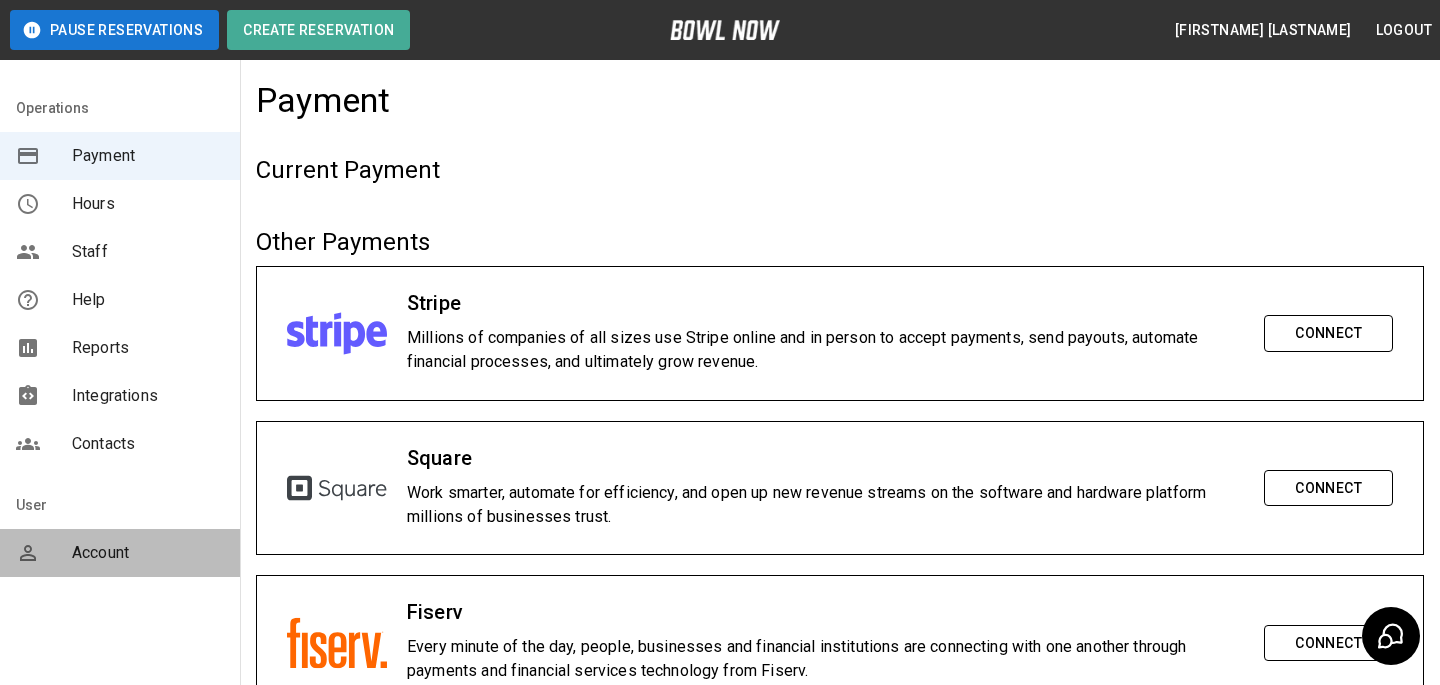 click on "Account" at bounding box center (148, 553) 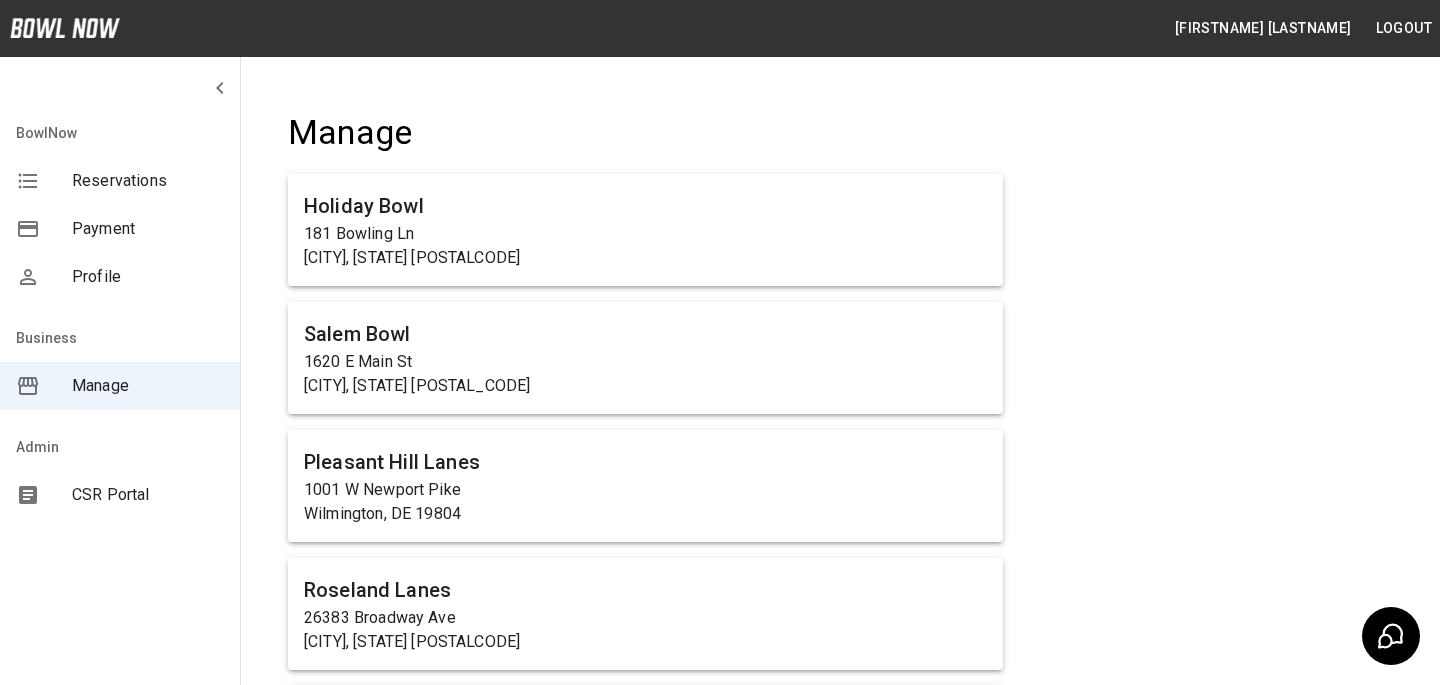 scroll, scrollTop: 12663, scrollLeft: 0, axis: vertical 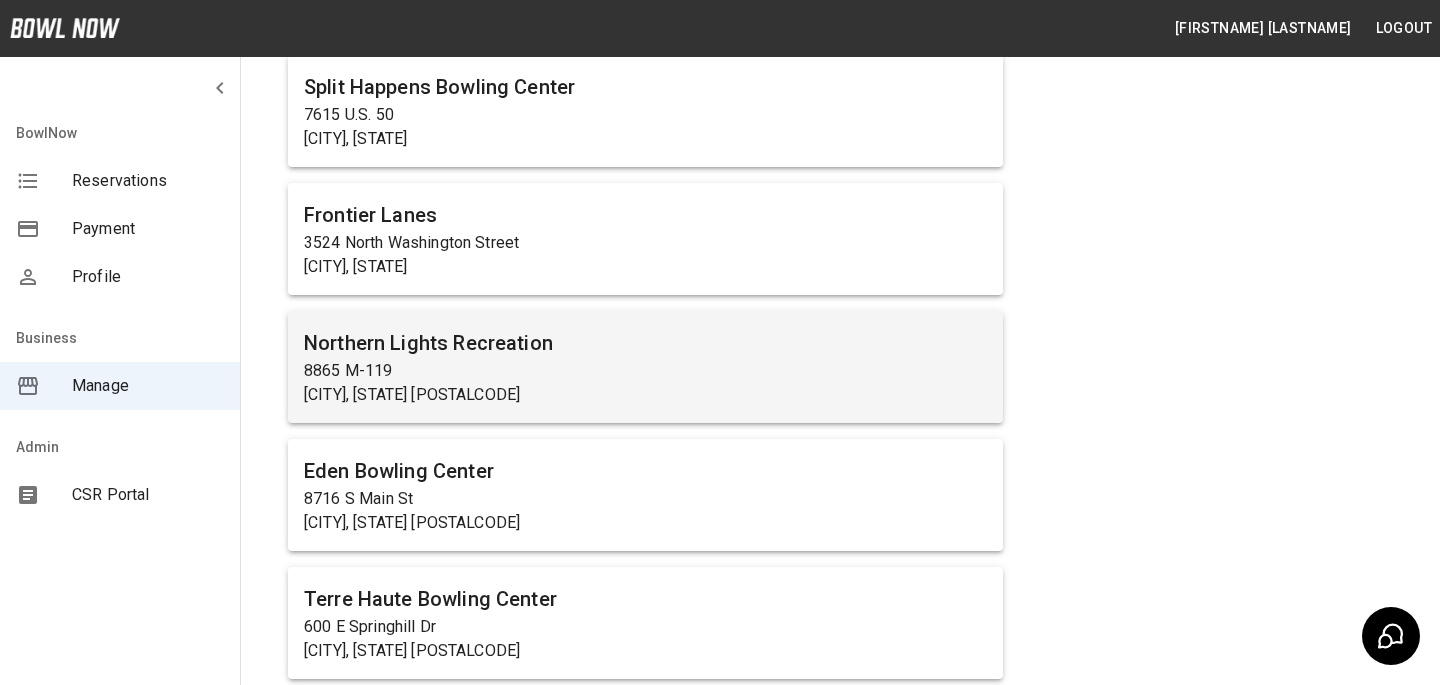 click on "[CITY], [STATE] [POSTALCODE]" at bounding box center (645, 395) 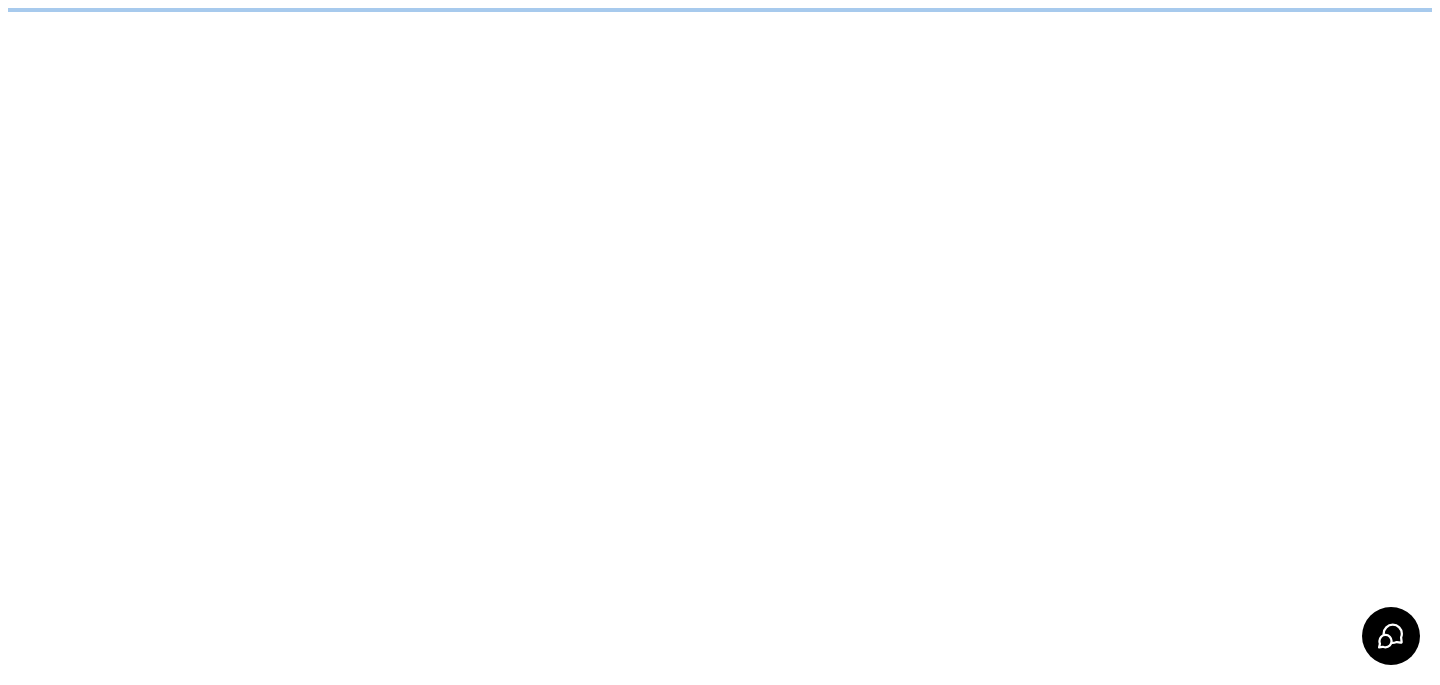 scroll, scrollTop: 0, scrollLeft: 0, axis: both 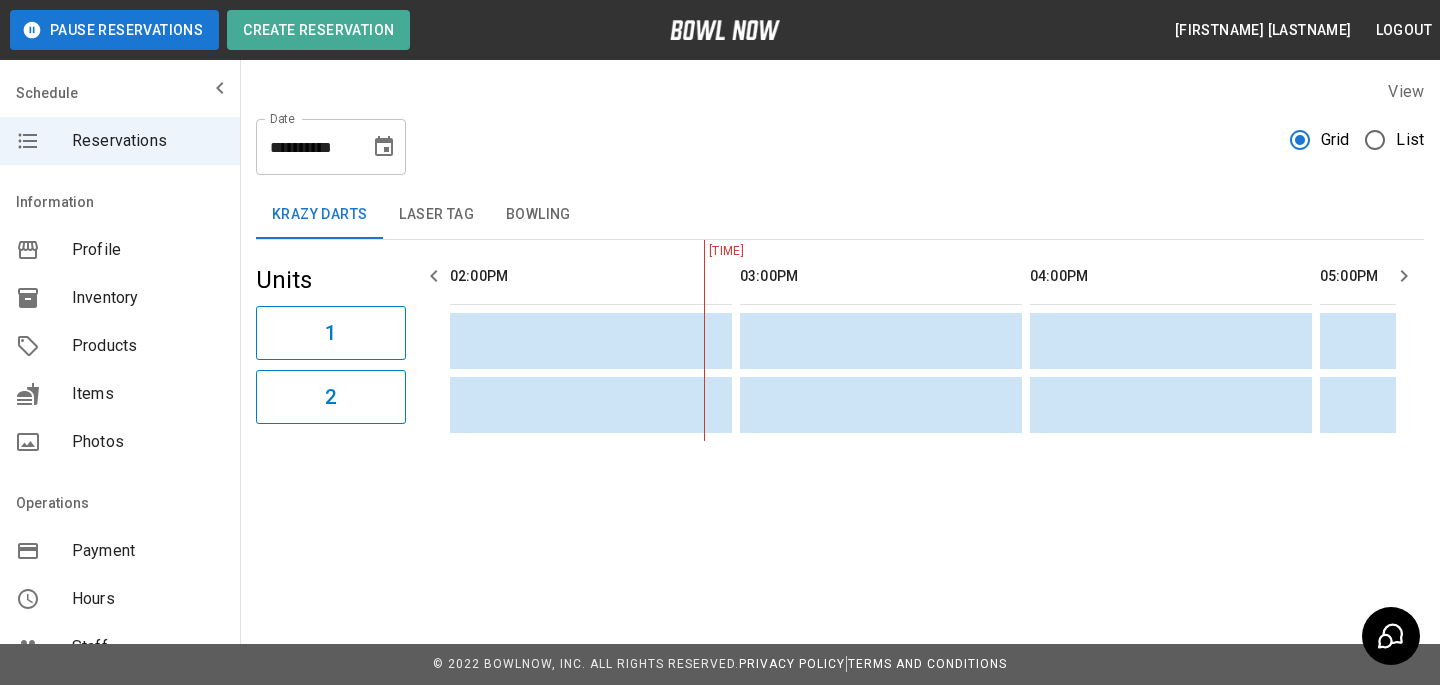 click on "List" at bounding box center (1410, 140) 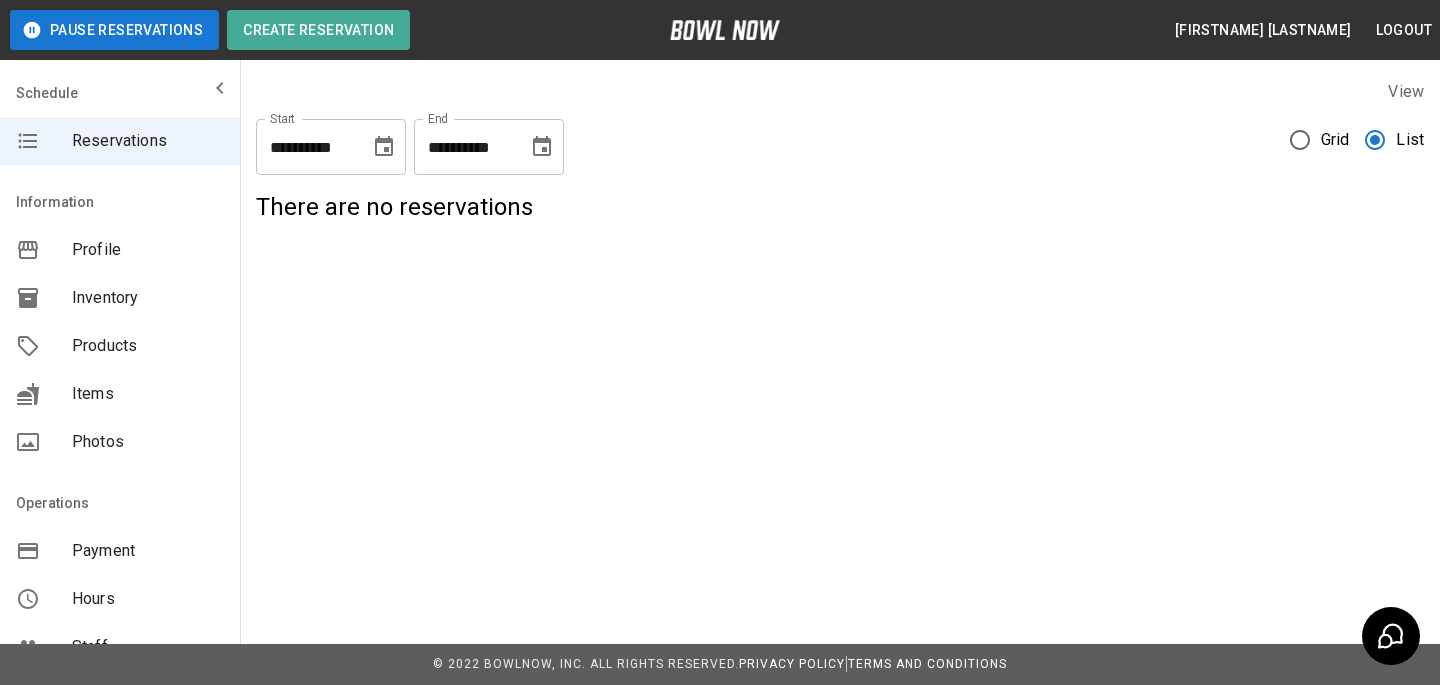 click on "Payment" at bounding box center (120, 551) 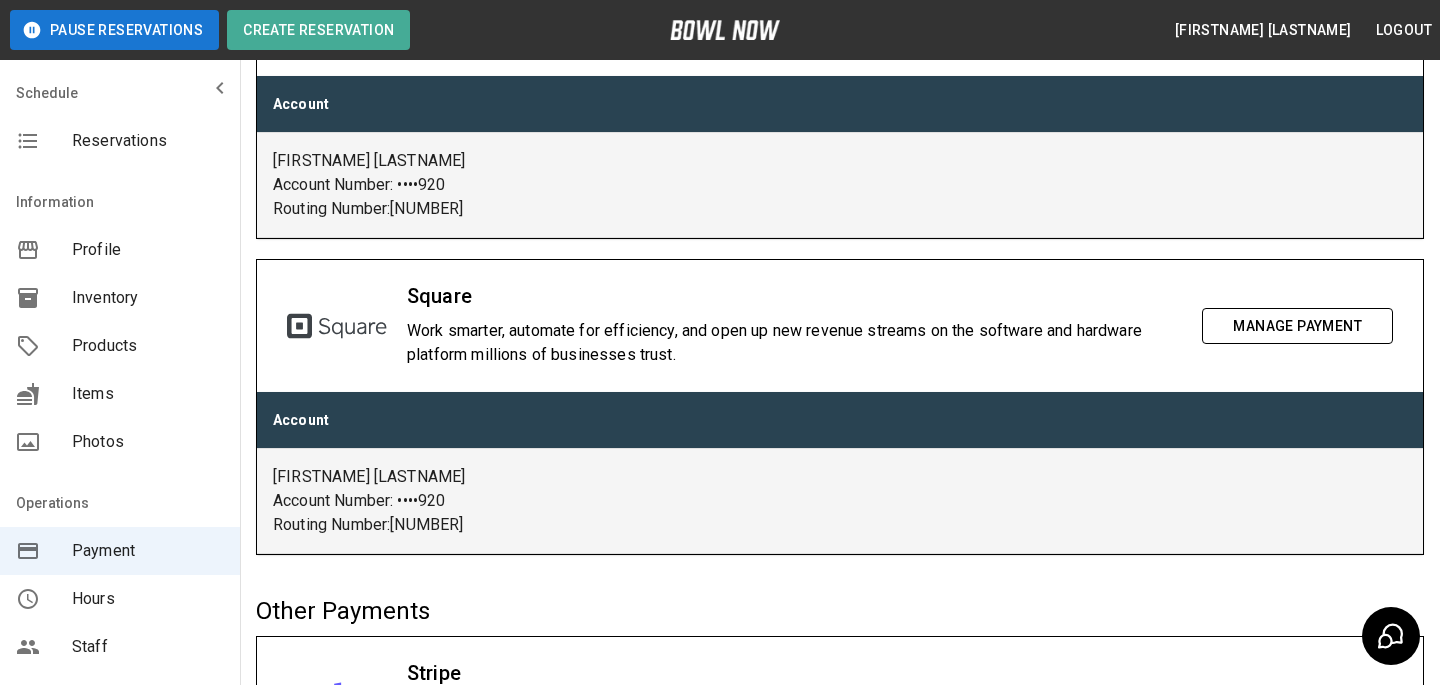 scroll, scrollTop: 254, scrollLeft: 0, axis: vertical 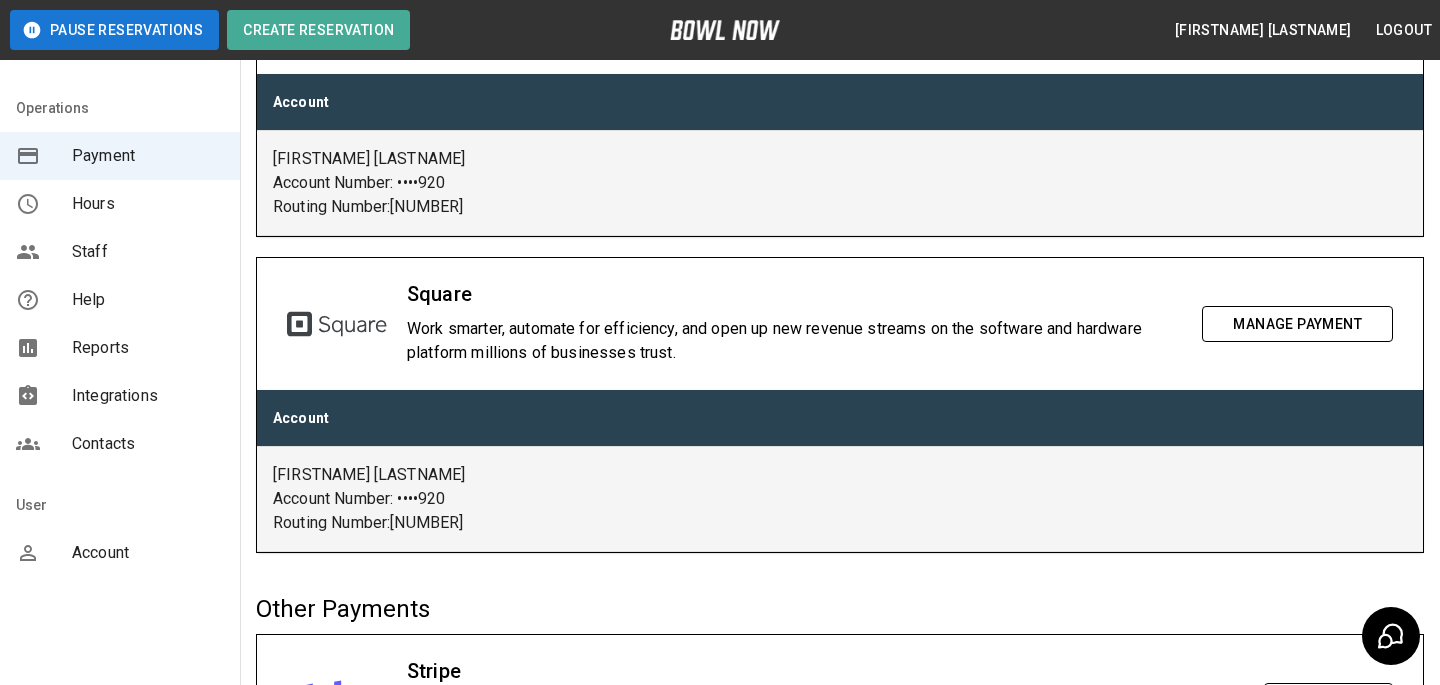 click on "User" at bounding box center [120, -254] 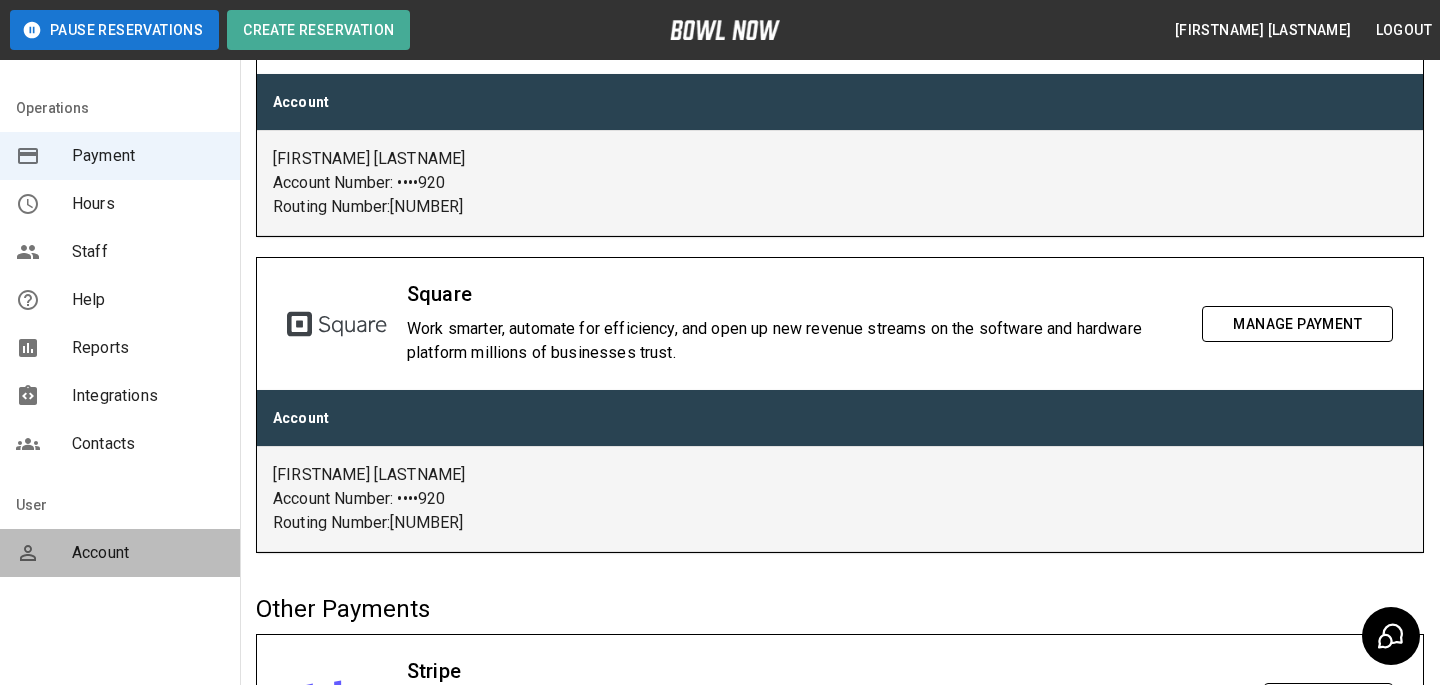 click on "Account" at bounding box center (148, 553) 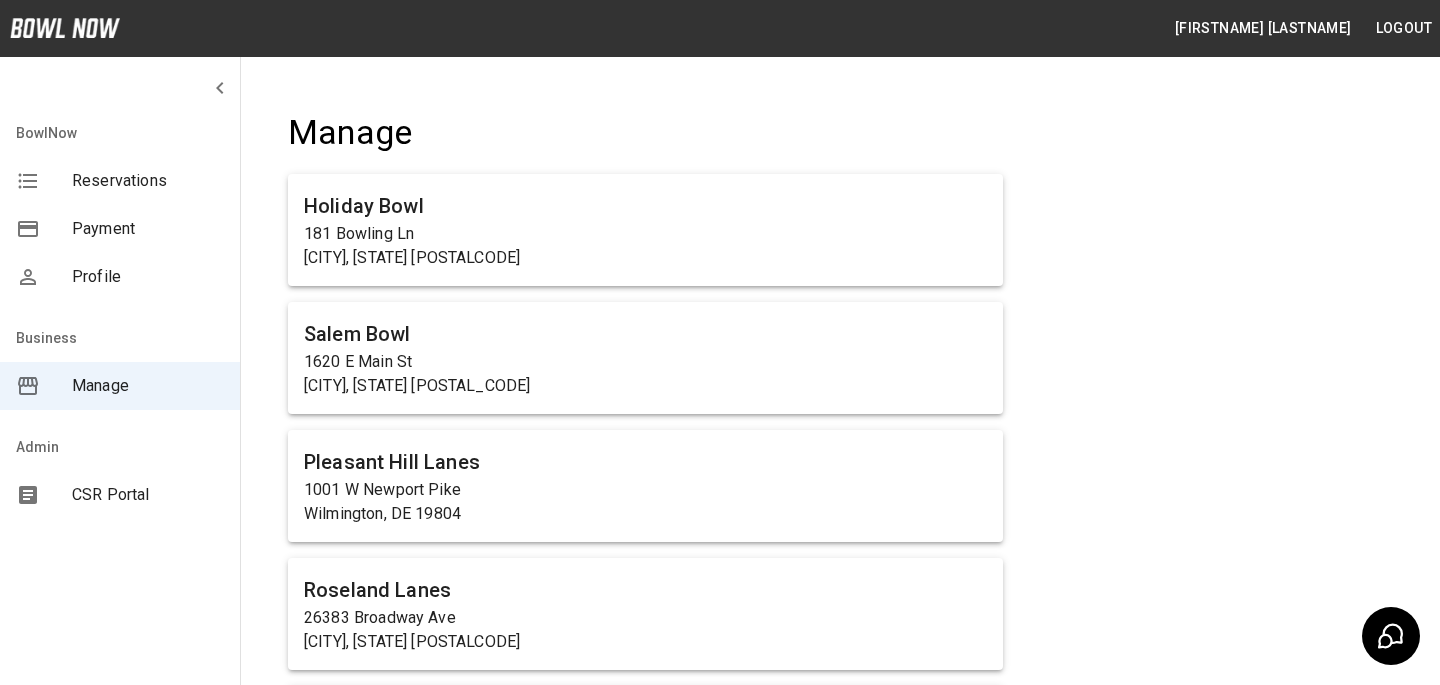 scroll, scrollTop: 9719, scrollLeft: 0, axis: vertical 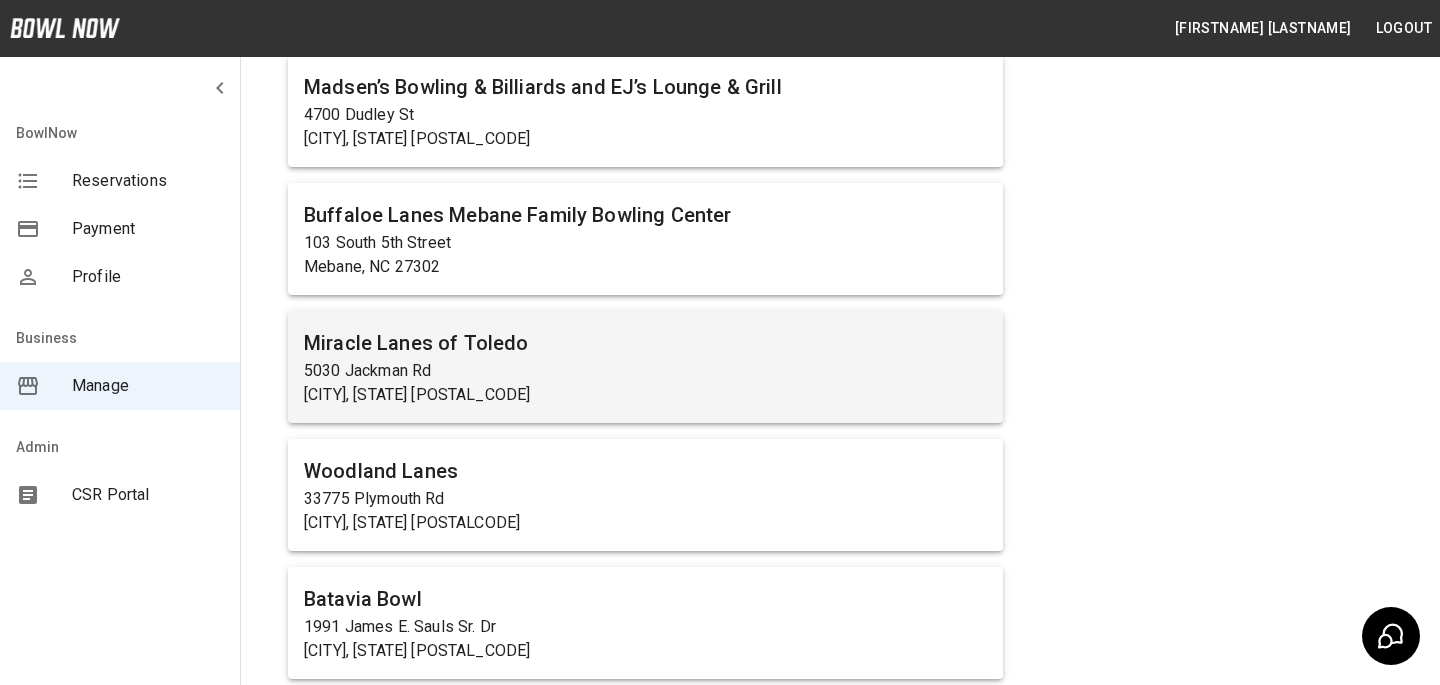 click on "Miracle Lanes of Toledo" at bounding box center (645, 343) 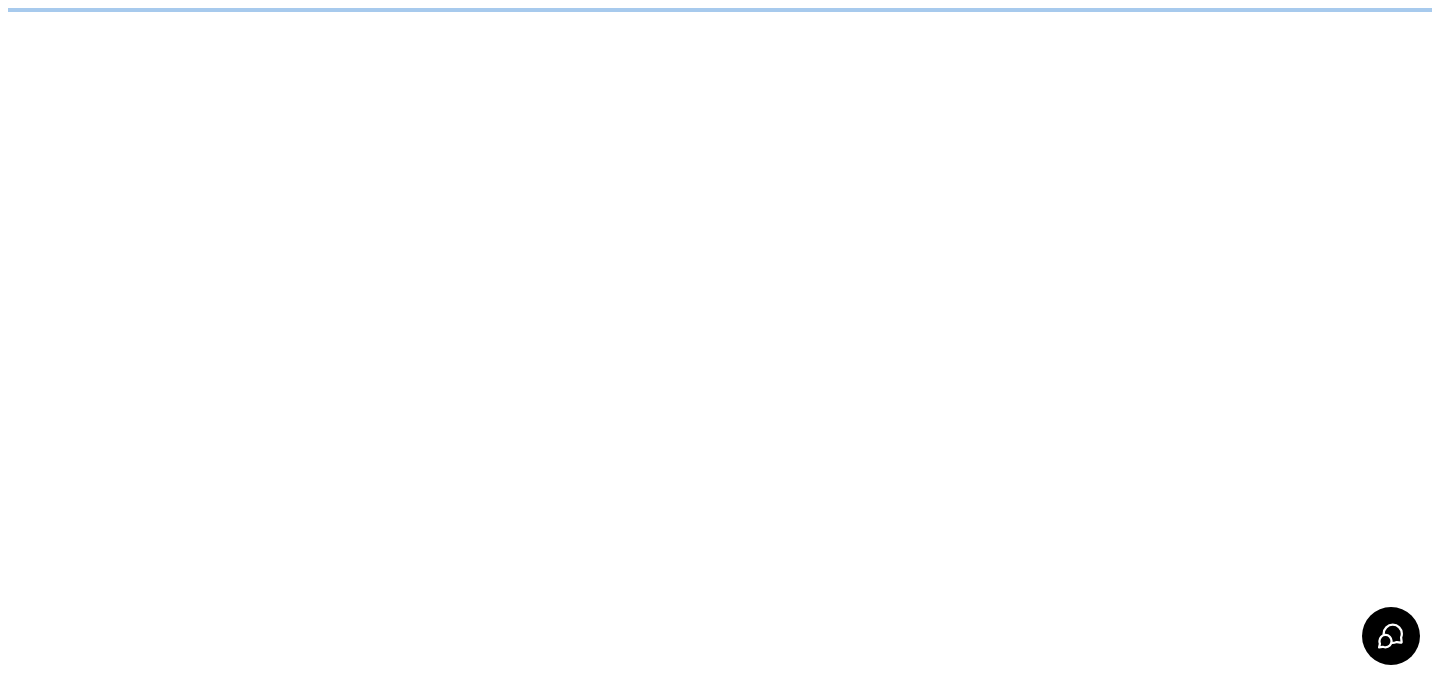 scroll, scrollTop: 0, scrollLeft: 0, axis: both 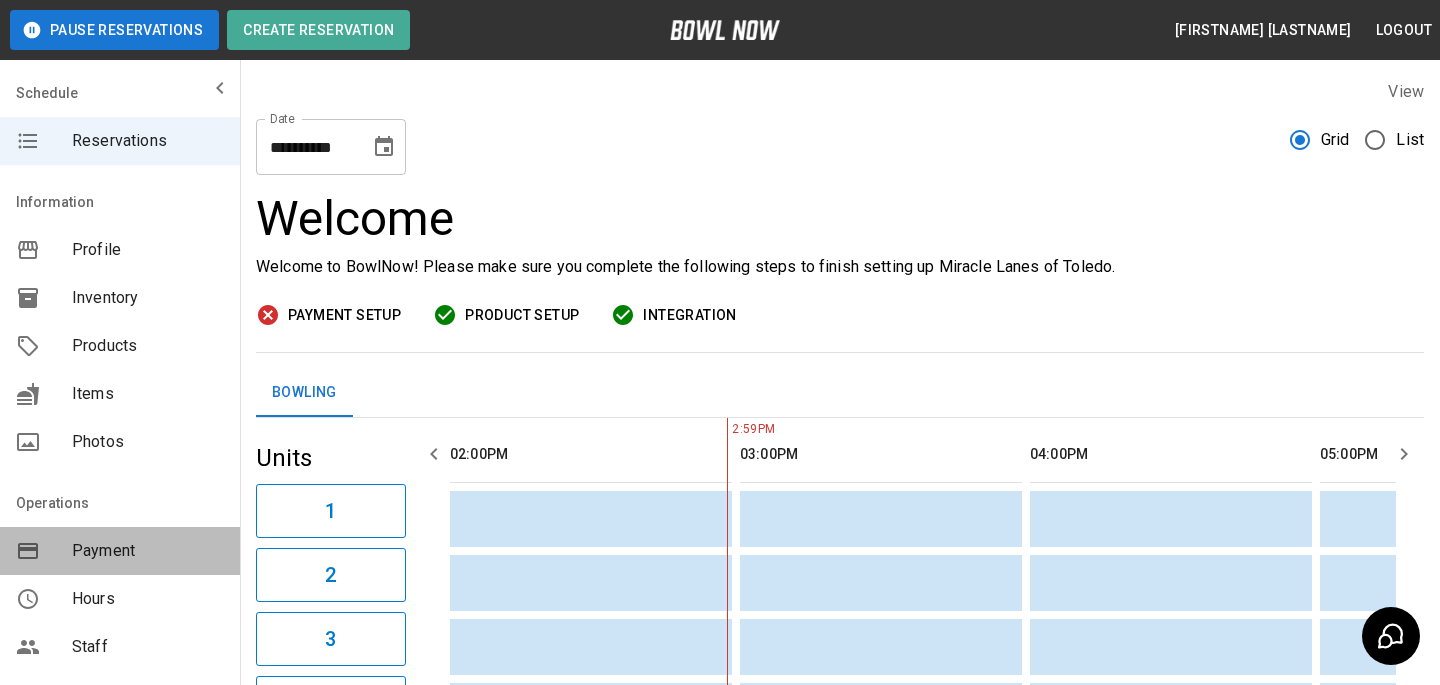 click on "Payment" at bounding box center [148, 551] 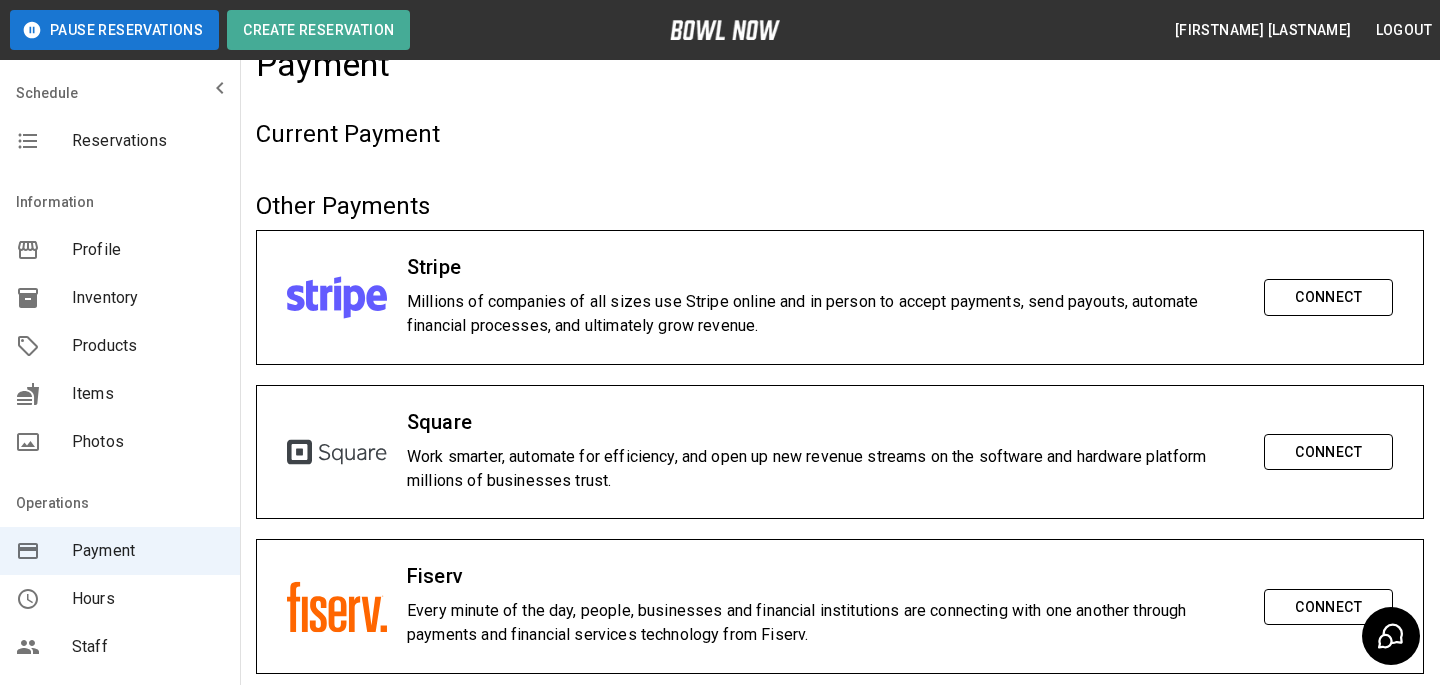 scroll, scrollTop: 0, scrollLeft: 0, axis: both 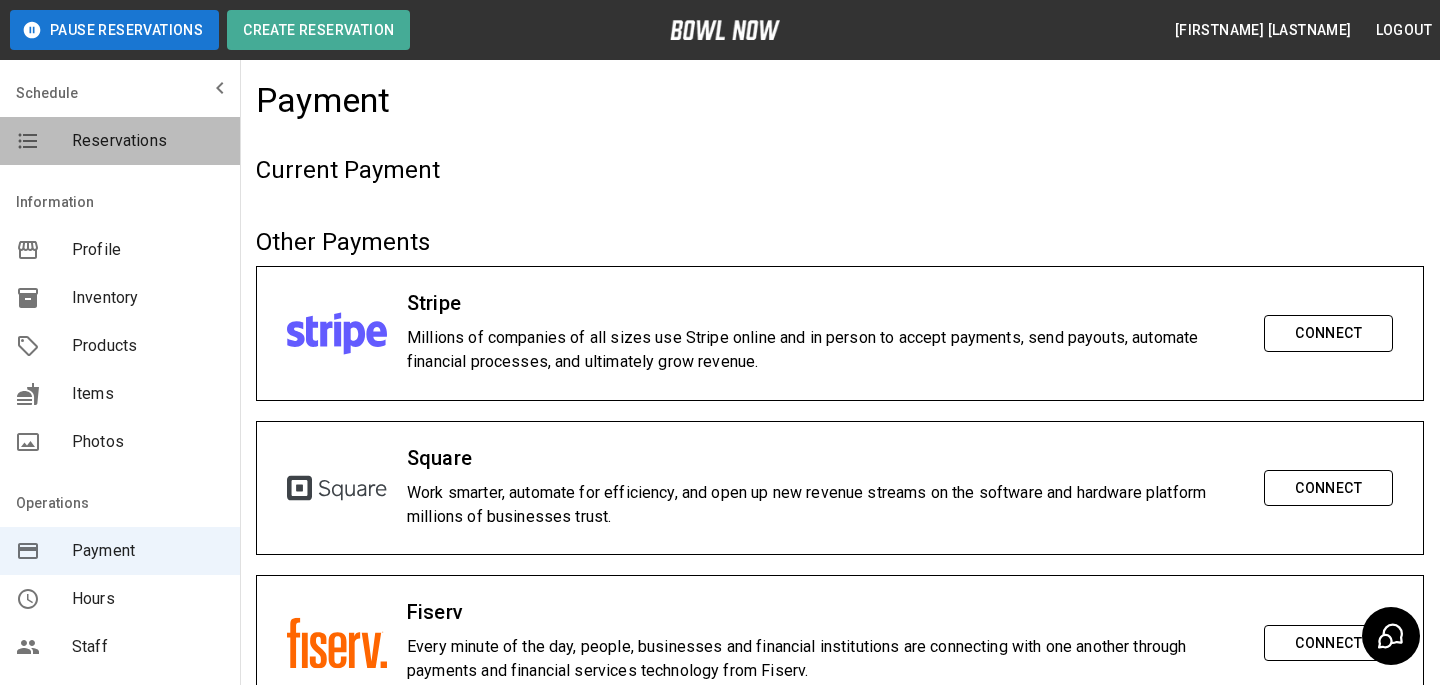 click on "Reservations" at bounding box center [120, 141] 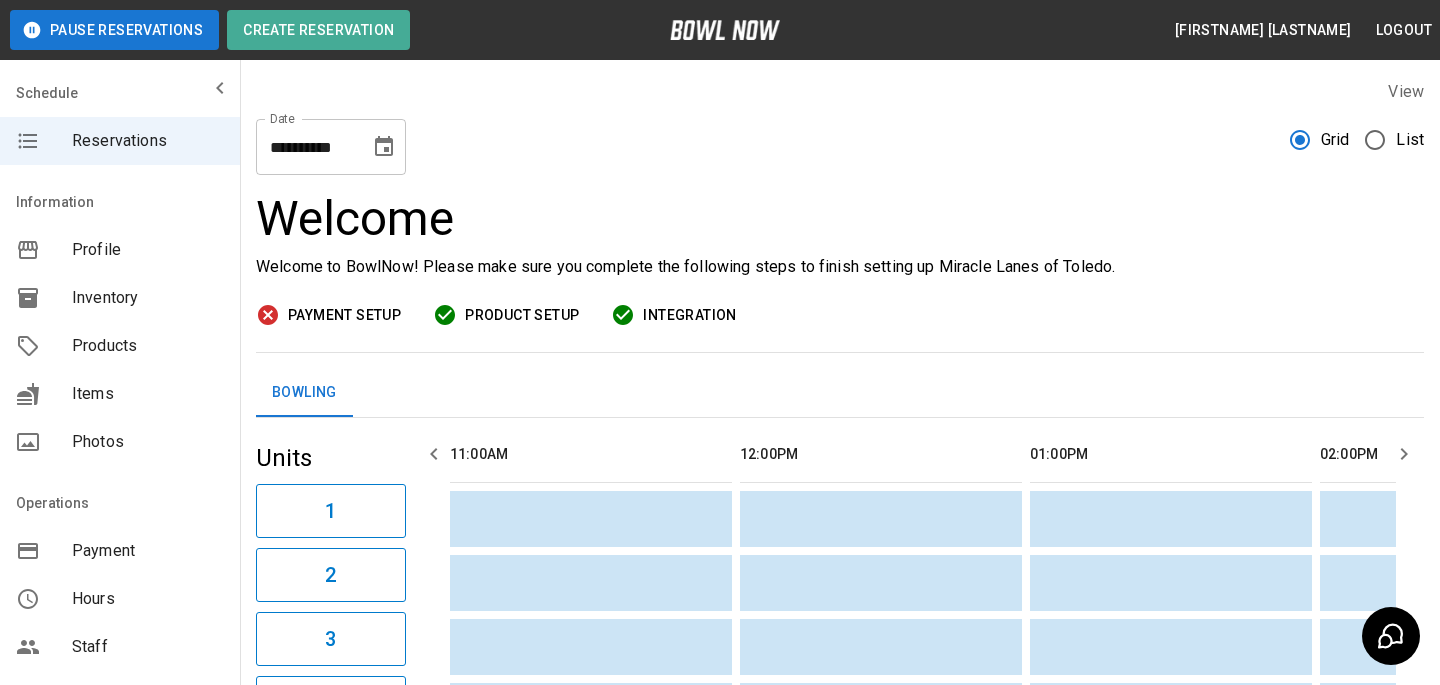 scroll, scrollTop: 0, scrollLeft: 870, axis: horizontal 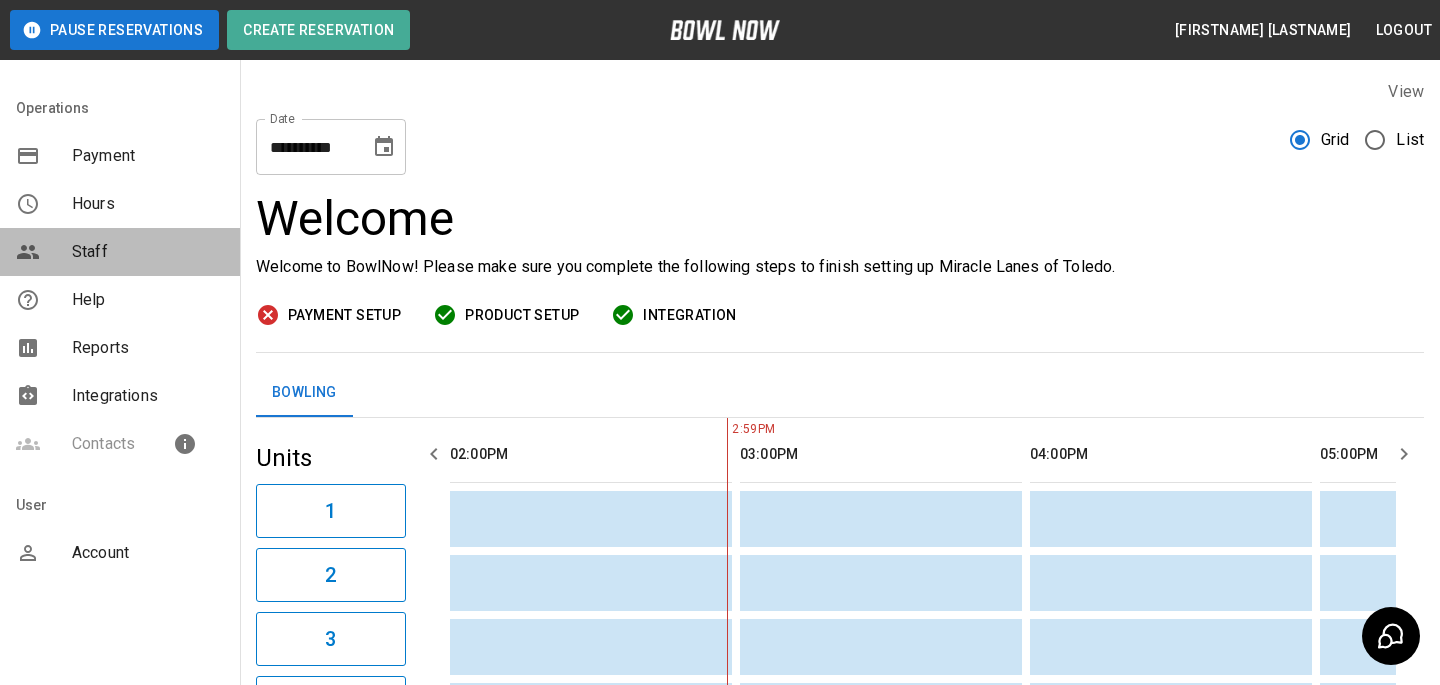 click on "Staff" at bounding box center (148, 252) 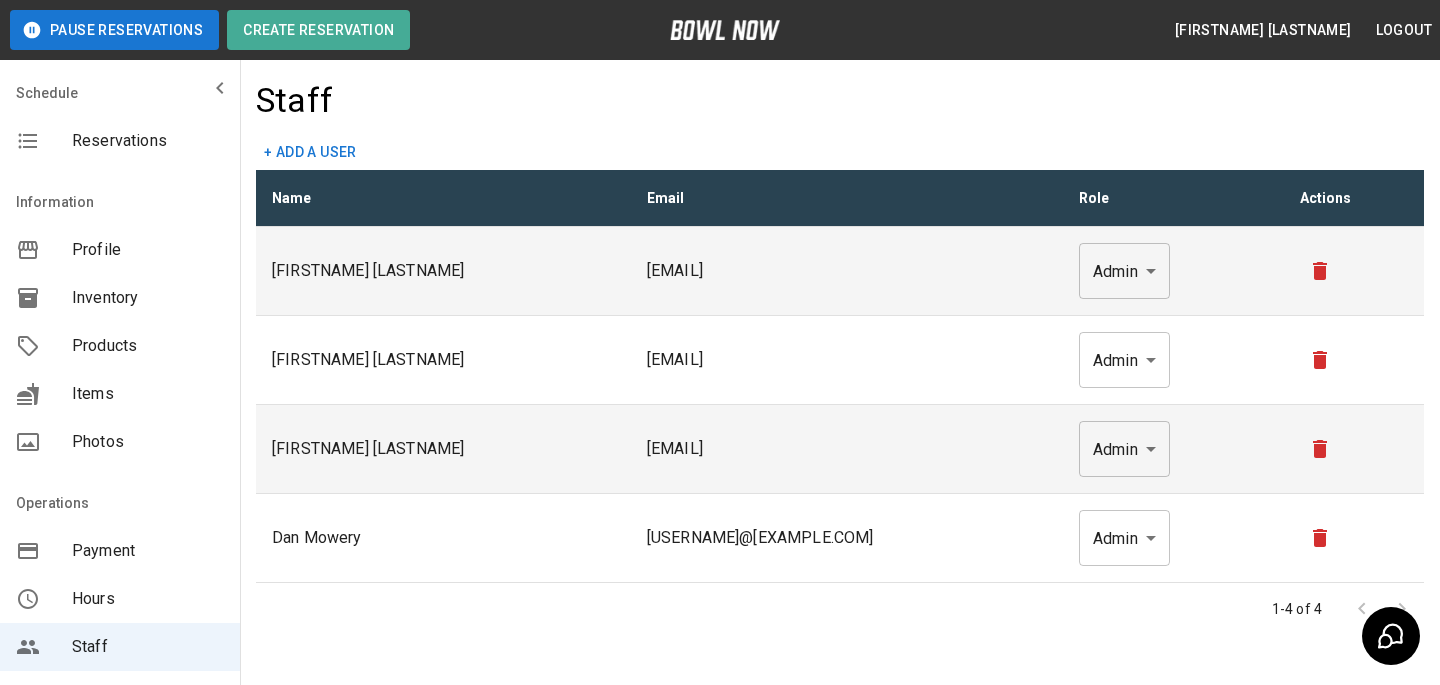click on "Reservations" at bounding box center (148, 141) 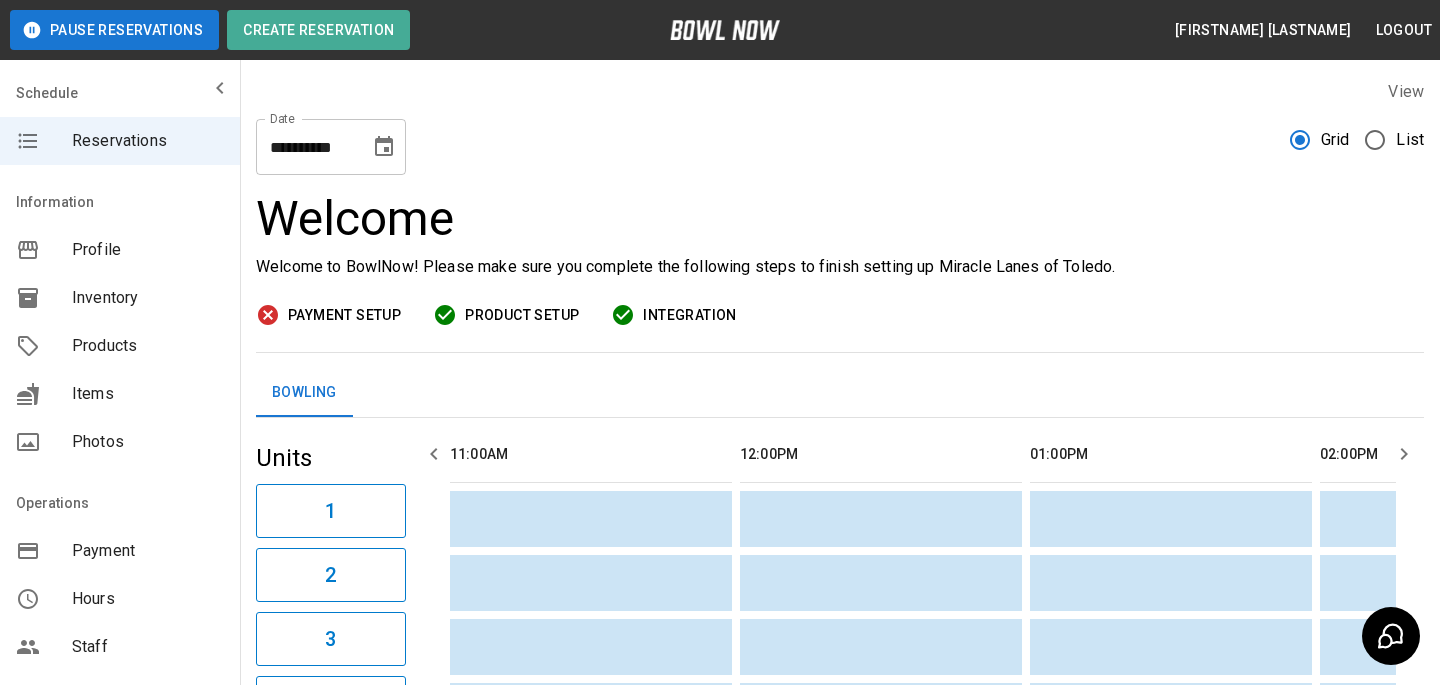 scroll, scrollTop: 0, scrollLeft: 870, axis: horizontal 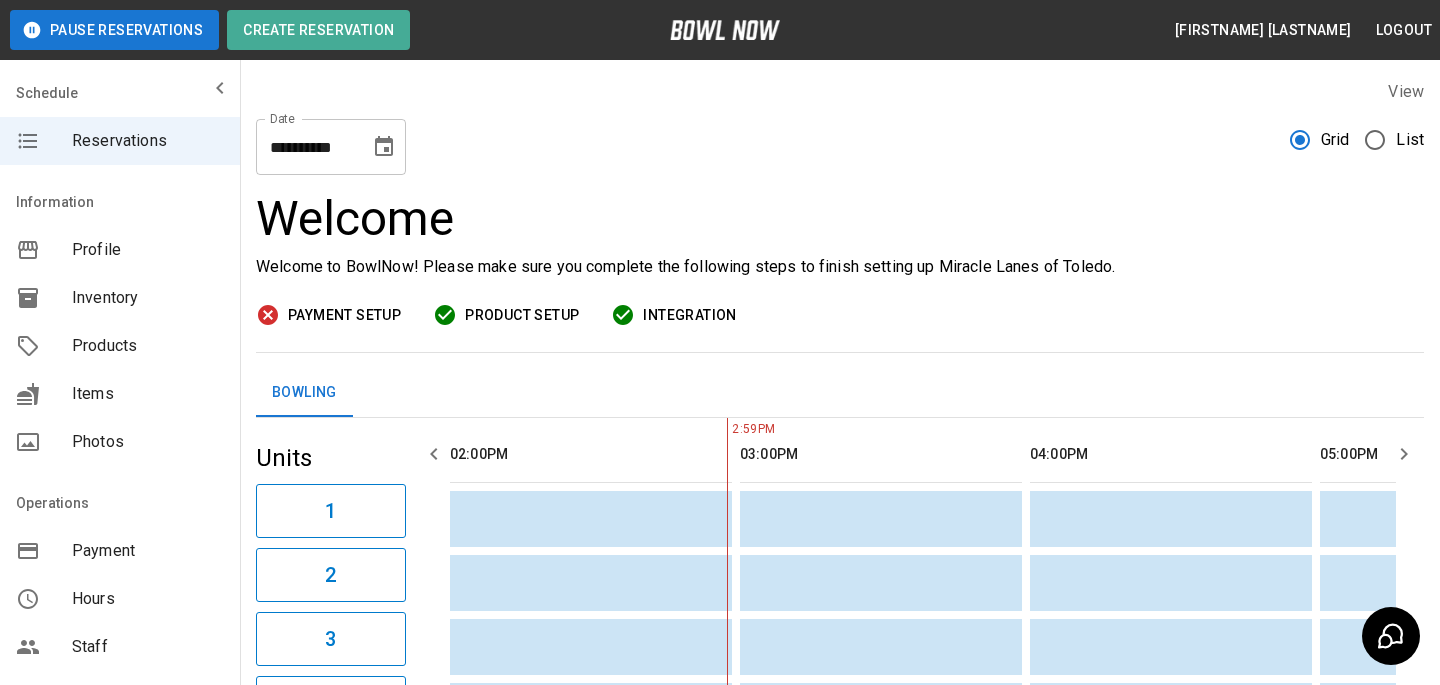 click at bounding box center [780, 454] 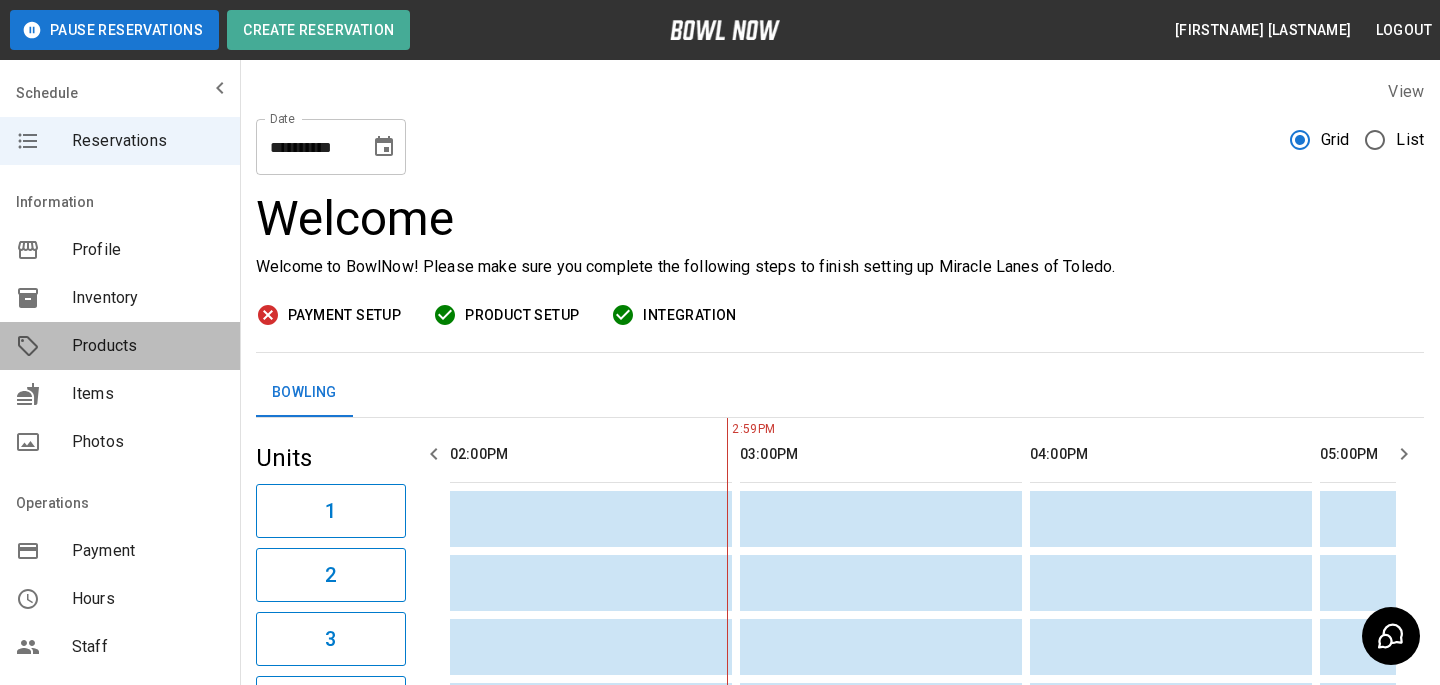 click on "Products" at bounding box center [120, 346] 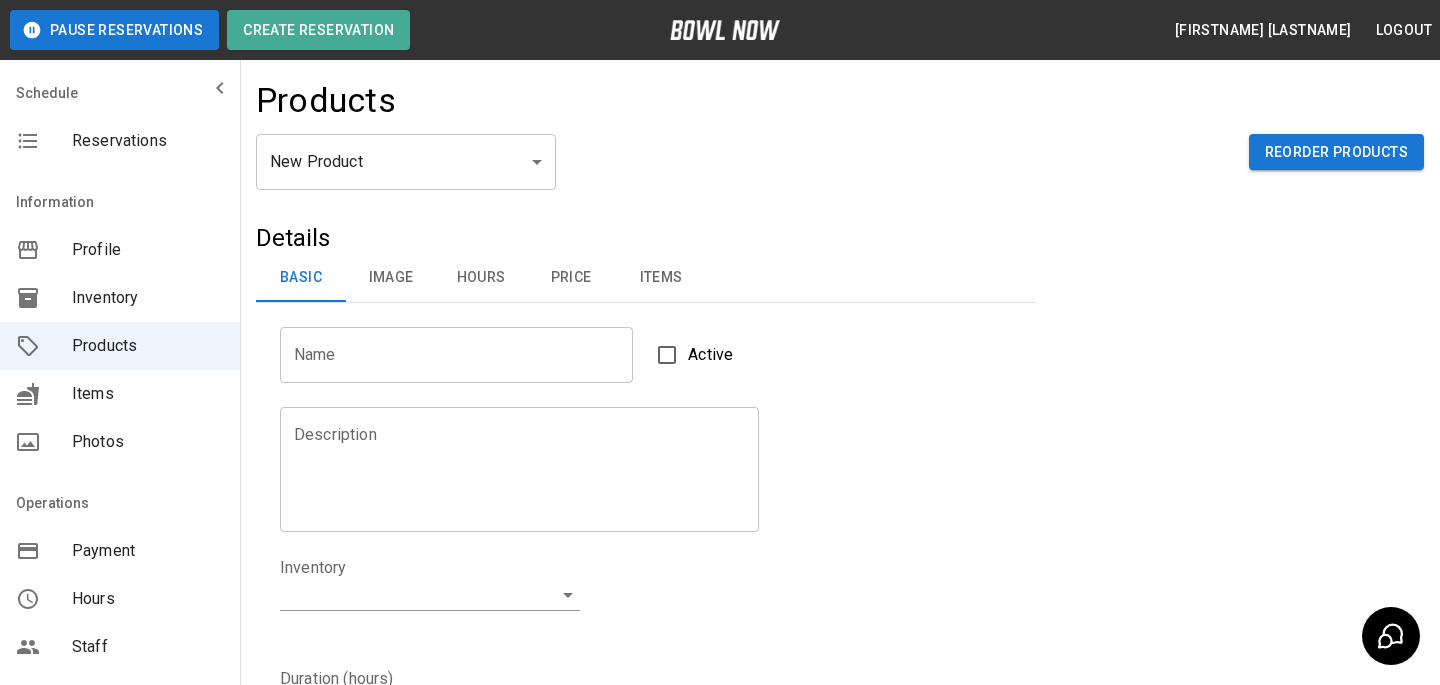 click on "Pause Reservations Create Reservation [FIRSTNAME] [LASTNAME] Logout Schedule Reservations Information Profile Inventory Products Items Photos Operations Payment Hours Staff Help Reports Integrations Contacts User Account Products New Product ** ​ Reorder Products Details Basic Image Hours Price Items Name Name Active Description Description Inventory ​ Duration (hours) Min * Min Max * Max Guest Count Min * Min Max * Max Limit Product Availability Restrict product availability within a date range Limit Availability? Current Image Select an Image Upload Product Hours: Same as Business Hours ******* Product Hours: Deposit only? Collect Deposit Only % * ​ percent ******* ​ Unit Price $ * Unit Price per hour **** ​ Price per Shoe $ * Price per Shoe Include Shoes? Require Shoes? Sales Tax % * Sales Tax Tax Unit Price Tax Shoes Discounts and Promos Create discount codes and promos for your product ADD DISCOUNT CODE Select Items For This Product Allow customers to edit or cancel their reservation? Yes Create |" at bounding box center [720, 644] 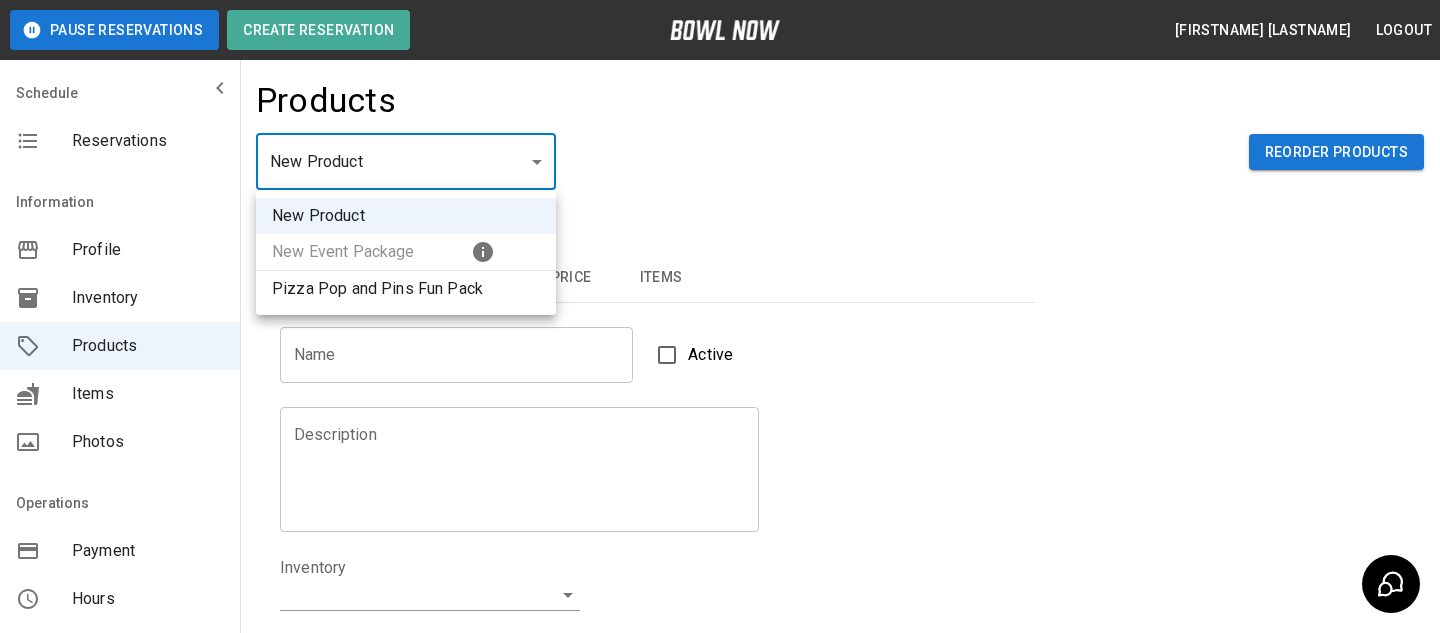 click at bounding box center (720, 316) 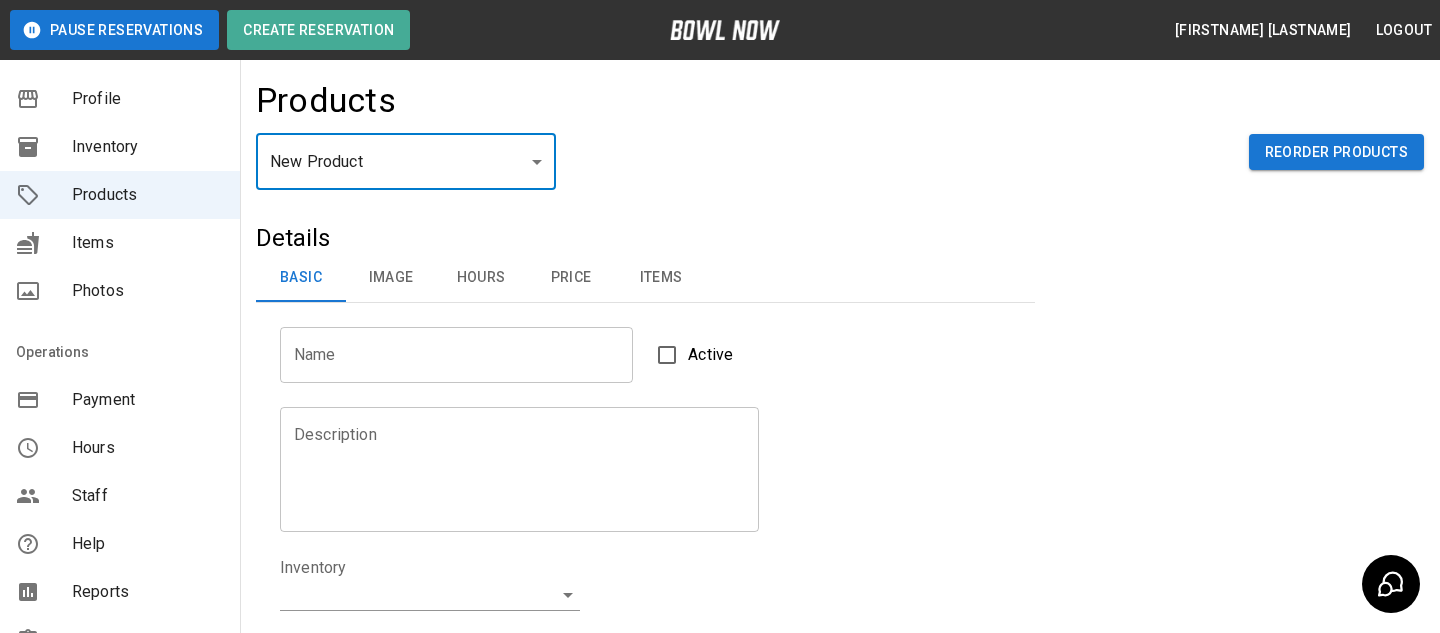 scroll, scrollTop: 186, scrollLeft: 0, axis: vertical 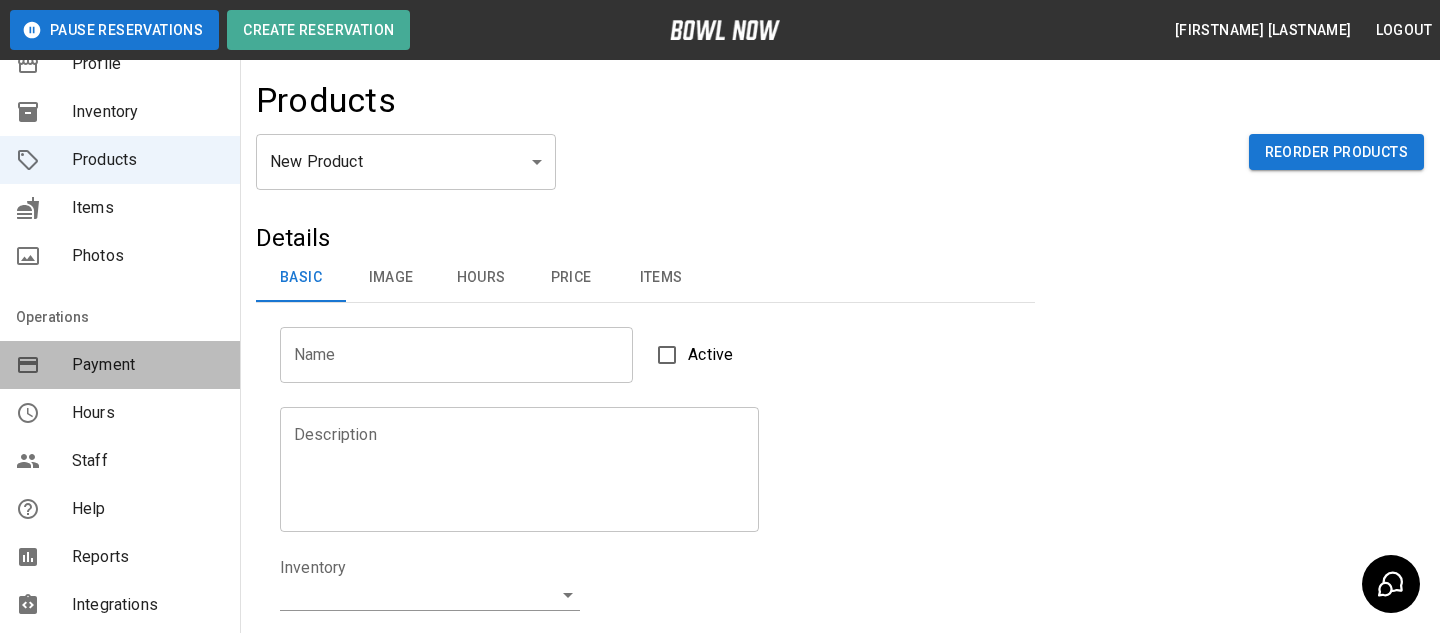 click on "Payment" at bounding box center (148, 365) 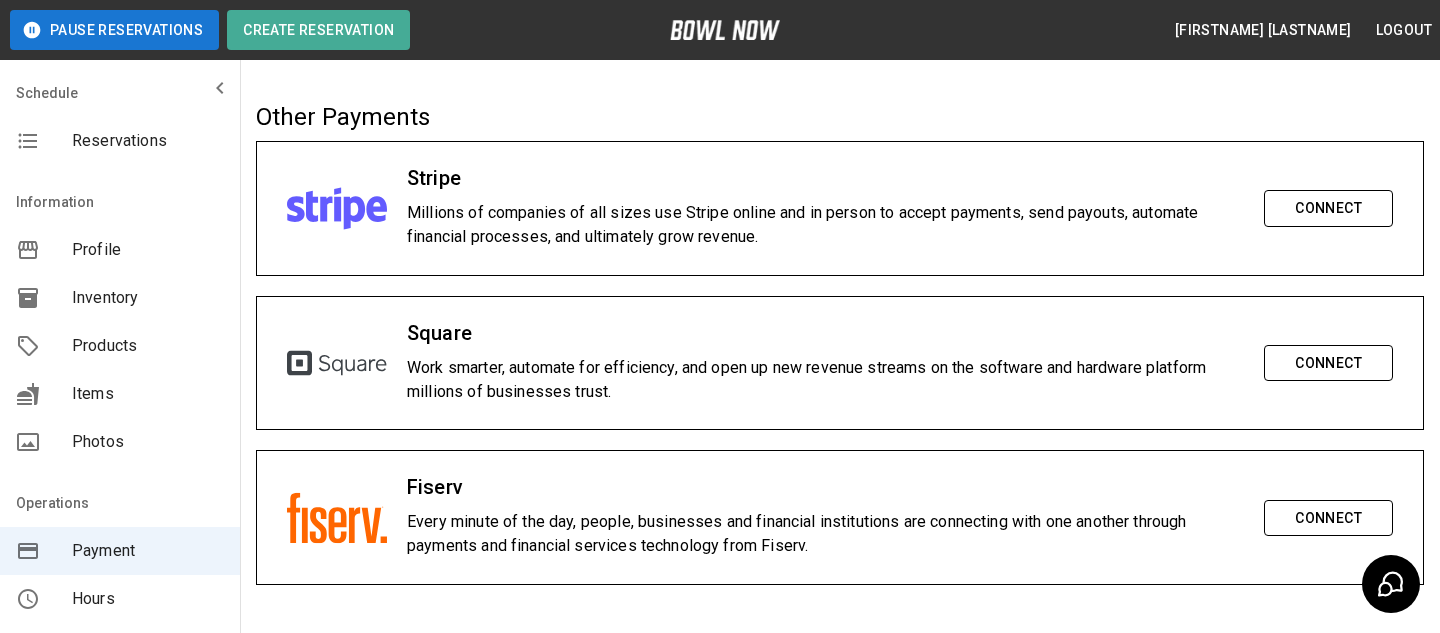 scroll, scrollTop: 116, scrollLeft: 0, axis: vertical 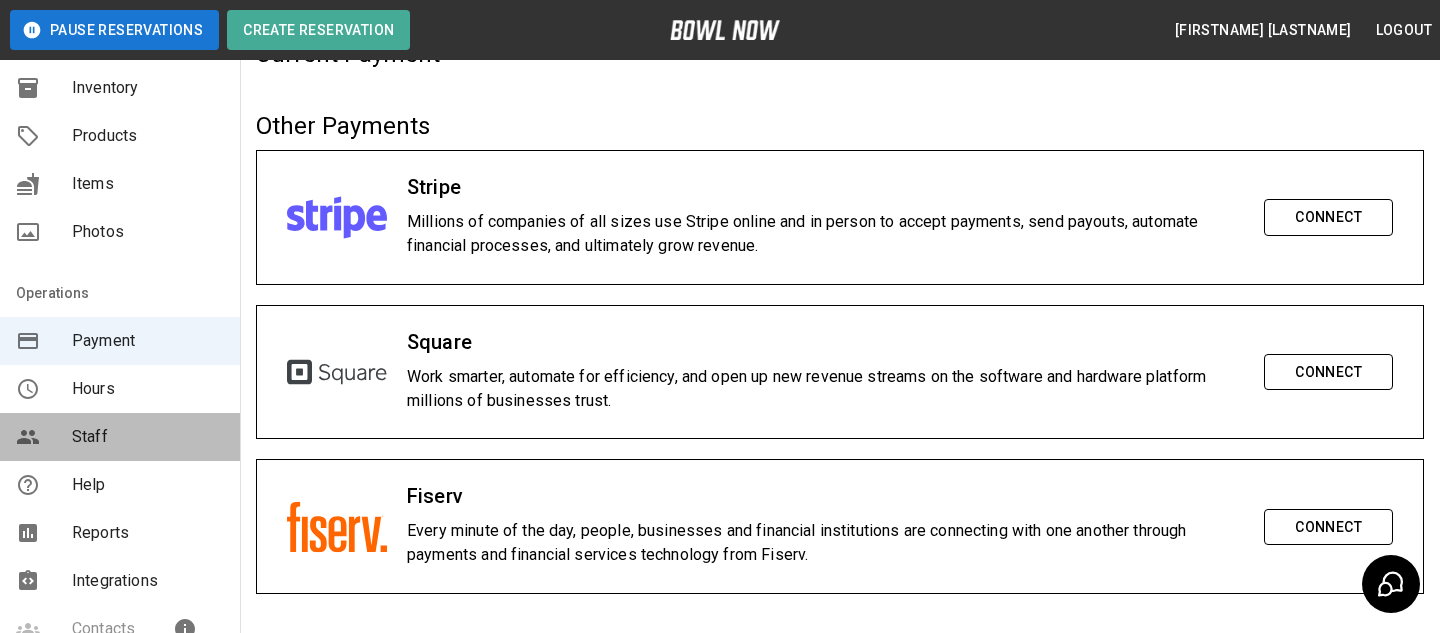 click on "Staff" at bounding box center (148, 437) 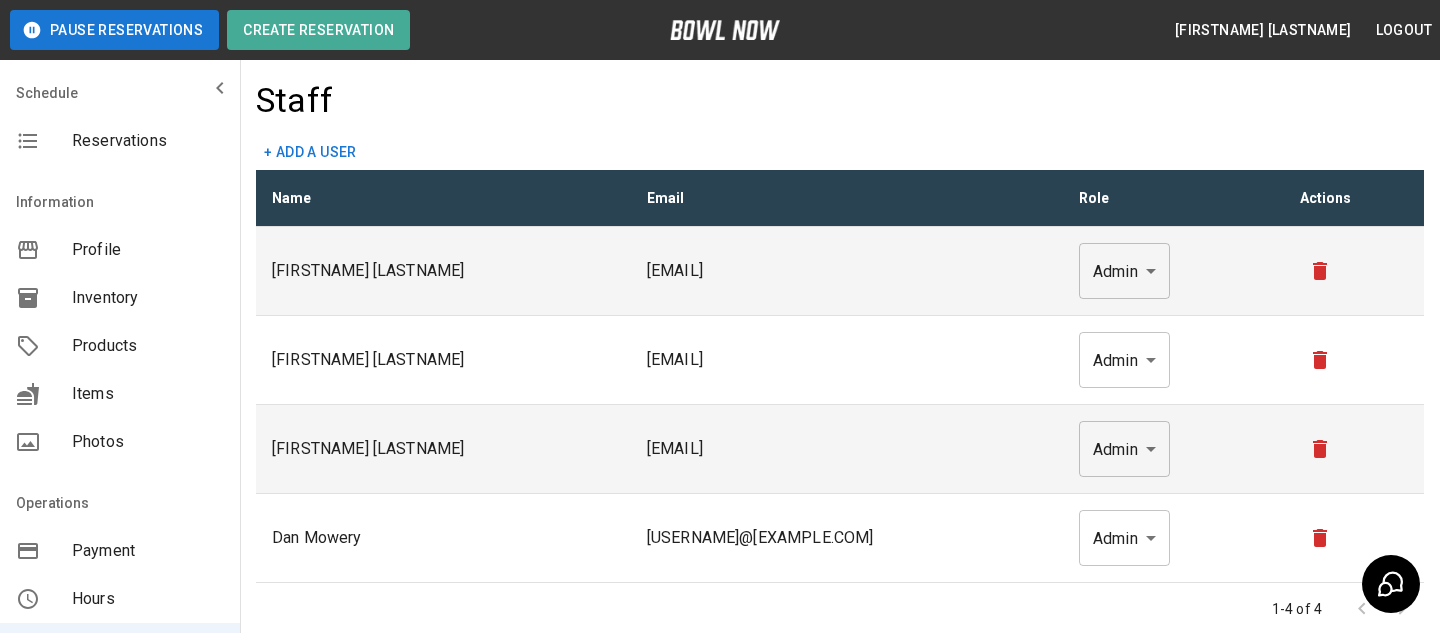 scroll, scrollTop: 126, scrollLeft: 0, axis: vertical 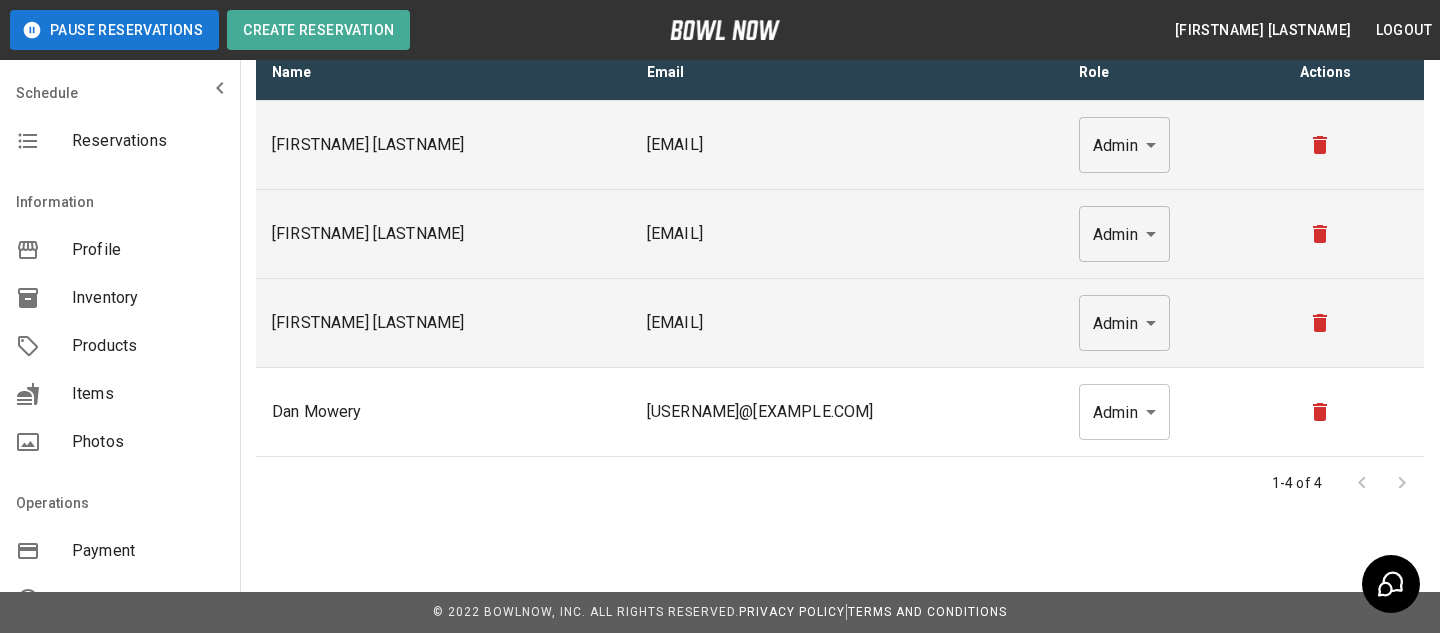 drag, startPoint x: 809, startPoint y: 235, endPoint x: 641, endPoint y: 231, distance: 168.0476 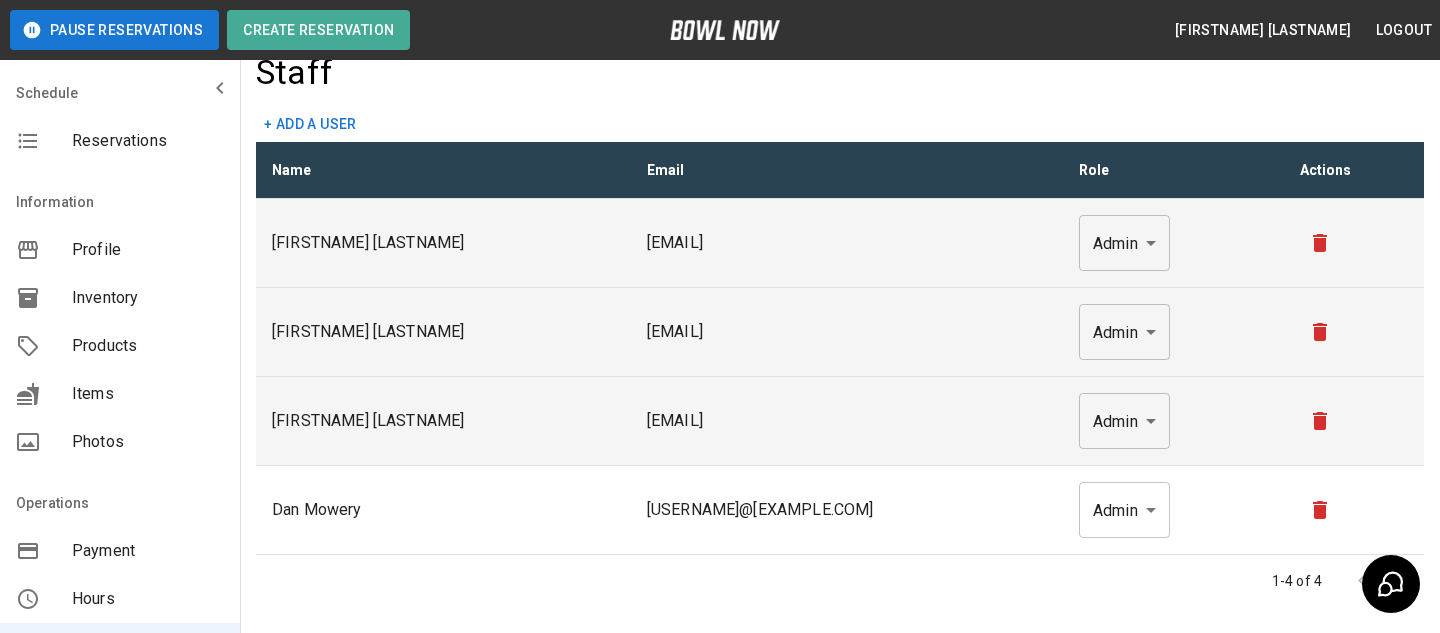 scroll, scrollTop: 0, scrollLeft: 0, axis: both 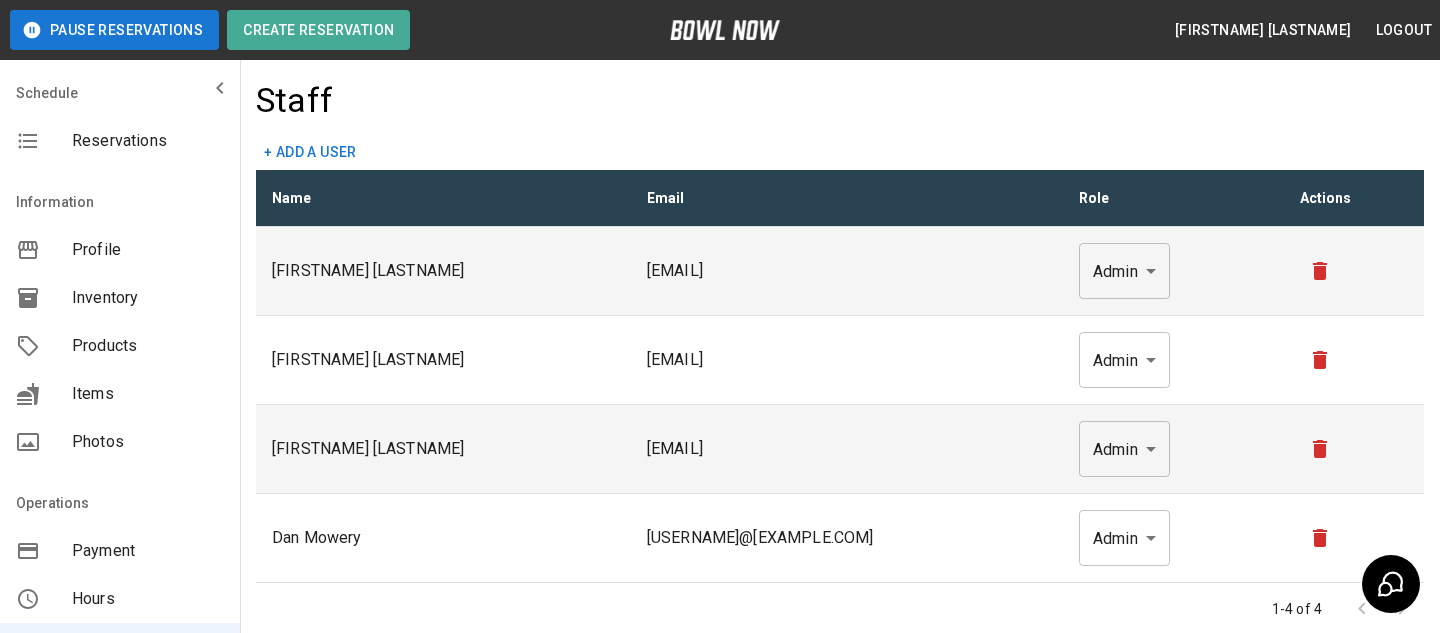 click on "[EMAIL]" at bounding box center [847, 271] 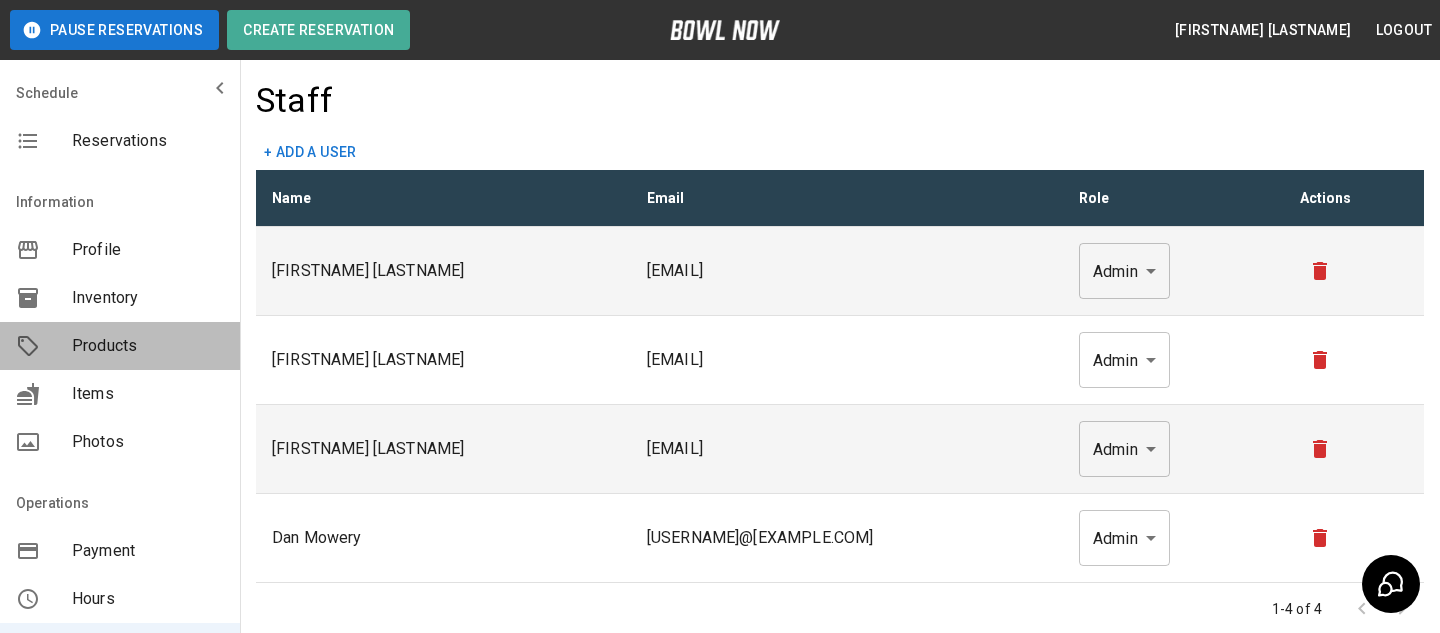 click on "Products" at bounding box center [148, 346] 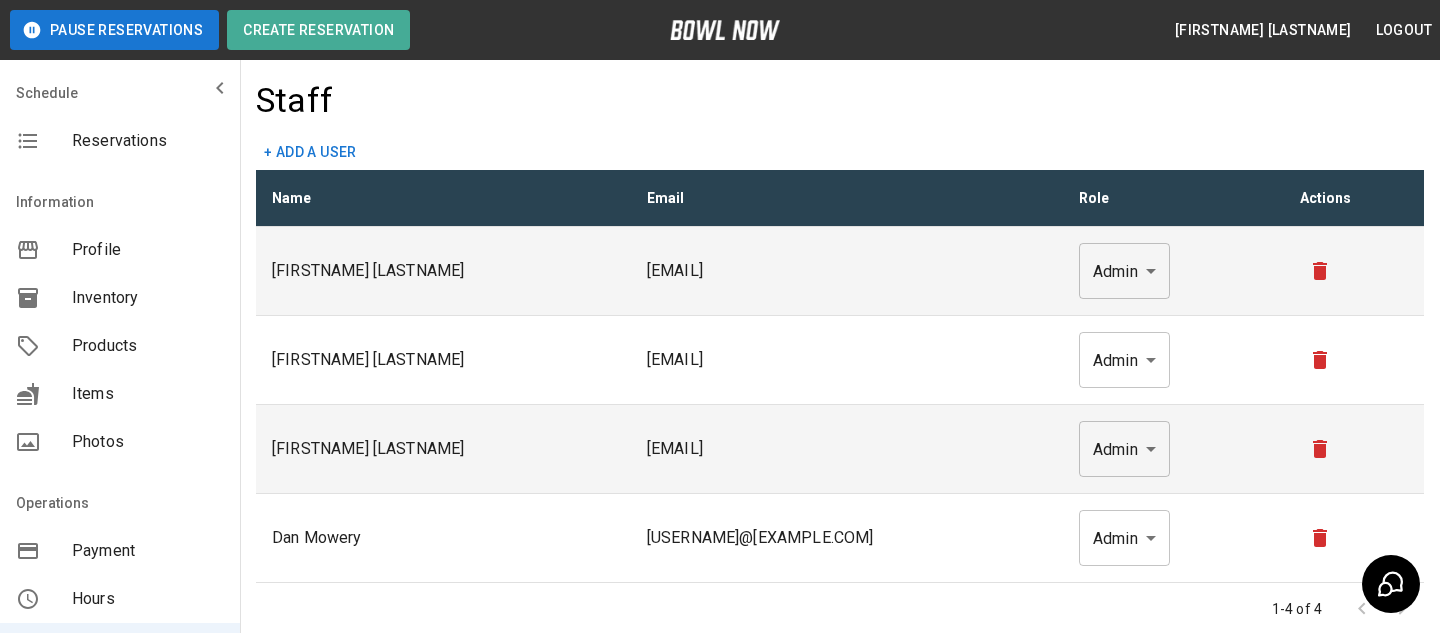 click on "Products" at bounding box center (148, 346) 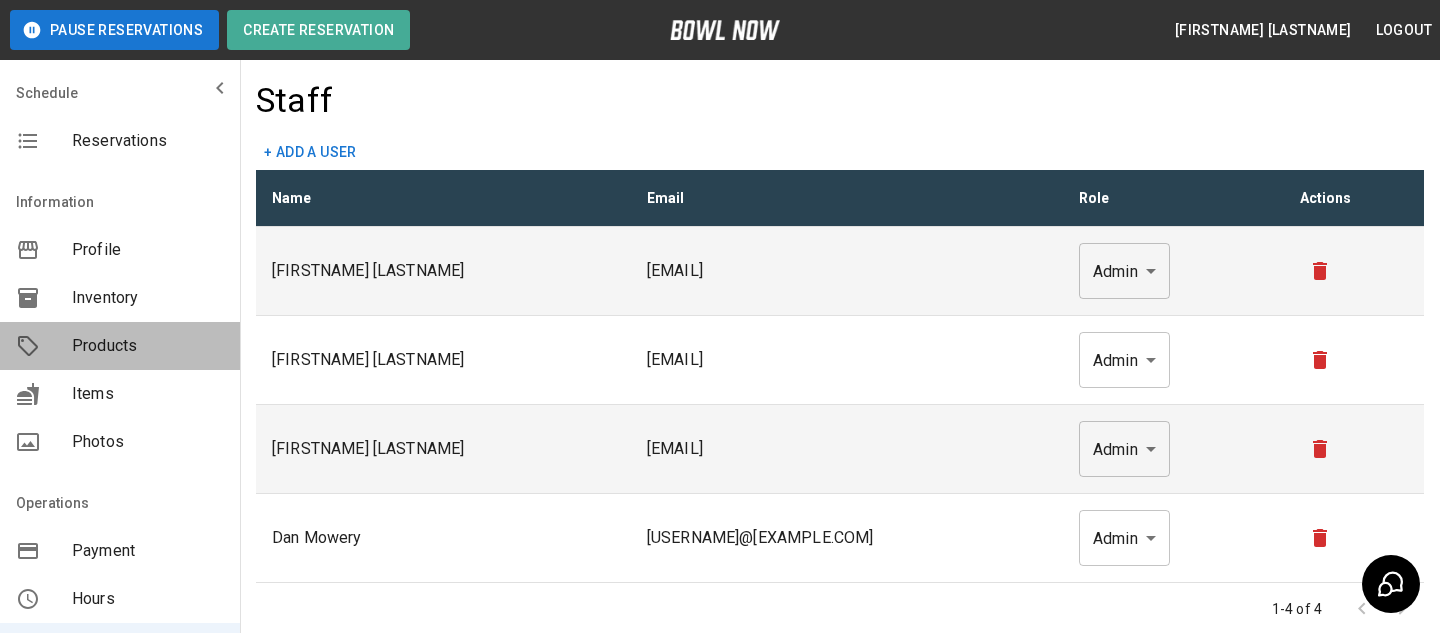 click on "Products" at bounding box center [148, 346] 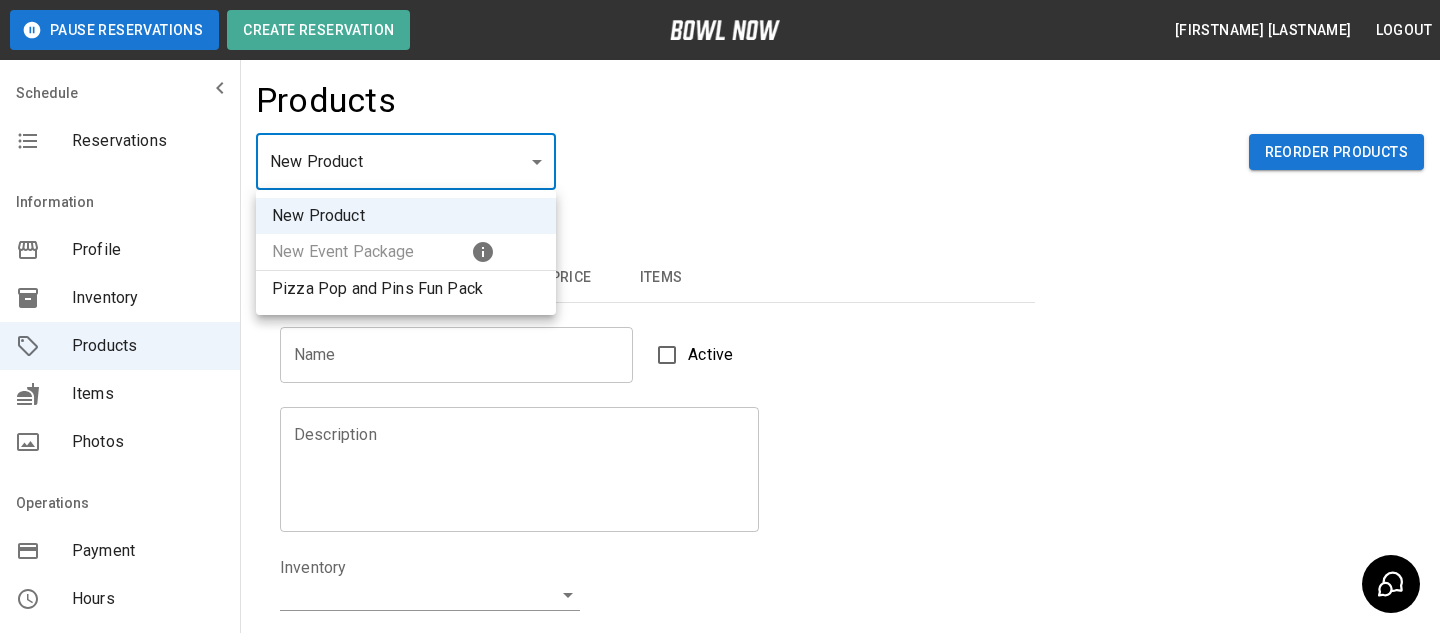 click on "Pause Reservations Create Reservation [FIRSTNAME] [LASTNAME] Logout Schedule Reservations Information Profile Inventory Products Items Photos Operations Payment Hours Staff Help Reports Integrations Contacts User Account Products New Product ** ​ Reorder Products Details Basic Image Hours Price Items Name Name Active Description Description Inventory ​ Duration (hours) Min * Min Max * Max Guest Count Min * Min Max * Max Limit Product Availability Restrict product availability within a date range Limit Availability? Current Image Select an Image Upload Product Hours: Same as Business Hours ******* Product Hours: Deposit only? Collect Deposit Only % * ​ percent ******* ​ Unit Price $ * Unit Price per hour **** ​ Price per Shoe $ * Price per Shoe Include Shoes? Require Shoes? Sales Tax % * Sales Tax Tax Unit Price Tax Shoes Discounts and Promos Create discount codes and promos for your product ADD DISCOUNT CODE Select Items For This Product Allow customers to edit or cancel their reservation? Yes Create |" at bounding box center (720, 644) 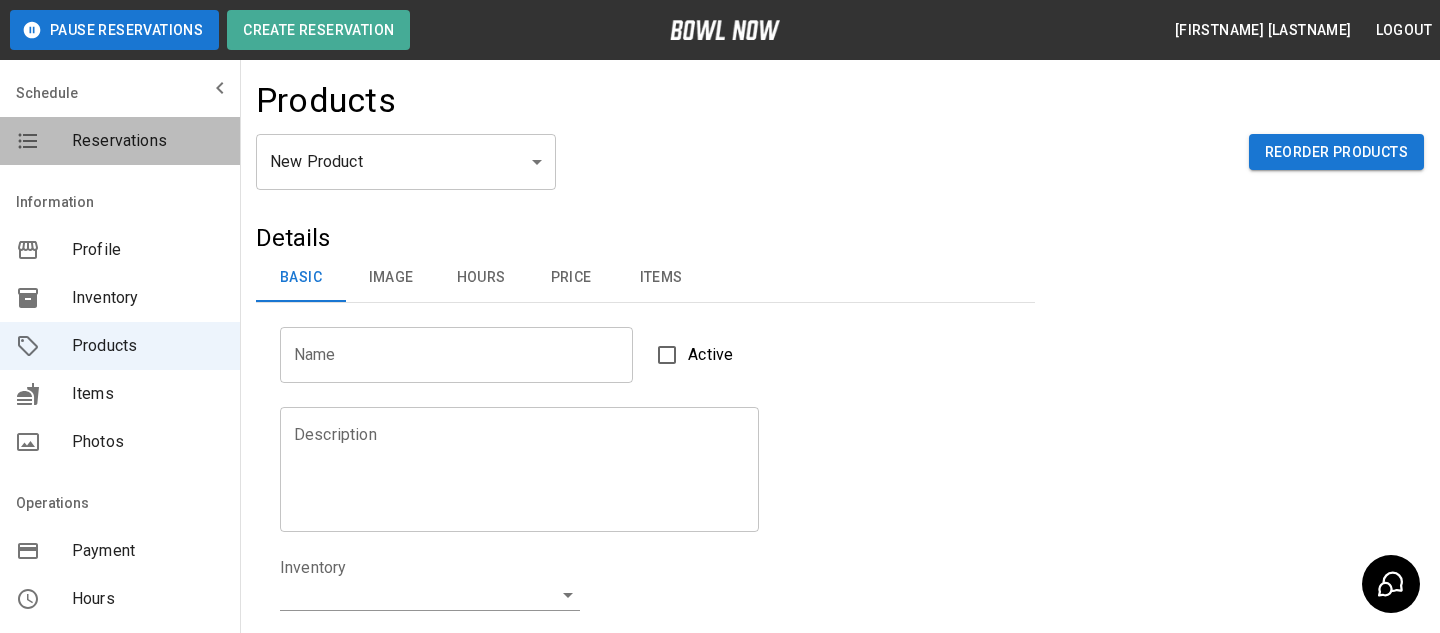 click on "Reservations" at bounding box center [120, 141] 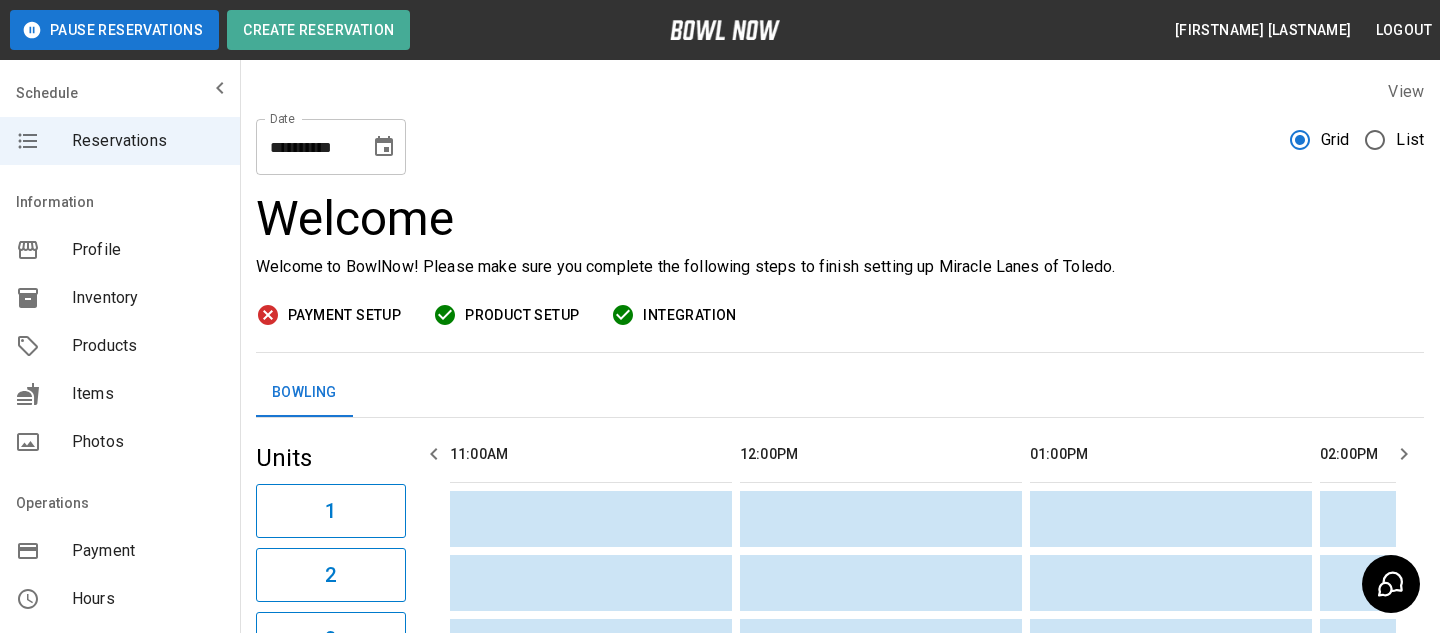 scroll, scrollTop: 0, scrollLeft: 1160, axis: horizontal 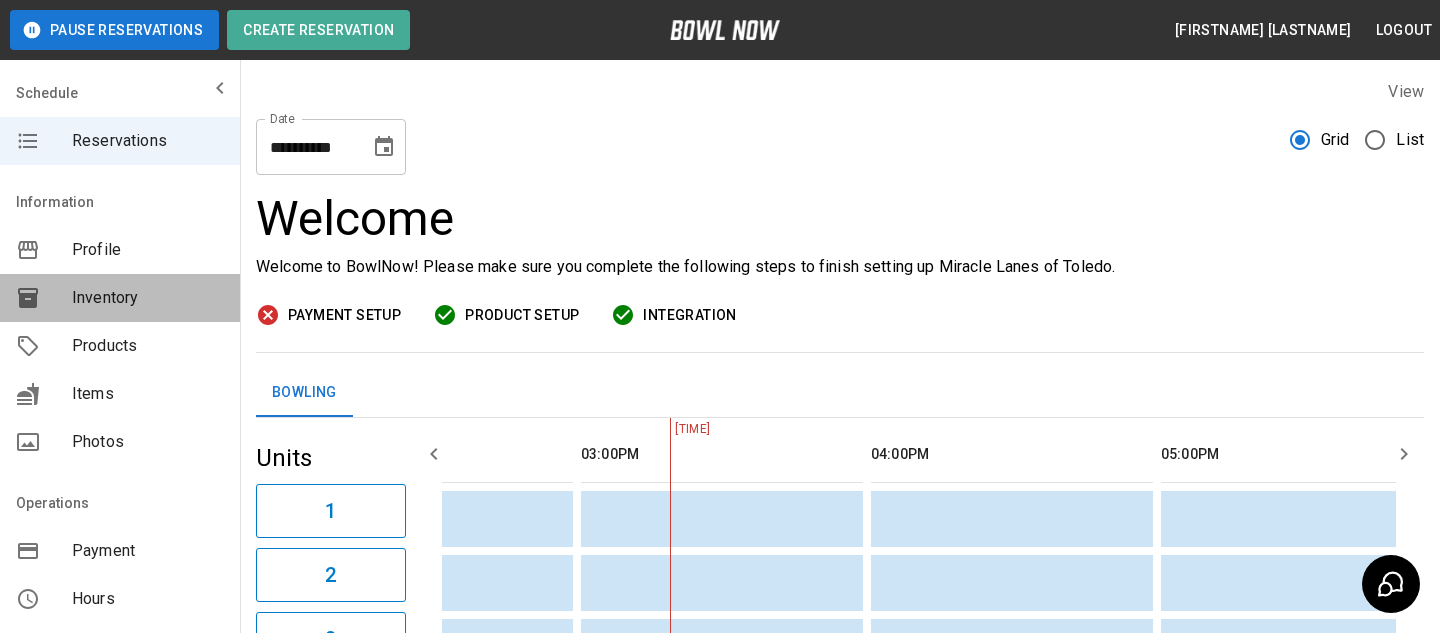 click on "Inventory" at bounding box center [148, 298] 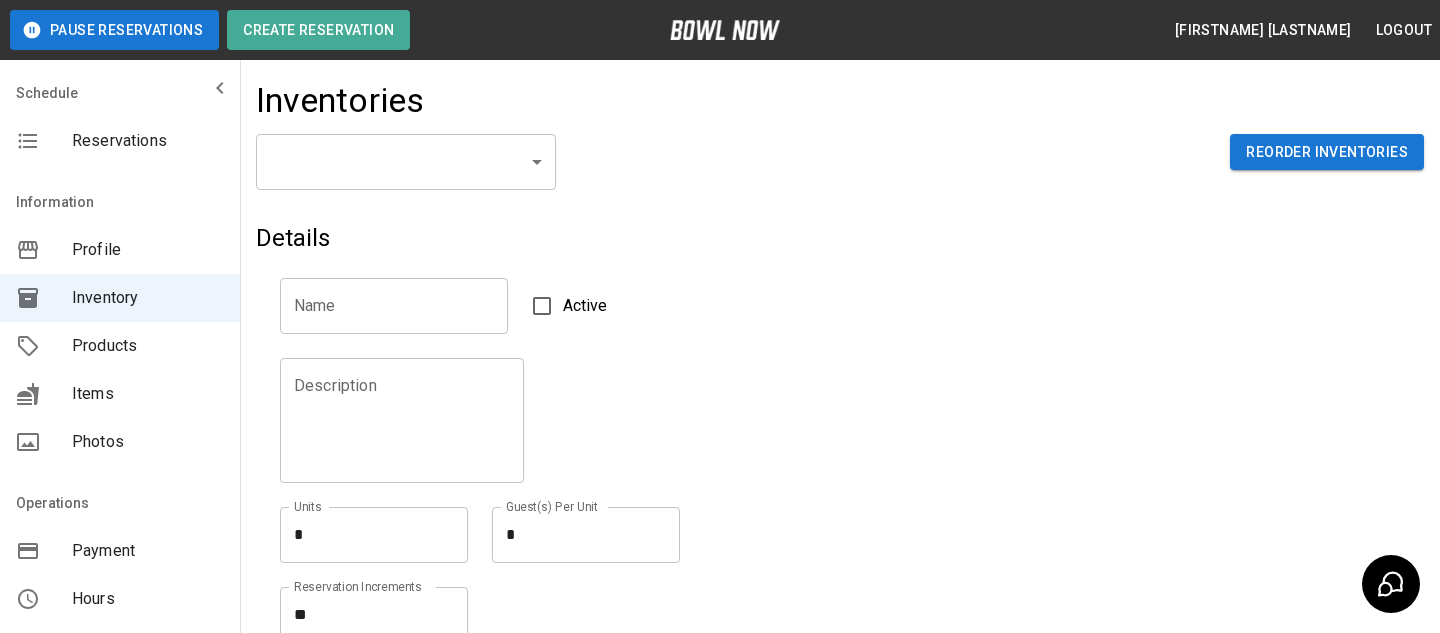 click on "Pause Reservations Create Reservation [FIRST] [LAST] Logout Schedule Reservations Information Profile Inventory Products Items Photos Operations Payment Hours Staff Help Reports Integrations Contacts User Account Inventories ​ ​ Reorder Inventories Details Name Name Active Description Description Units * * Units Guest(s) Per Unit * * Guest(s) Per Unit Reservation Increments ** * Reservation Increments Create © 2022 BowlNow, Inc. All Rights Reserved. Privacy Policy   |   Terms and Conditions /businesses/ccWLwpS4bI7gJa6HJbGH/inventories [FIRST] [LAST] Logout Reservations Profile Inventory Products Items Photos Payment Hours Staff Help Reports Integrations Contacts Account" at bounding box center (720, 440) 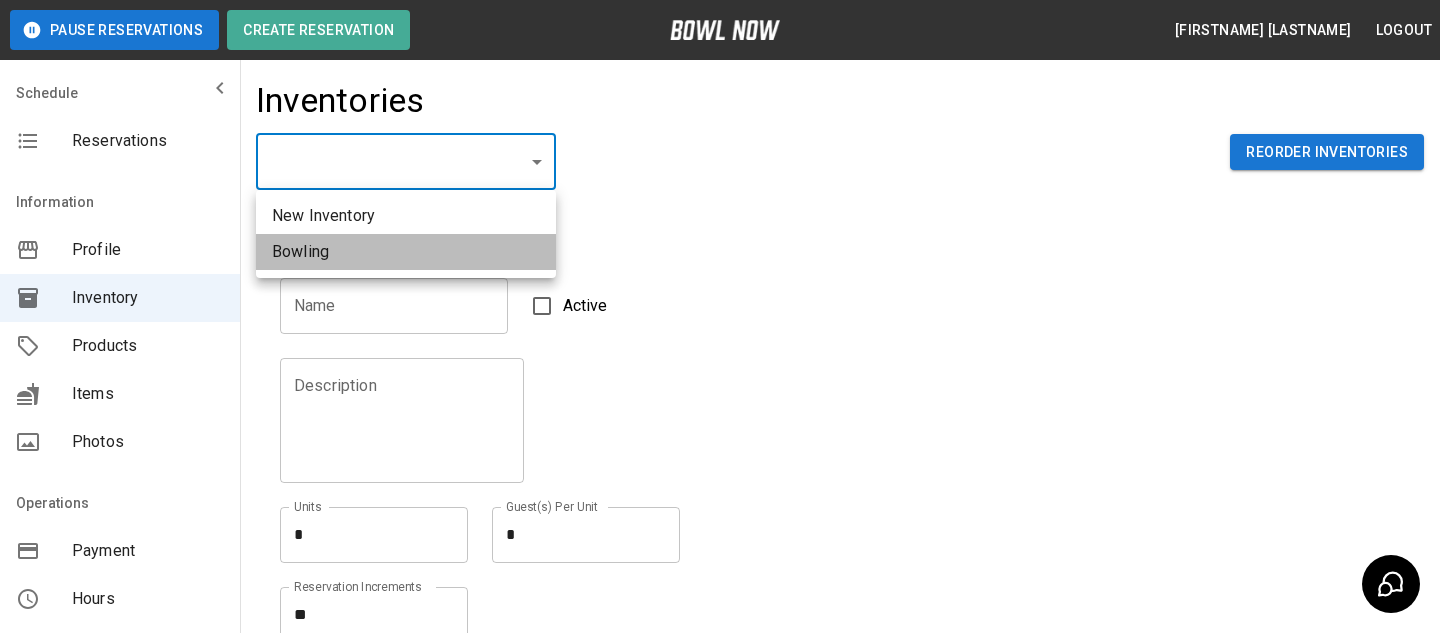 click on "Bowling" at bounding box center (406, 252) 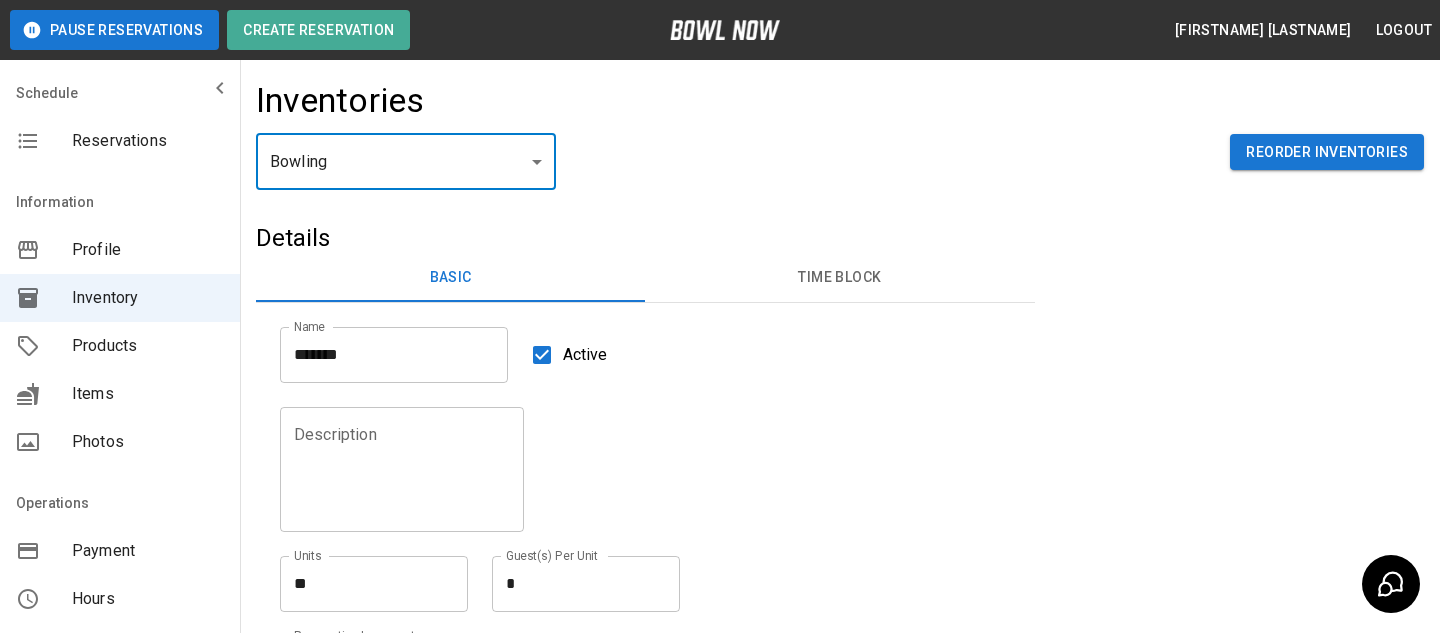 click on "Time Block" at bounding box center (839, 278) 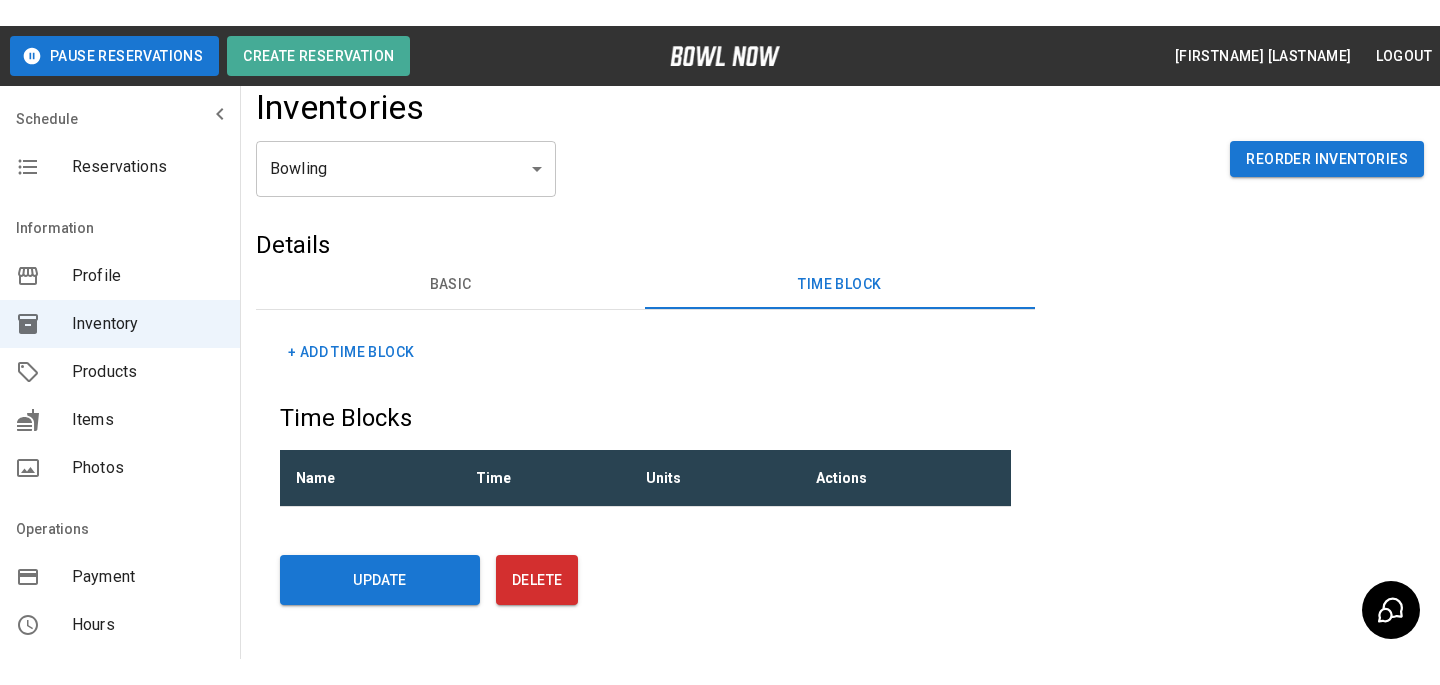 scroll, scrollTop: 0, scrollLeft: 0, axis: both 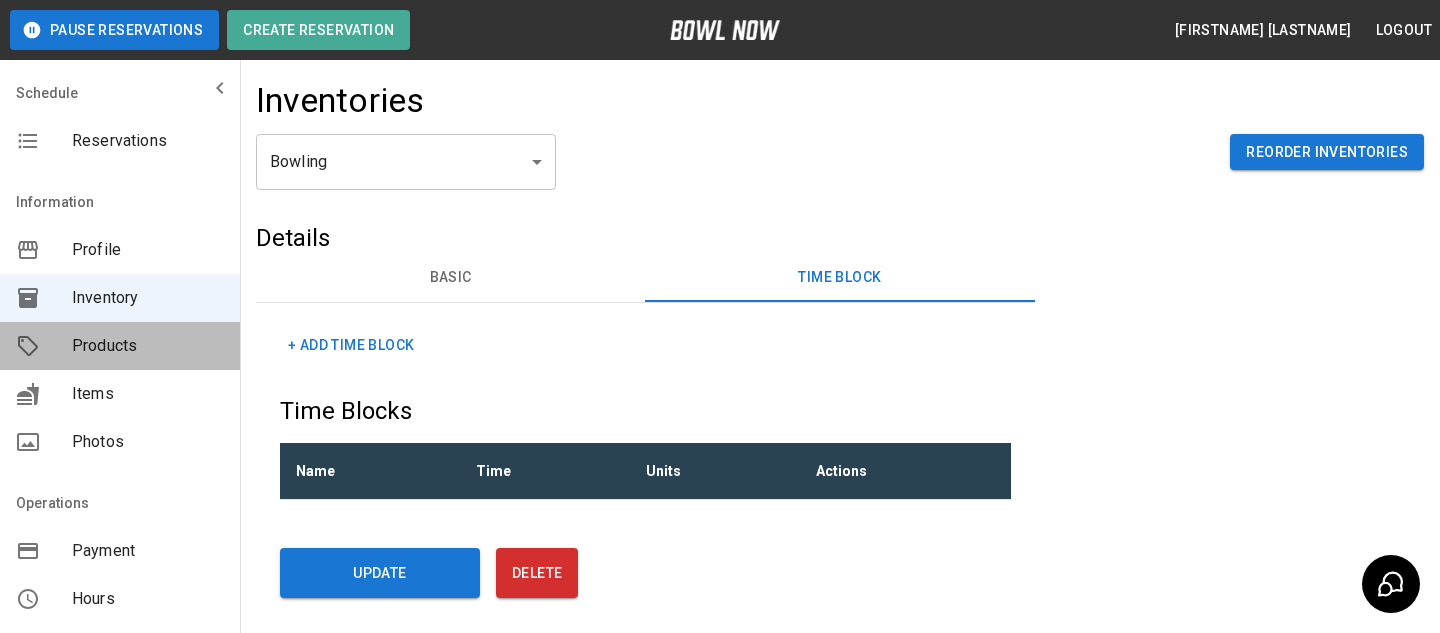 click on "Products" at bounding box center [120, 346] 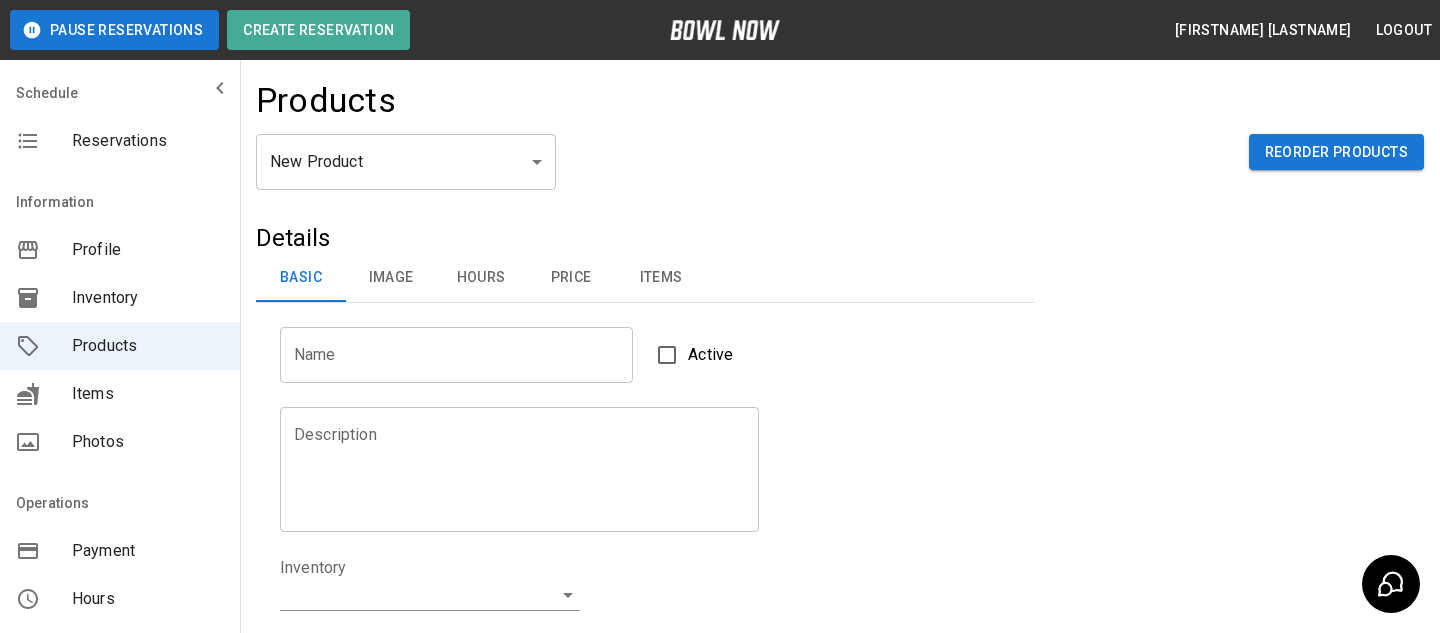 click on "Pause Reservations Create Reservation [FIRSTNAME] [LASTNAME] Logout Schedule Reservations Information Profile Inventory Products Items Photos Operations Payment Hours Staff Help Reports Integrations Contacts User Account Products New Product ** ​ Reorder Products Details Basic Image Hours Price Items Name Name Active Description Description Inventory ​ Duration (hours) Min * Min Max * Max Guest Count Min * Min Max * Max Limit Product Availability Restrict product availability within a date range Limit Availability? Current Image Select an Image Upload Product Hours: Same as Business Hours ******* Product Hours: Deposit only? Collect Deposit Only % * ​ percent ******* ​ Unit Price $ * Unit Price per hour **** ​ Price per Shoe $ * Price per Shoe Include Shoes? Require Shoes? Sales Tax % * Sales Tax Tax Unit Price Tax Shoes Discounts and Promos Create discount codes and promos for your product ADD DISCOUNT CODE Select Items For This Product Allow customers to edit or cancel their reservation? Yes Create |" at bounding box center [720, 644] 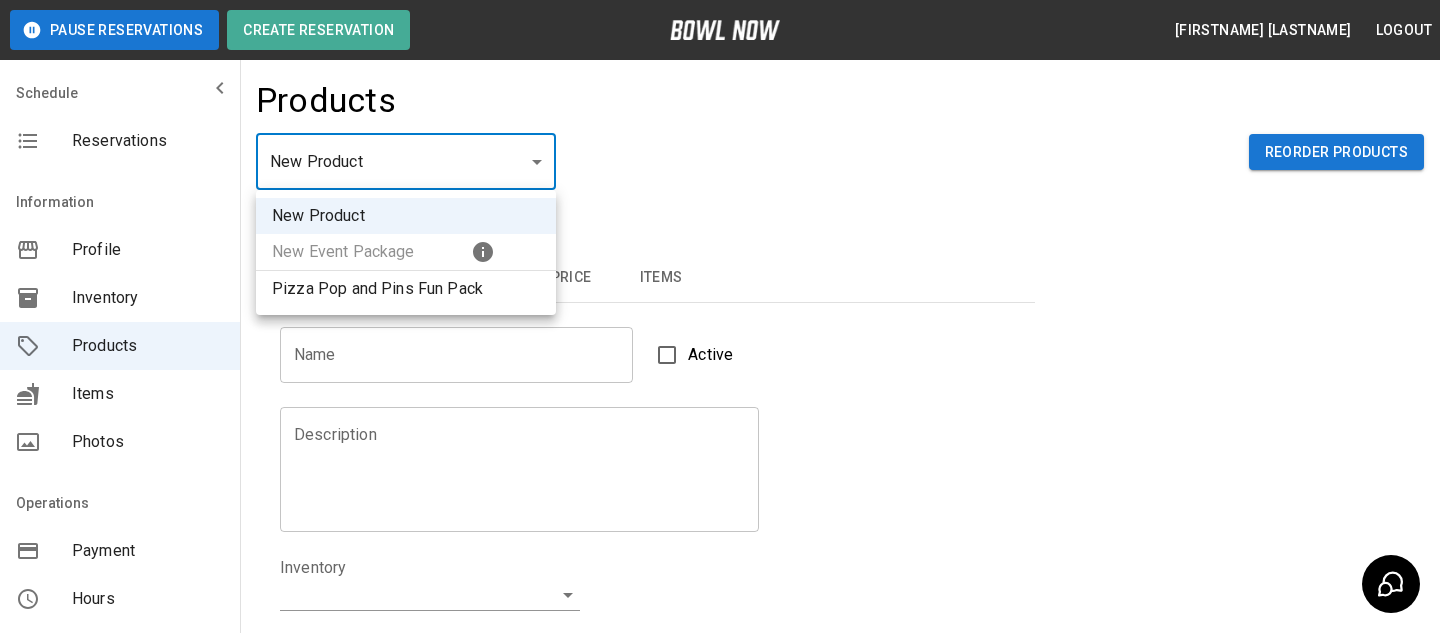 drag, startPoint x: 277, startPoint y: 255, endPoint x: 399, endPoint y: 250, distance: 122.10242 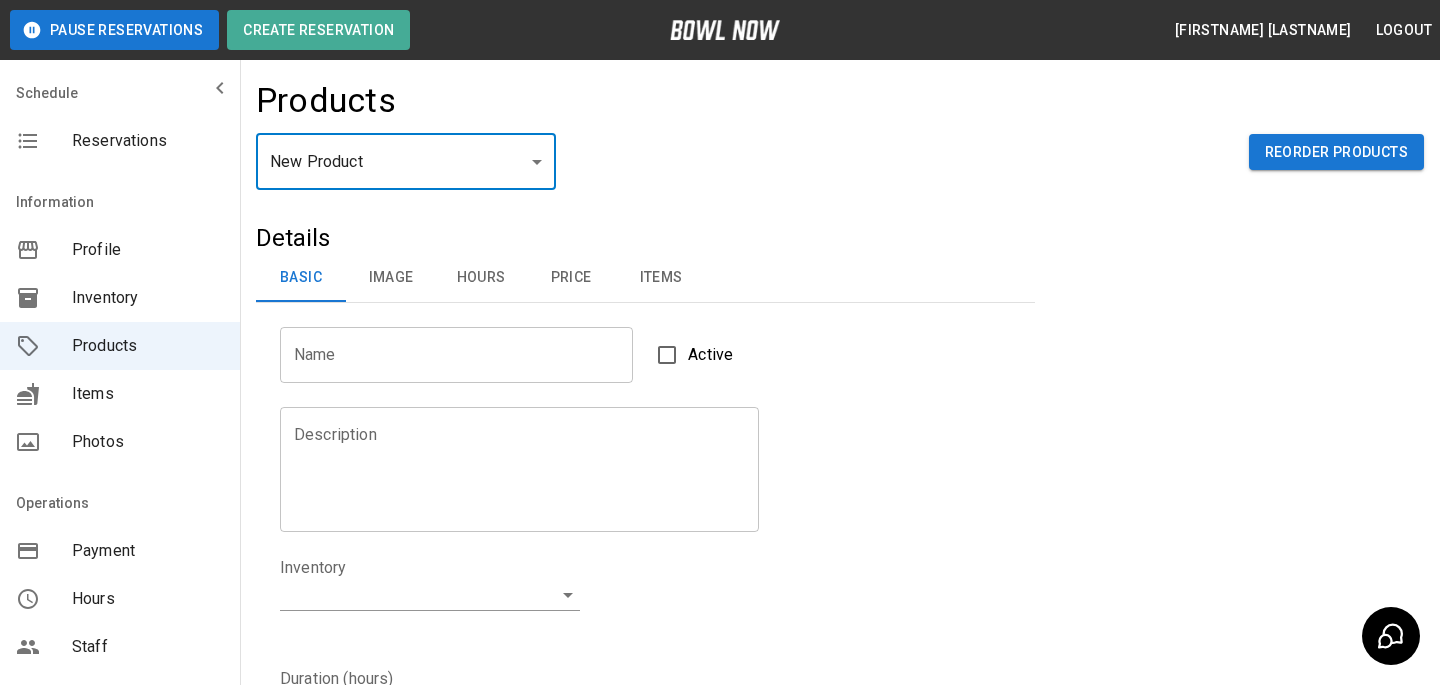 click on "Profile" at bounding box center (148, 250) 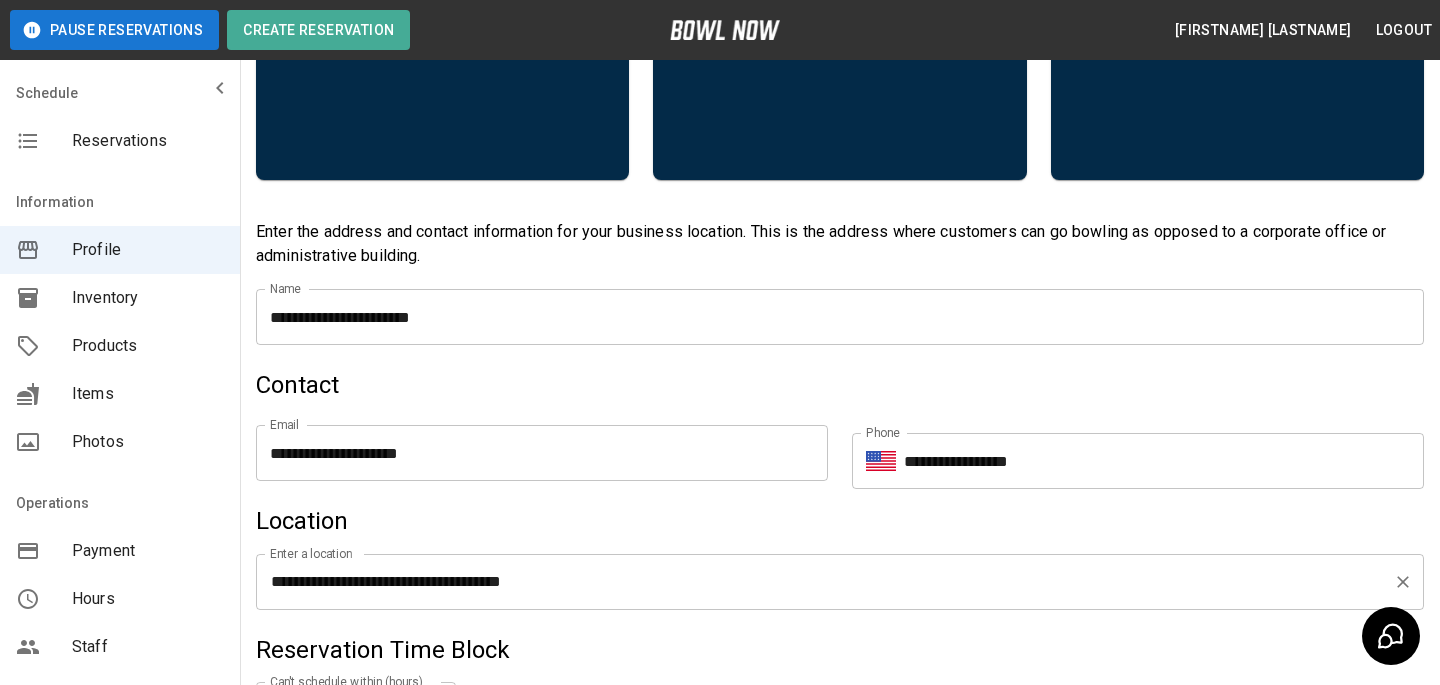scroll, scrollTop: 650, scrollLeft: 0, axis: vertical 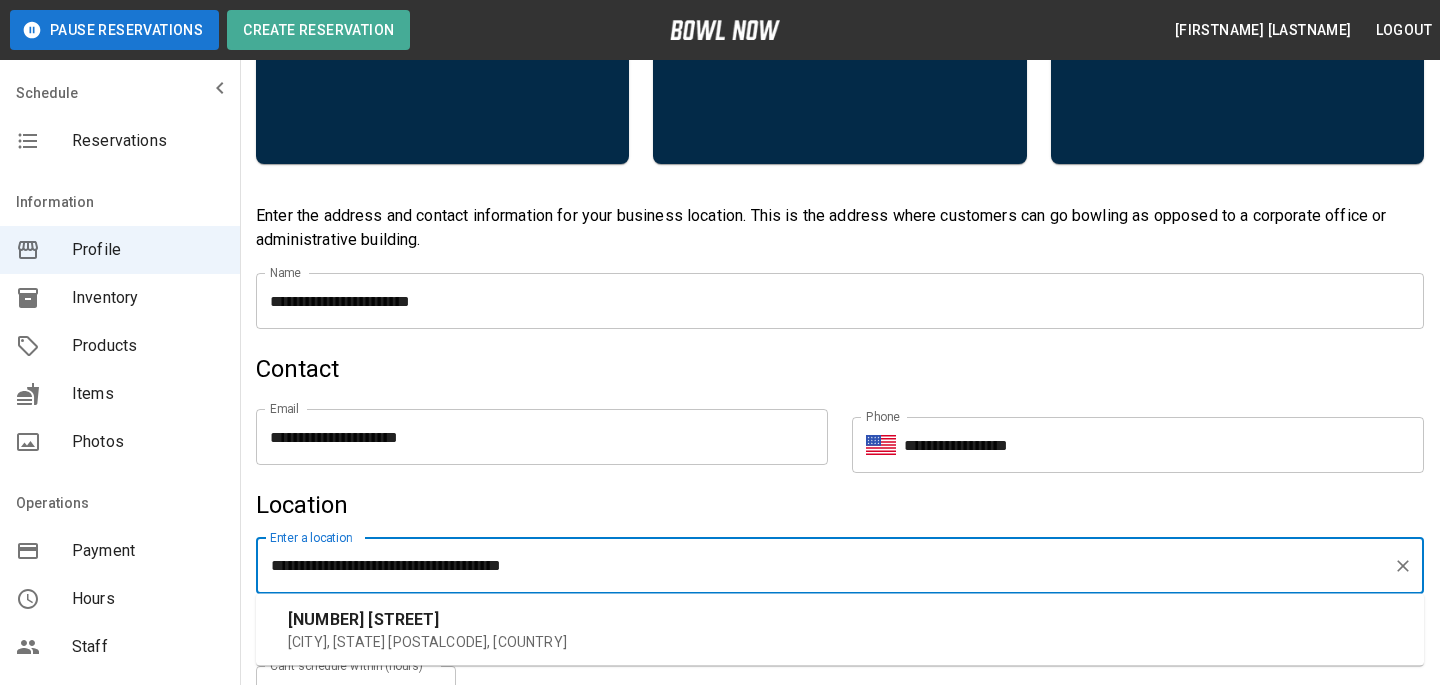 drag, startPoint x: 586, startPoint y: 573, endPoint x: 302, endPoint y: 545, distance: 285.37695 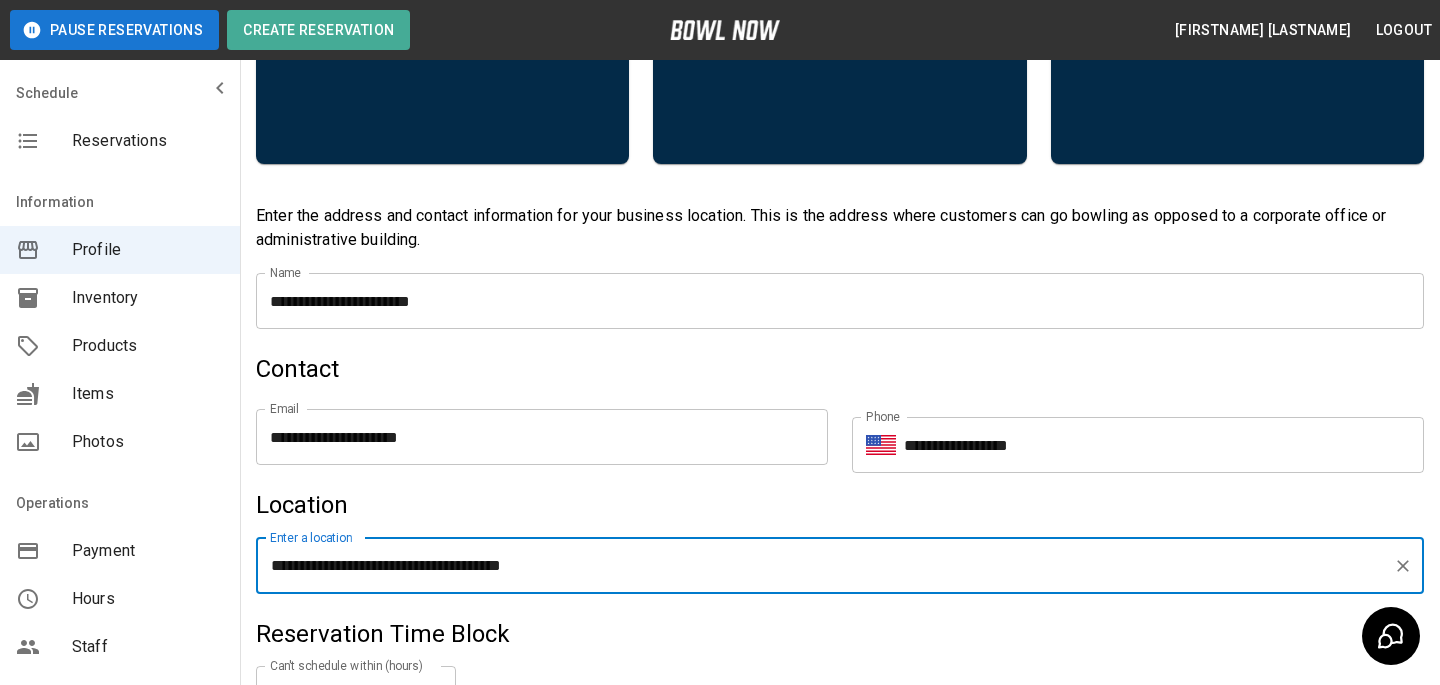 scroll, scrollTop: 766, scrollLeft: 0, axis: vertical 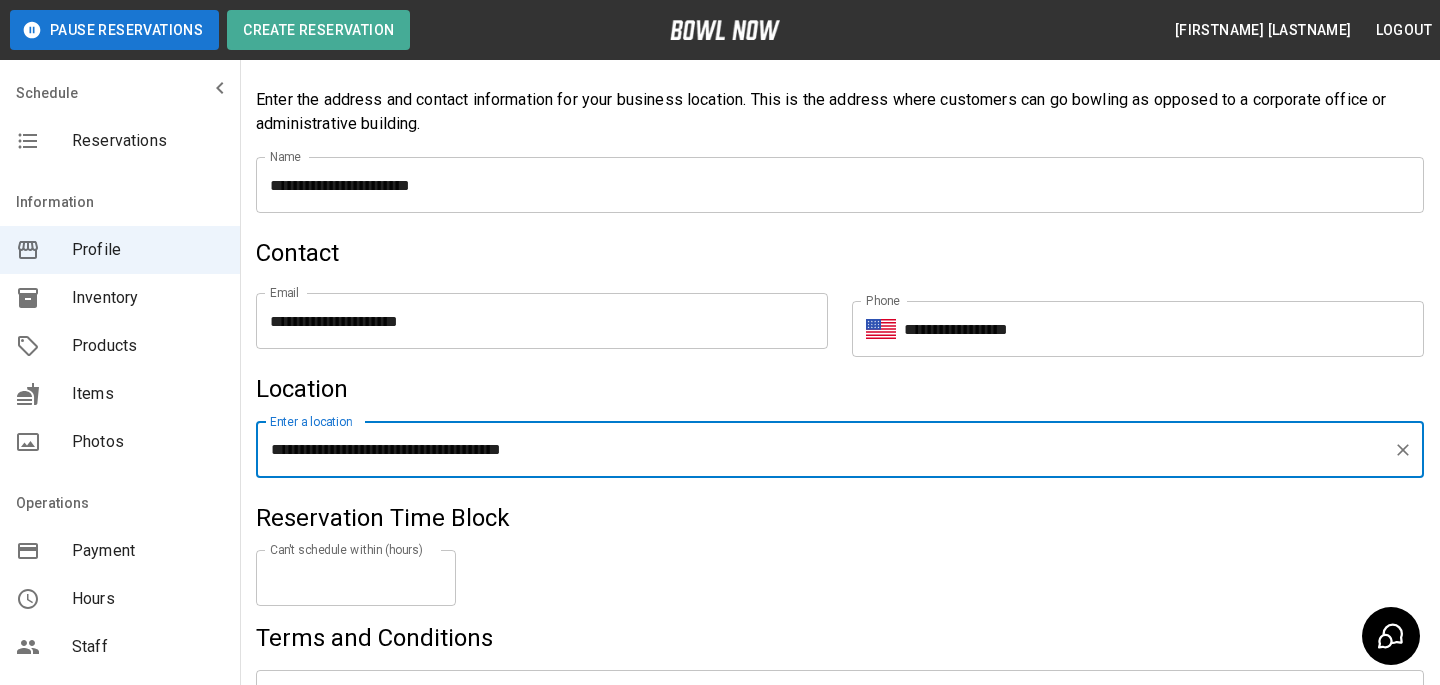 click on "**********" at bounding box center [542, 321] 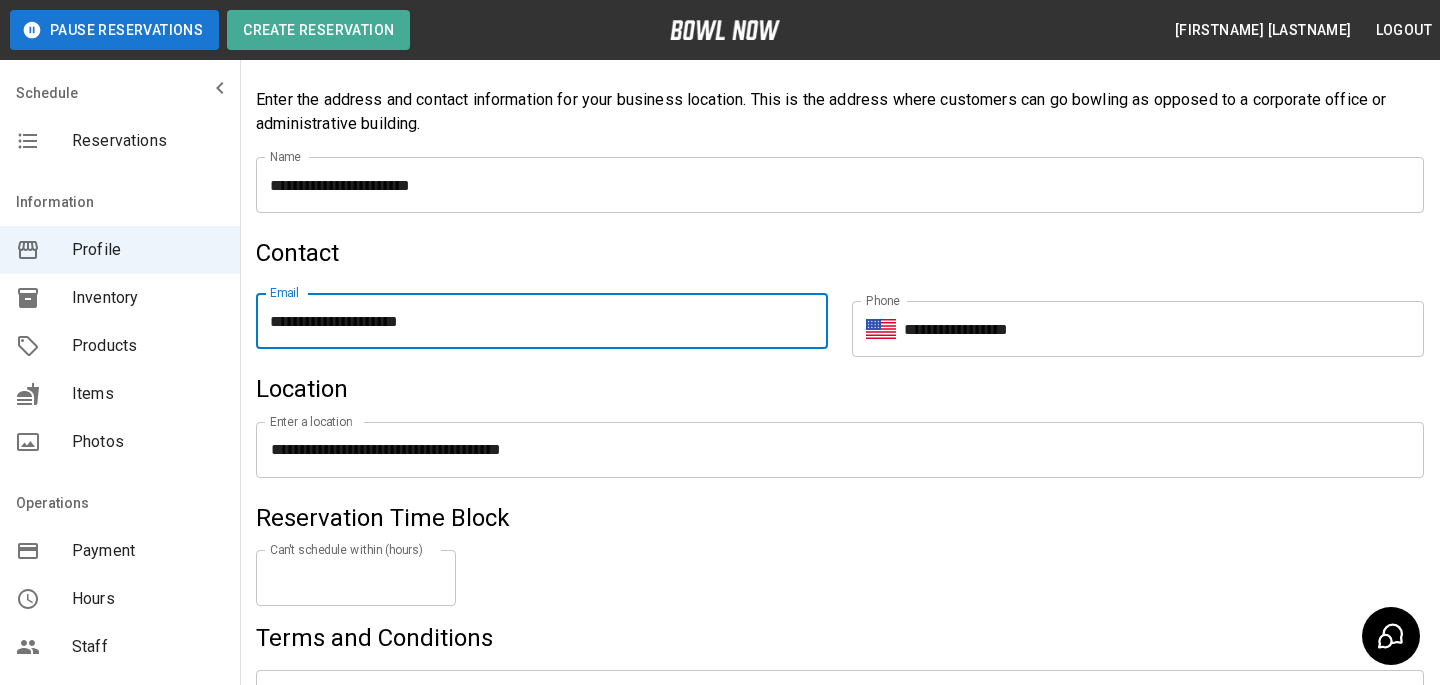drag, startPoint x: 355, startPoint y: 318, endPoint x: 233, endPoint y: 305, distance: 122.69067 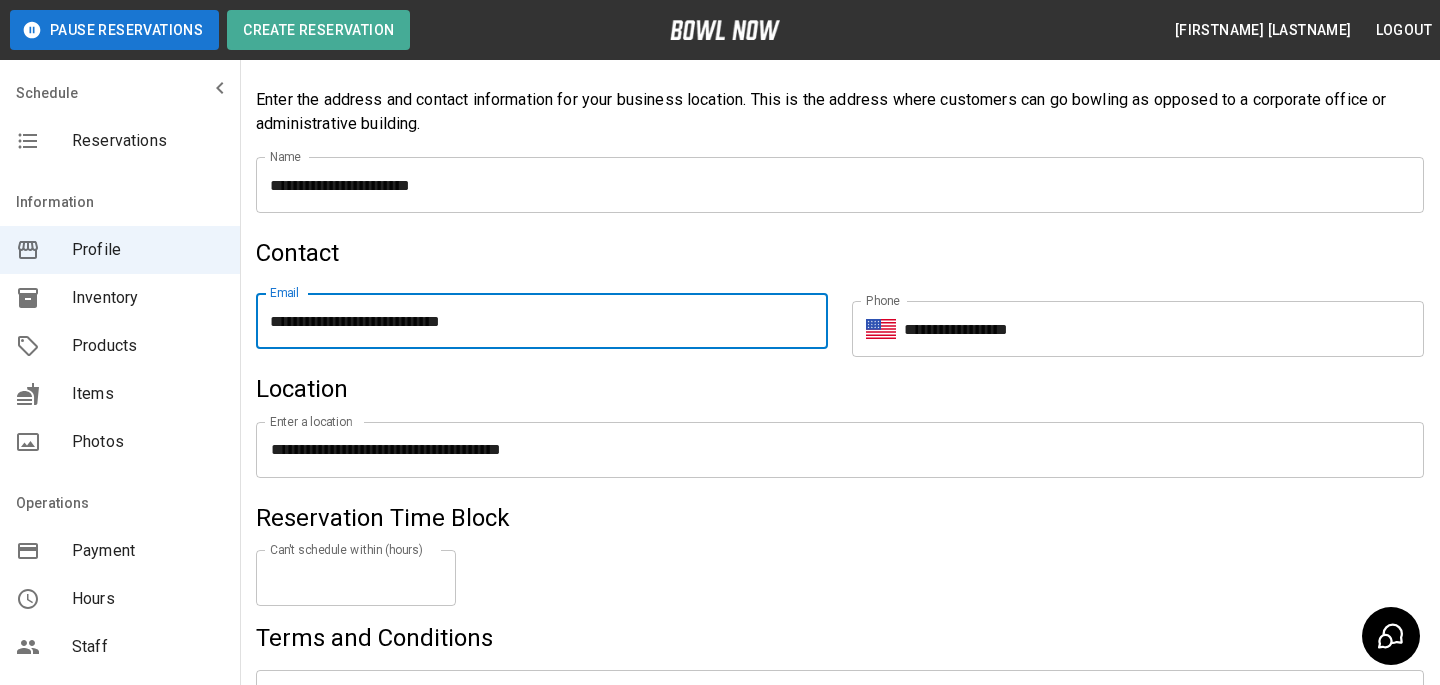 type on "**********" 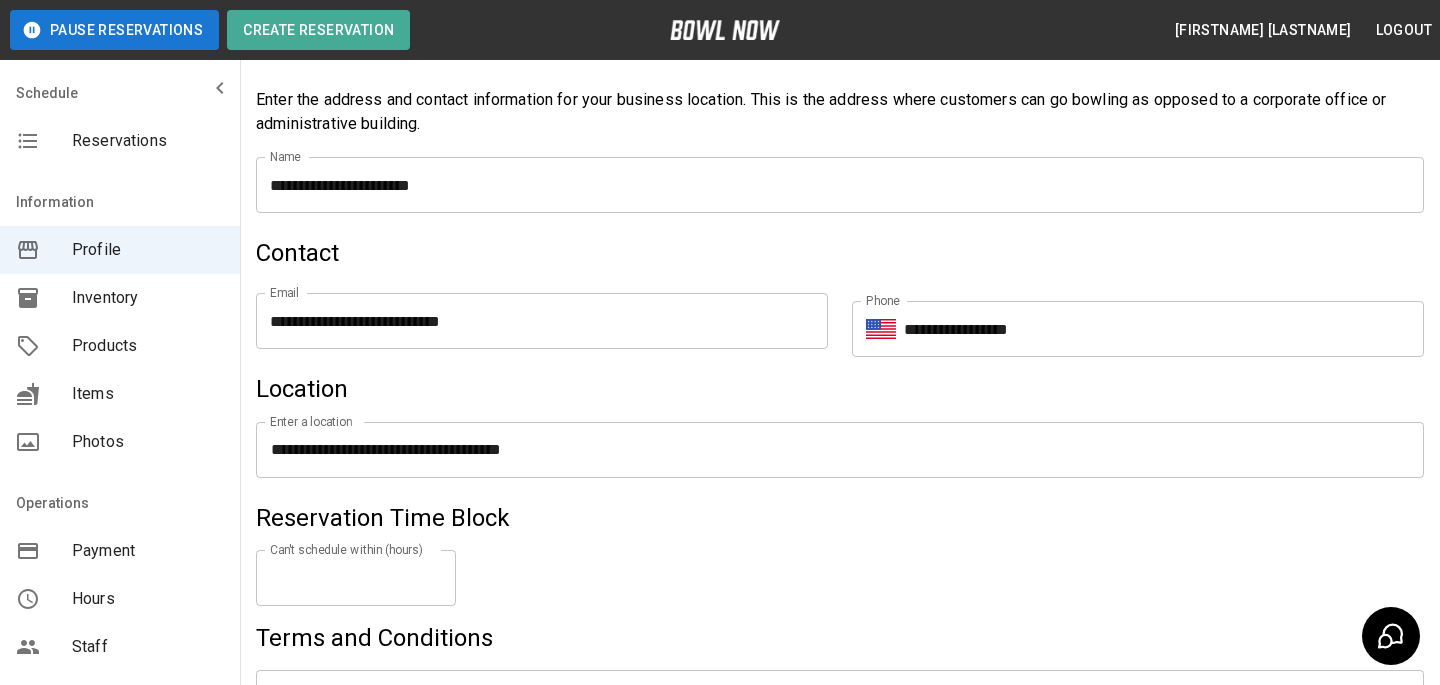 scroll, scrollTop: 1052, scrollLeft: 0, axis: vertical 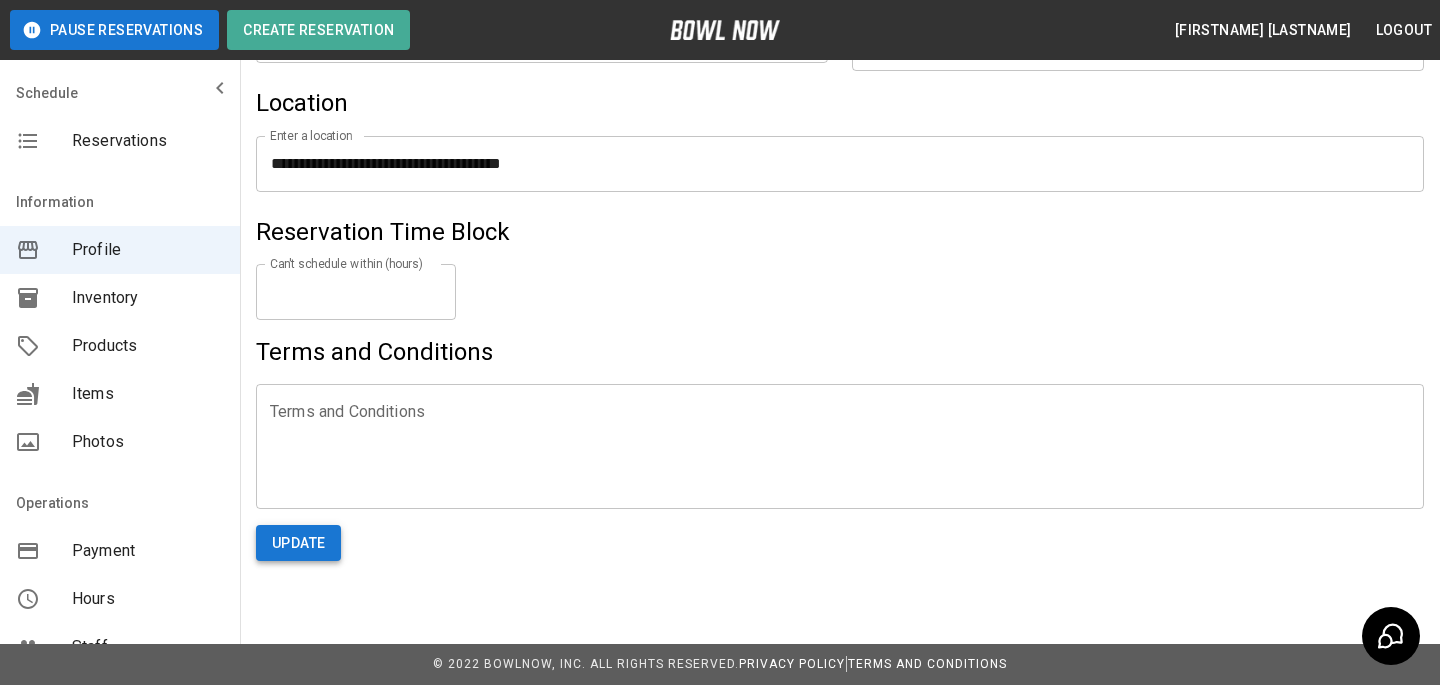 click on "Update" at bounding box center [298, 543] 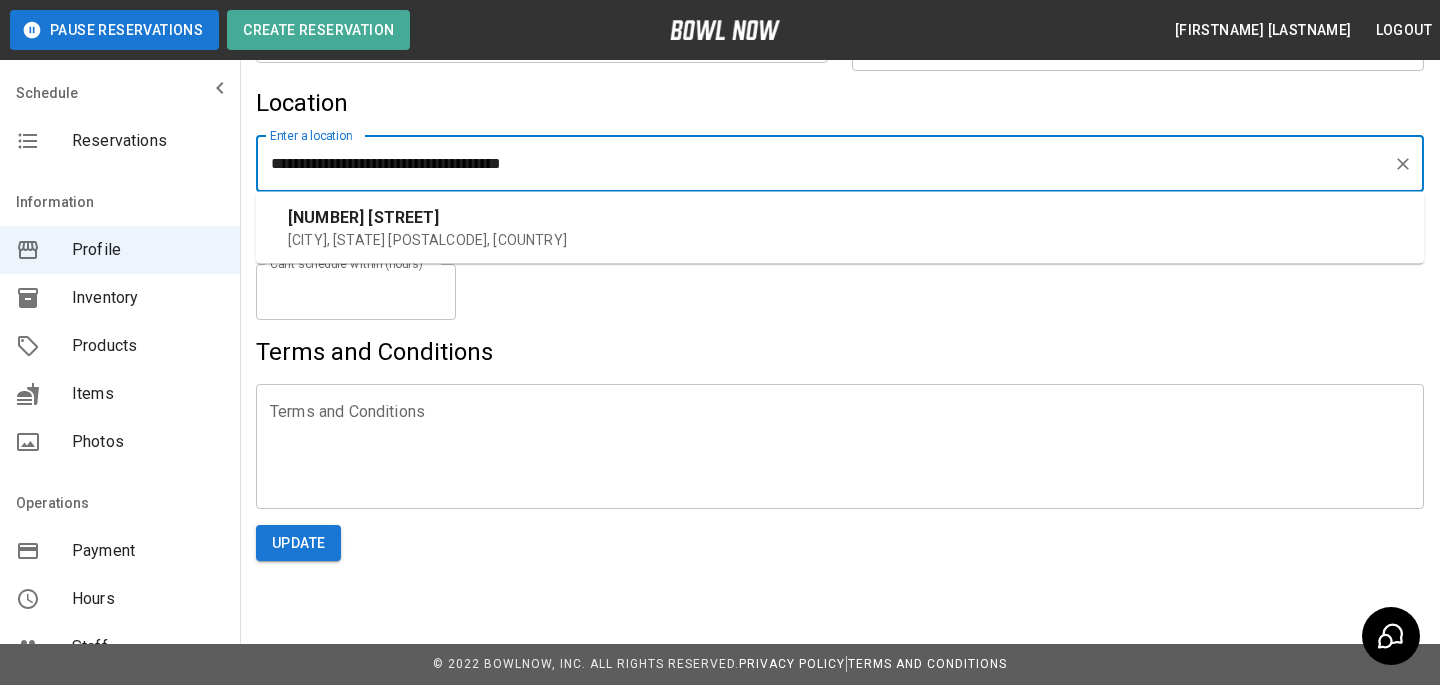 drag, startPoint x: 655, startPoint y: 169, endPoint x: 188, endPoint y: 137, distance: 468.09506 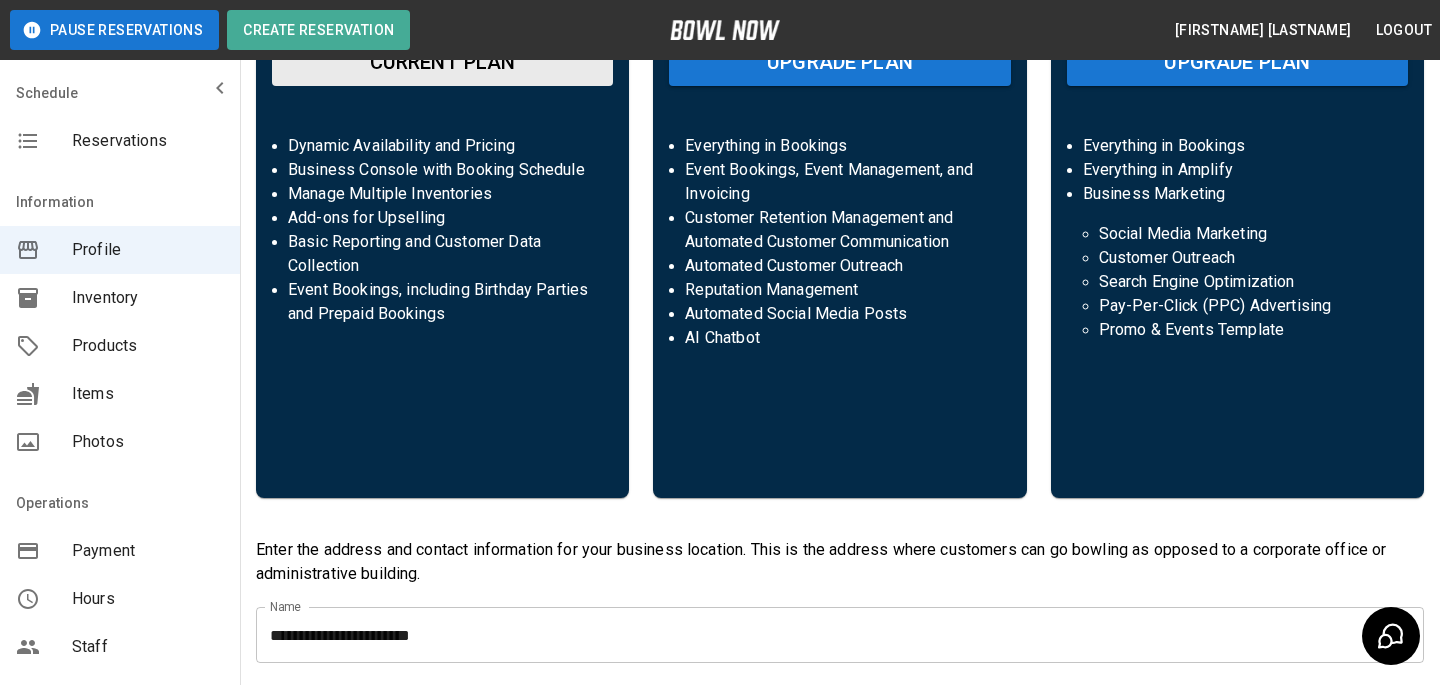 scroll, scrollTop: 0, scrollLeft: 0, axis: both 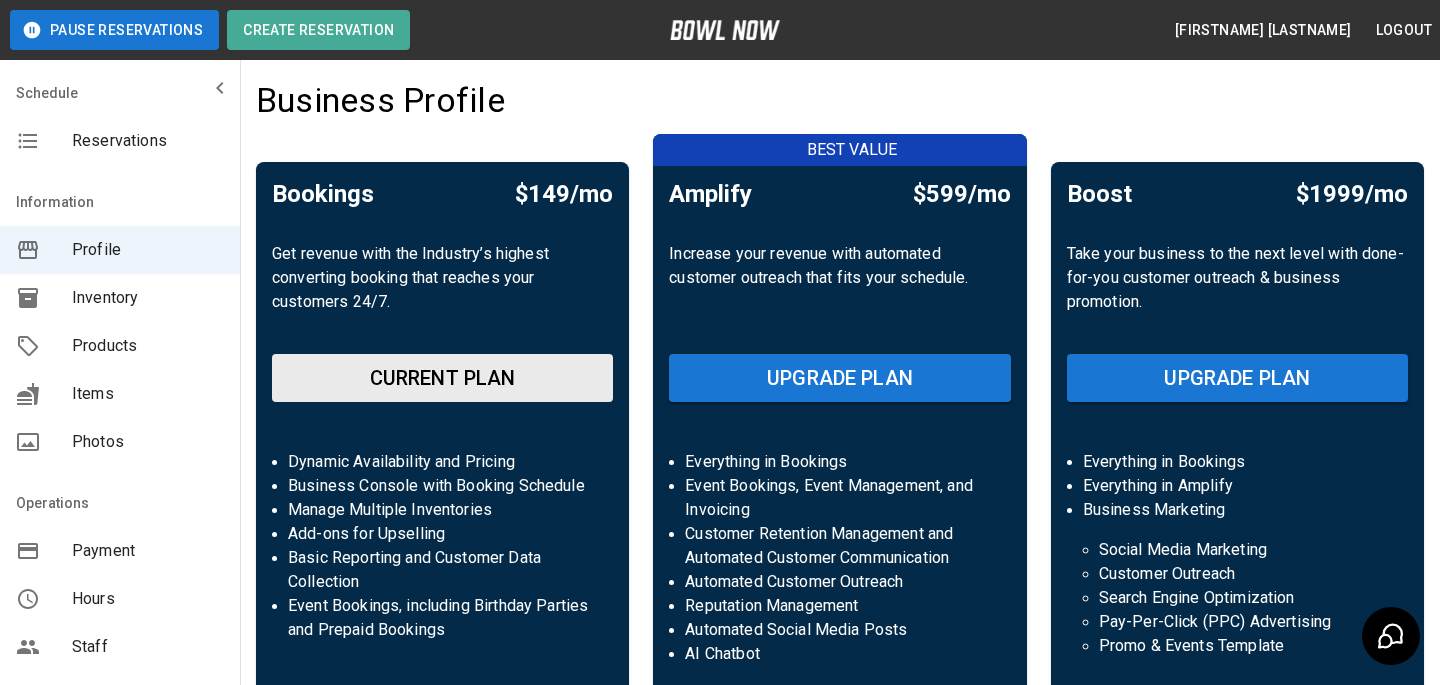 click on "Bookings $149/mo Get revenue with the Industry’s highest converting booking that reaches your customers 24/7. CURRENT PLAN Dynamic Availability and Pricing Business Console with Booking Schedule Manage Multiple Inventories Add-ons for Upselling Basic Reporting and Customer Data Collection Event Bookings, including Birthday Parties and Prepaid Bookings BEST VALUE Amplify $599/mo Increase your revenue with automated customer outreach that fits your schedule. UPGRADE PLAN Everything in Bookings Event Bookings, Event Management, and Invoicing Customer Retention Management and Automated Customer Communication Automated Customer Outreach Reputation Management Automated Social Media Posts AI Chatbot Boost $1999/mo Take your business to the next level with done-for-you customer outreach & business promotion. UPGRADE PLAN Everything in Bookings Everything in Amplify Business Marketing Social Media Marketing Customer Outreach Search Engine Optimization Pay-Per-Click (PPC) Advertising Promo & Events Template" at bounding box center [840, 434] 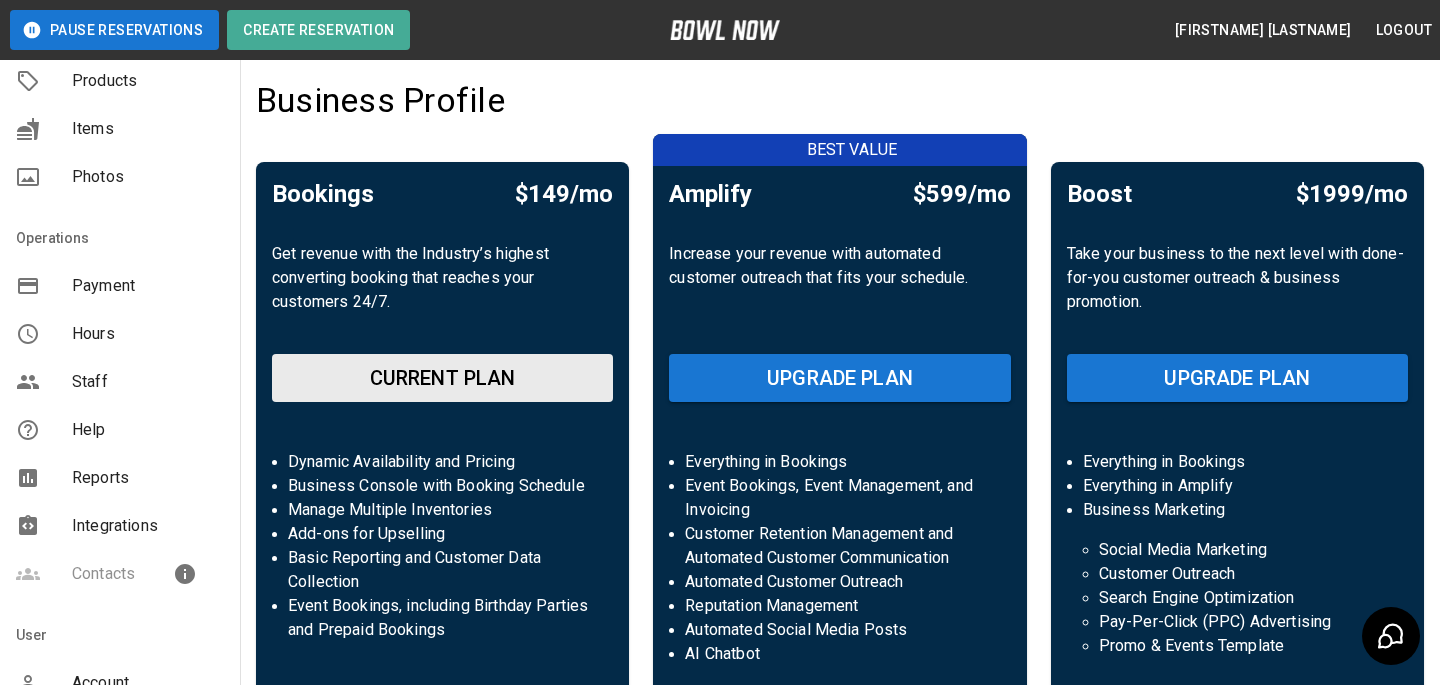 scroll, scrollTop: 395, scrollLeft: 0, axis: vertical 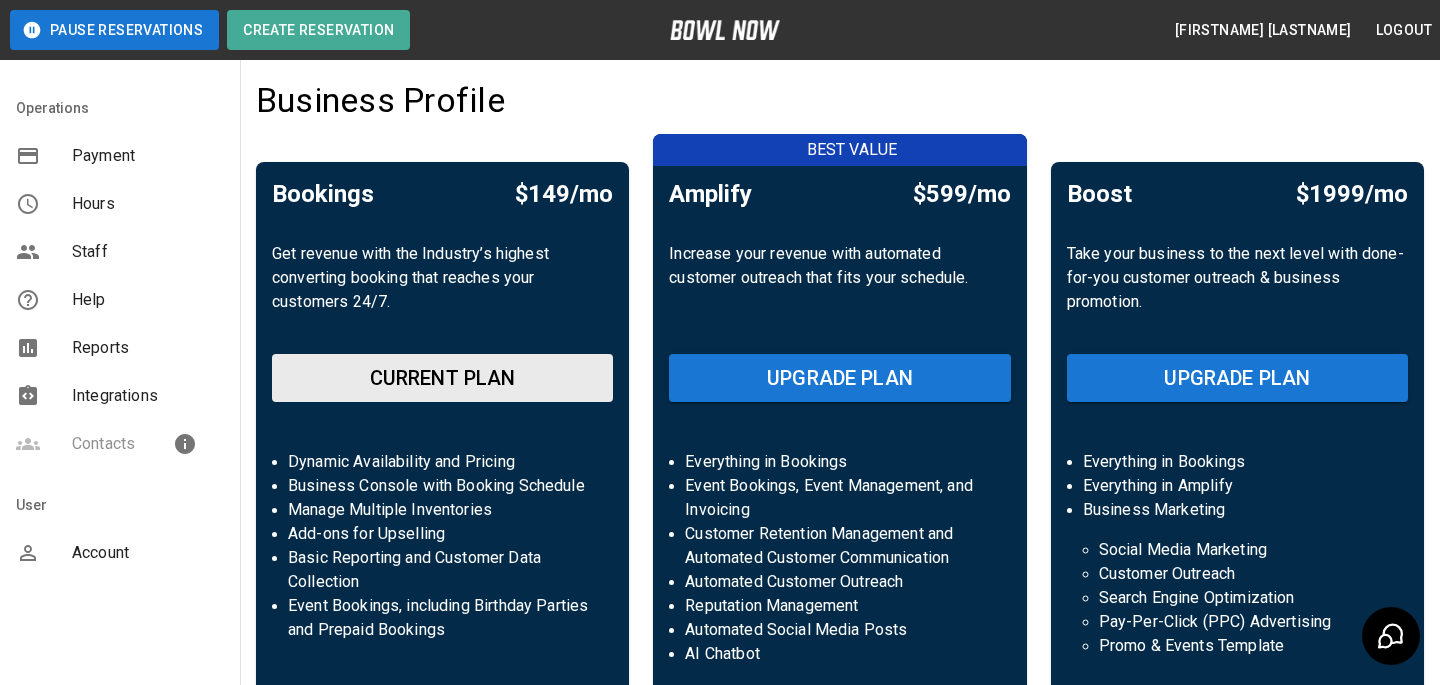 click on "Account" at bounding box center [120, 553] 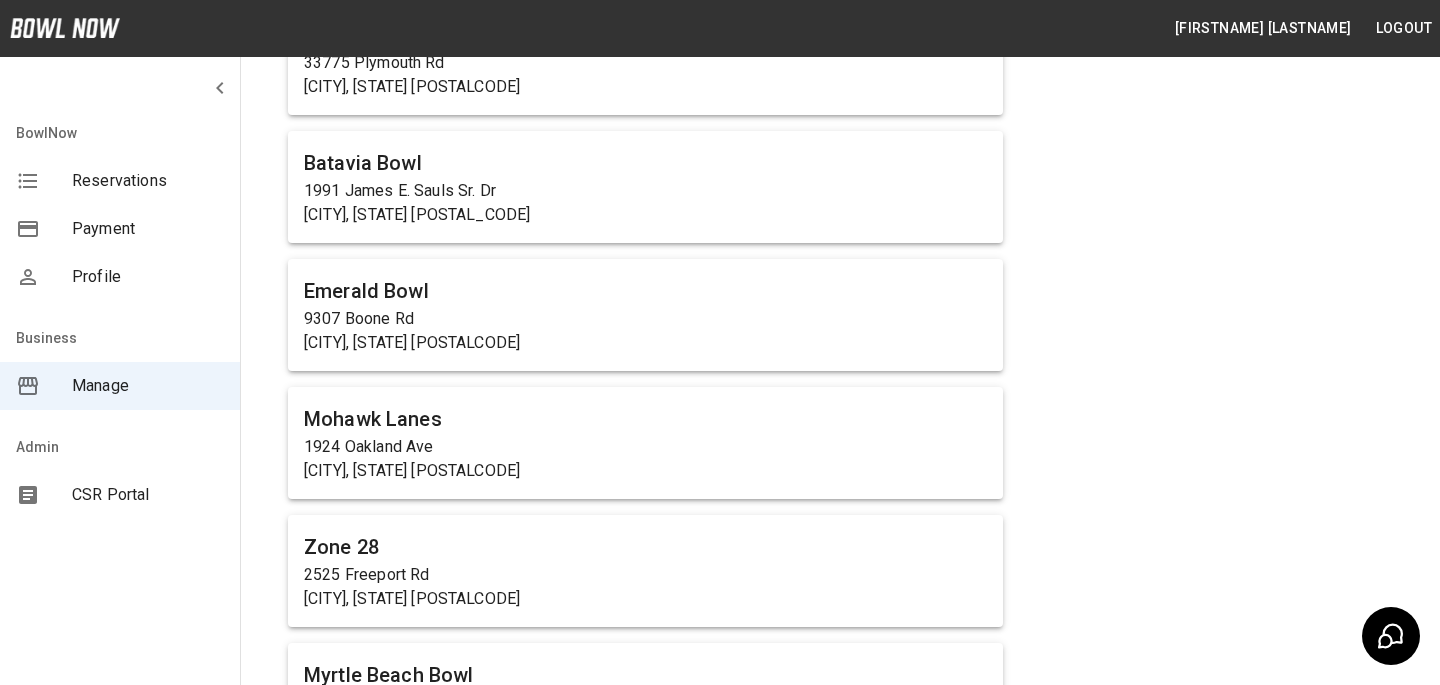 scroll, scrollTop: 11255, scrollLeft: 0, axis: vertical 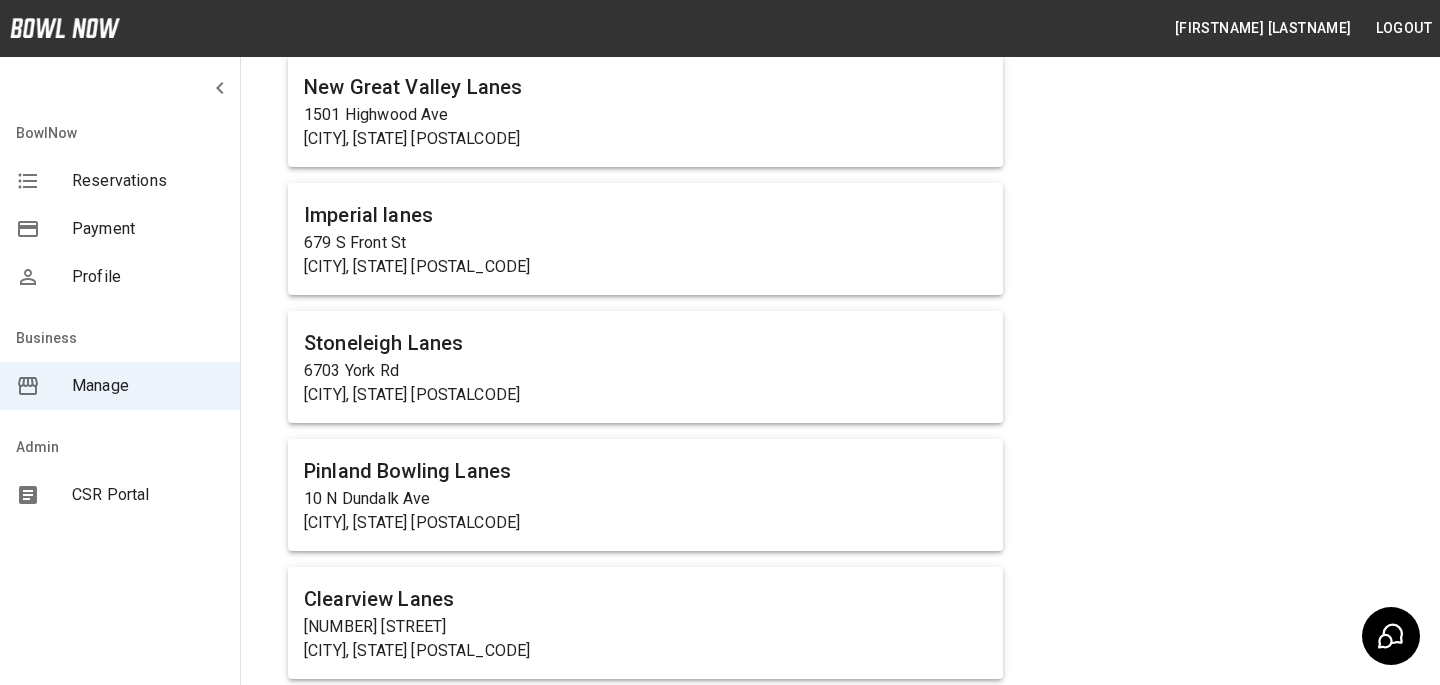 click on "Stoneleigh Lanes" at bounding box center [645, 343] 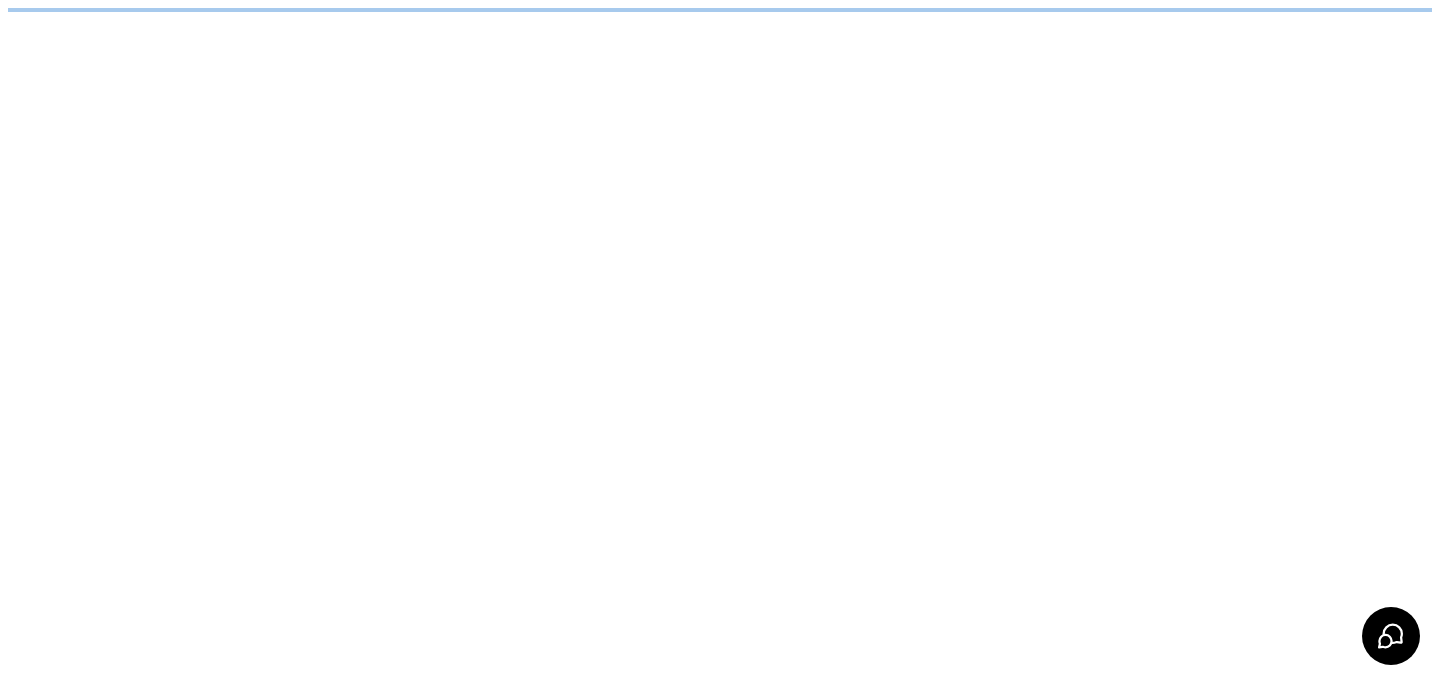 scroll, scrollTop: 0, scrollLeft: 0, axis: both 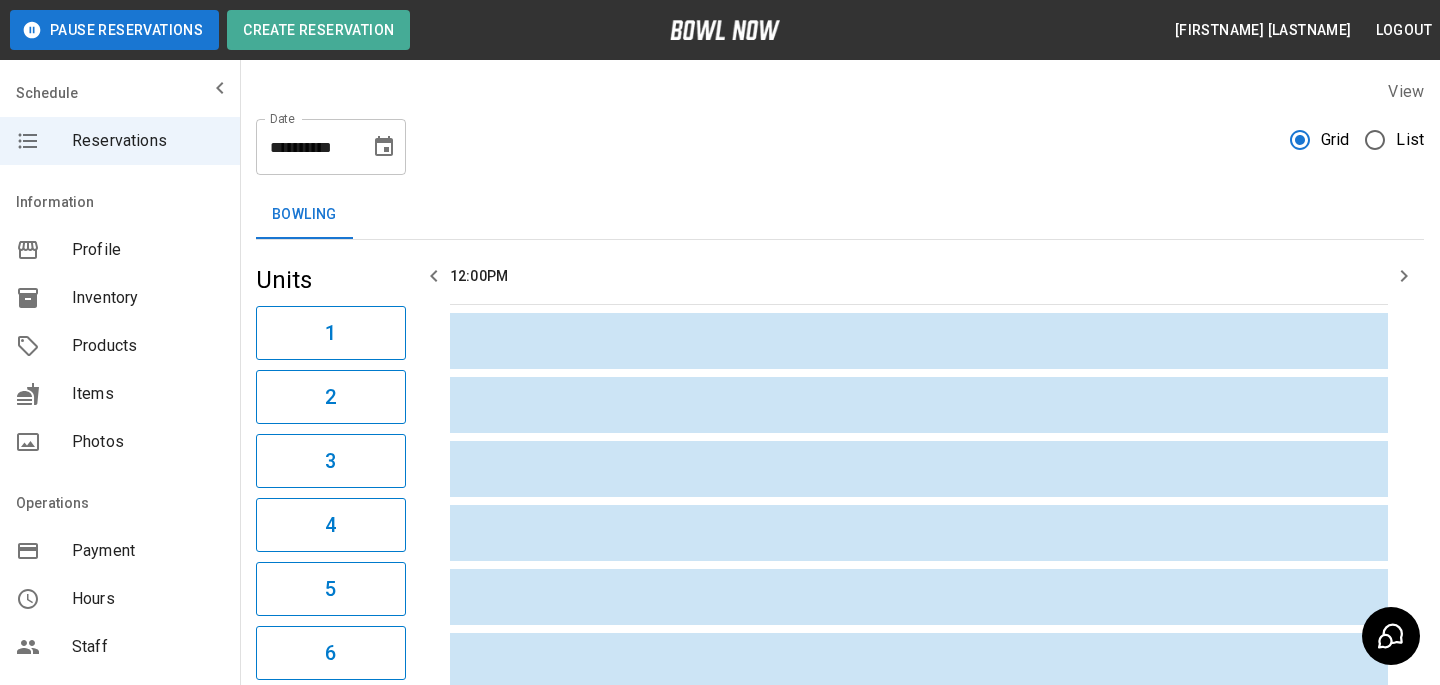 click on "Hours" at bounding box center (120, 599) 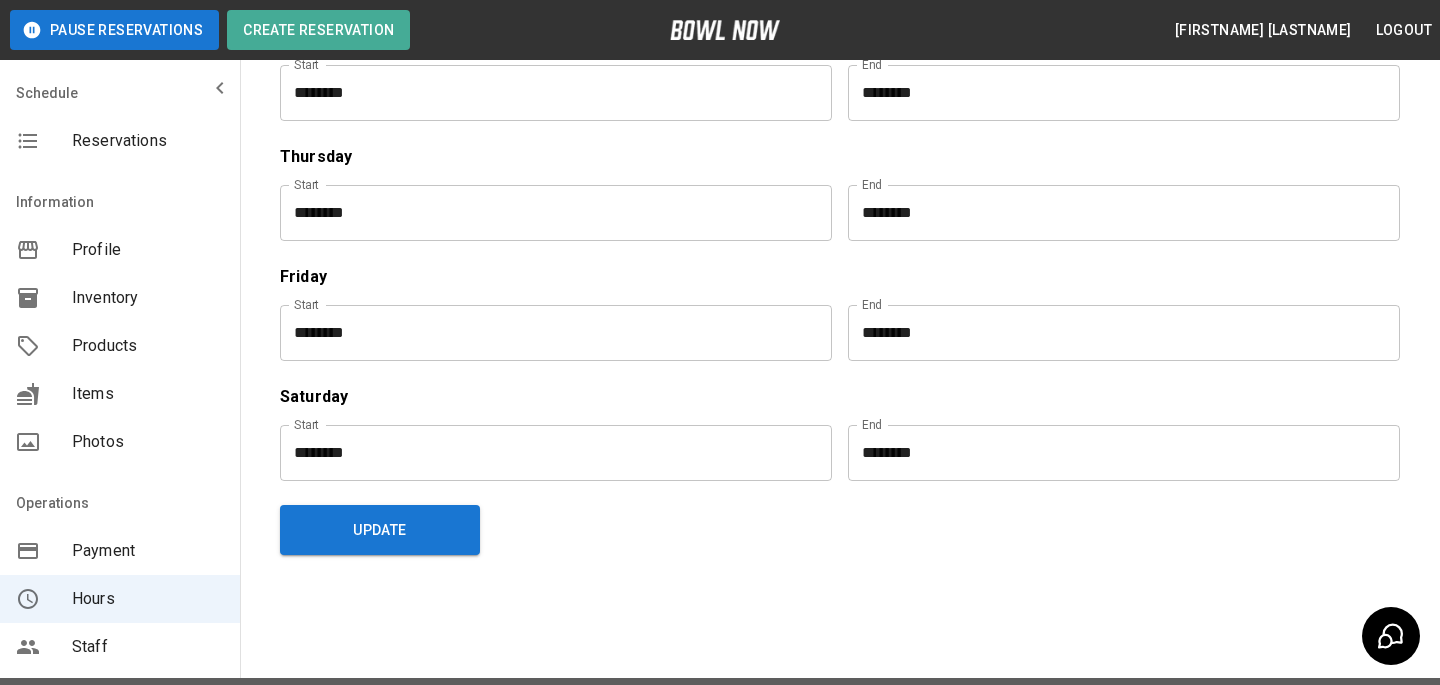 scroll, scrollTop: 582, scrollLeft: 0, axis: vertical 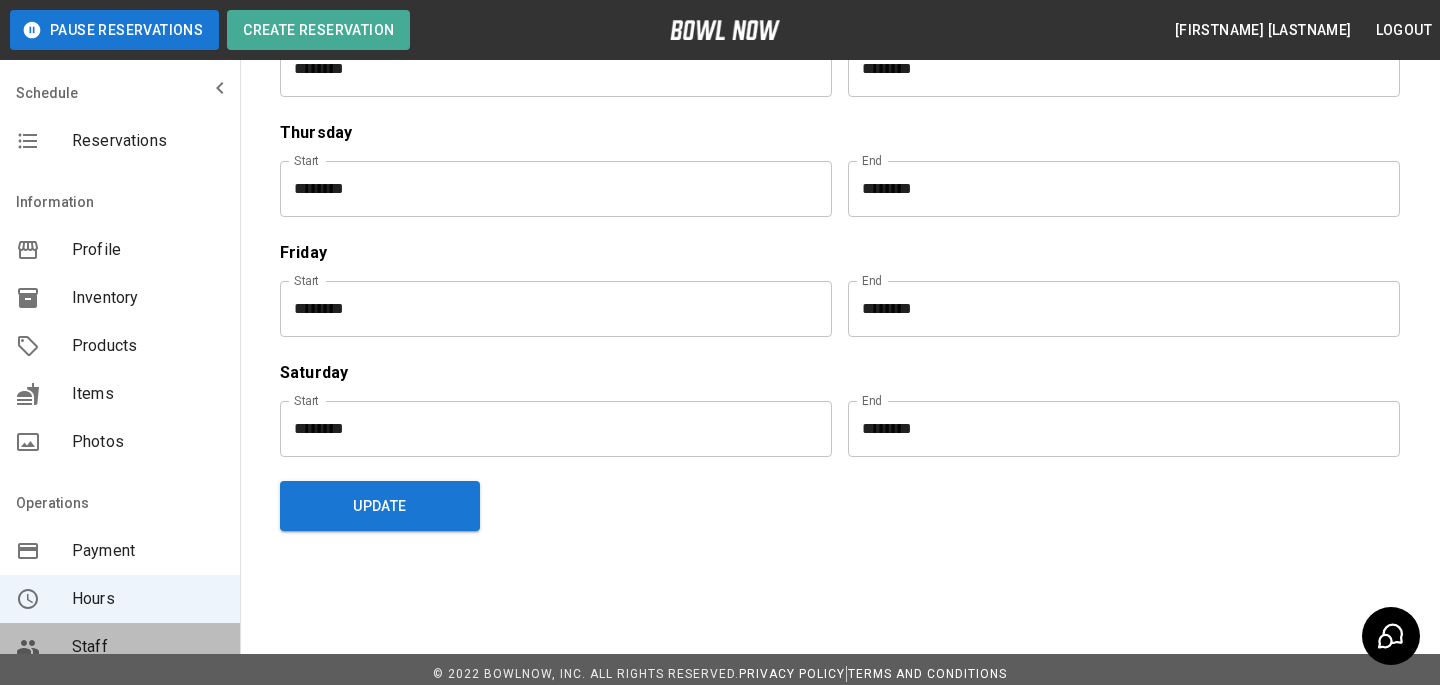 click on "Staff" at bounding box center (148, 647) 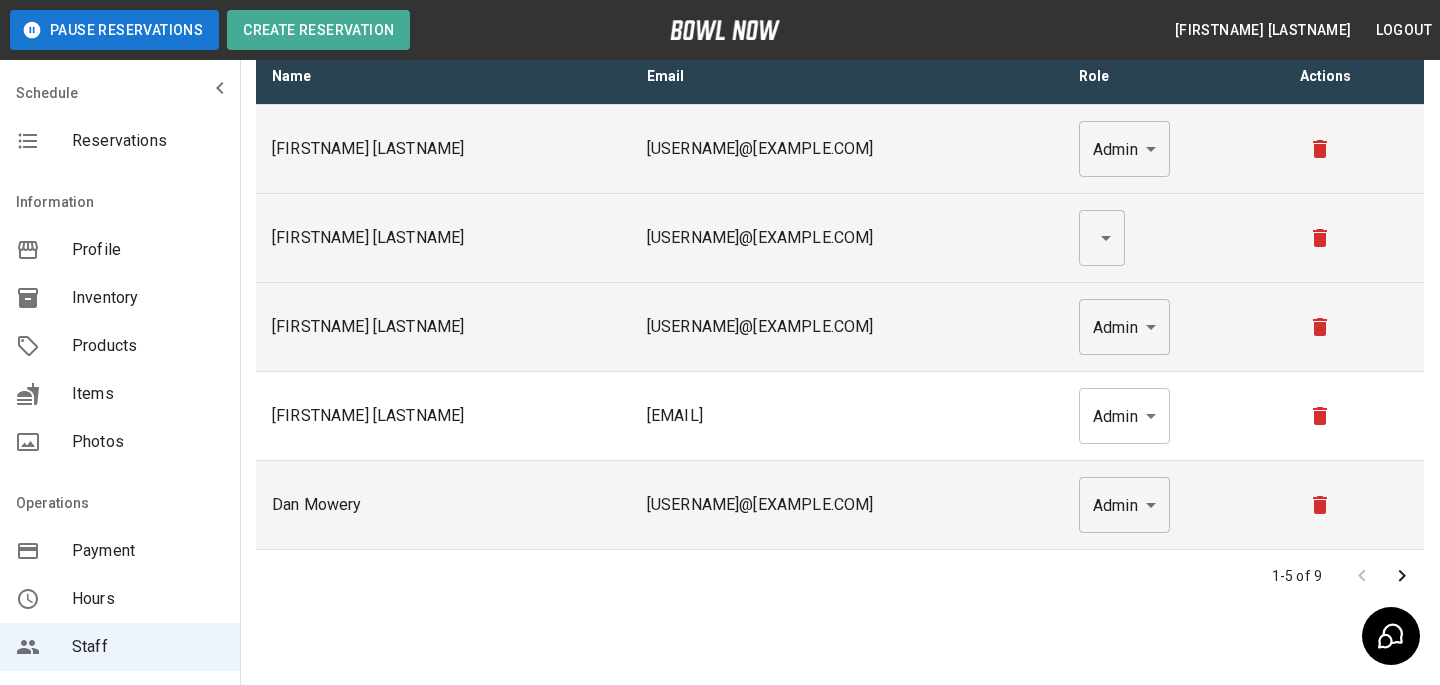 scroll, scrollTop: 143, scrollLeft: 0, axis: vertical 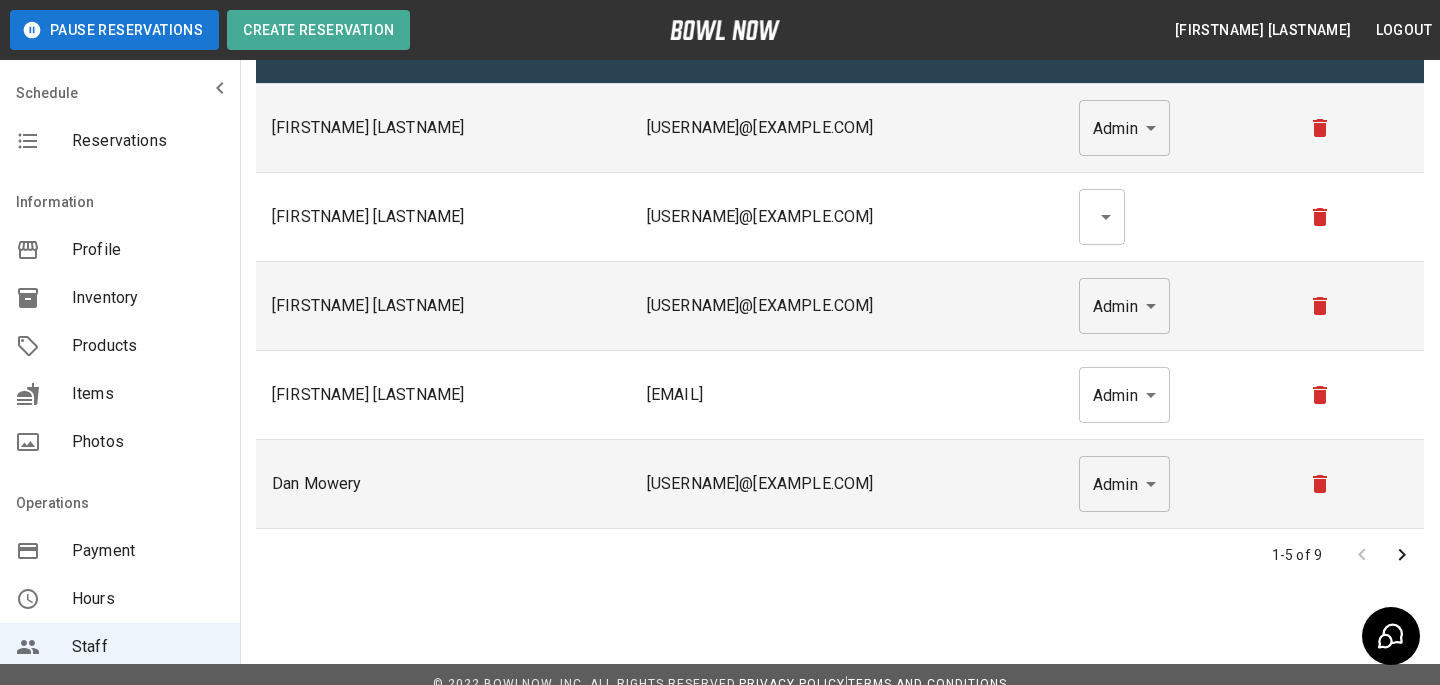 click 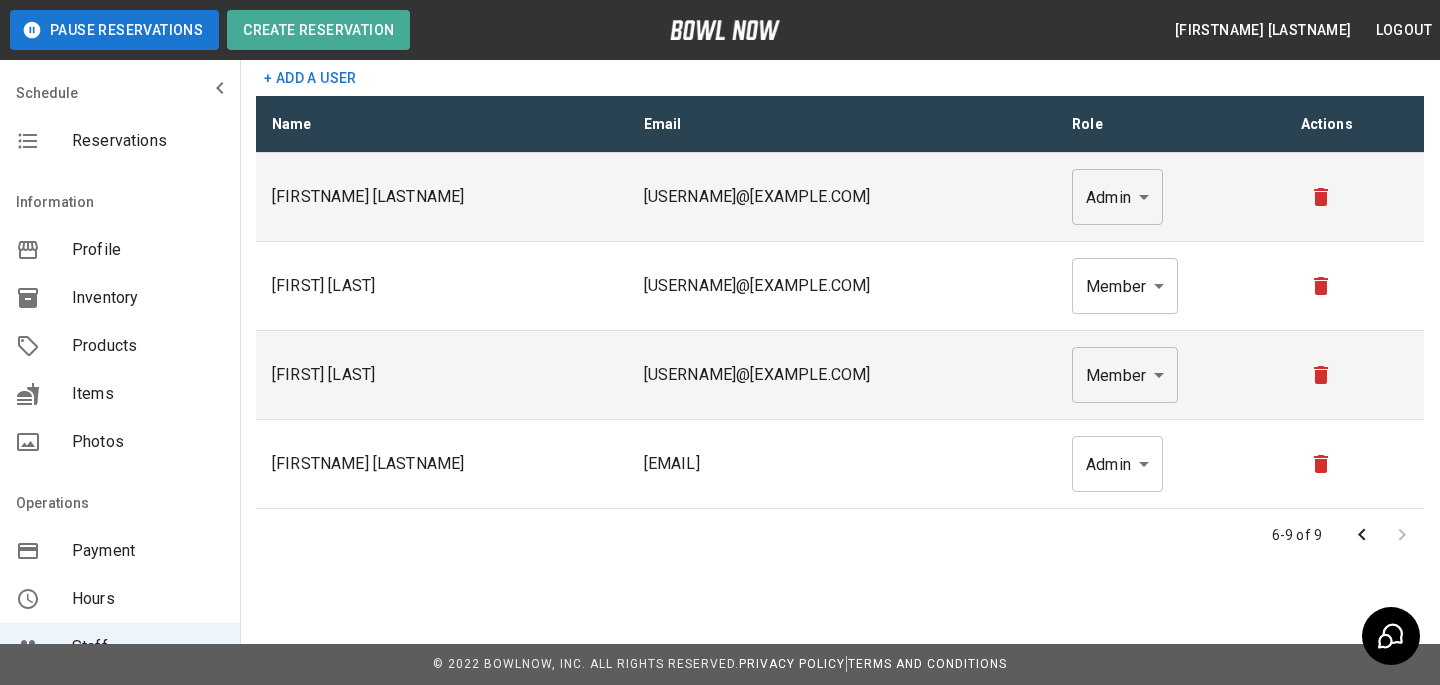 scroll, scrollTop: 74, scrollLeft: 0, axis: vertical 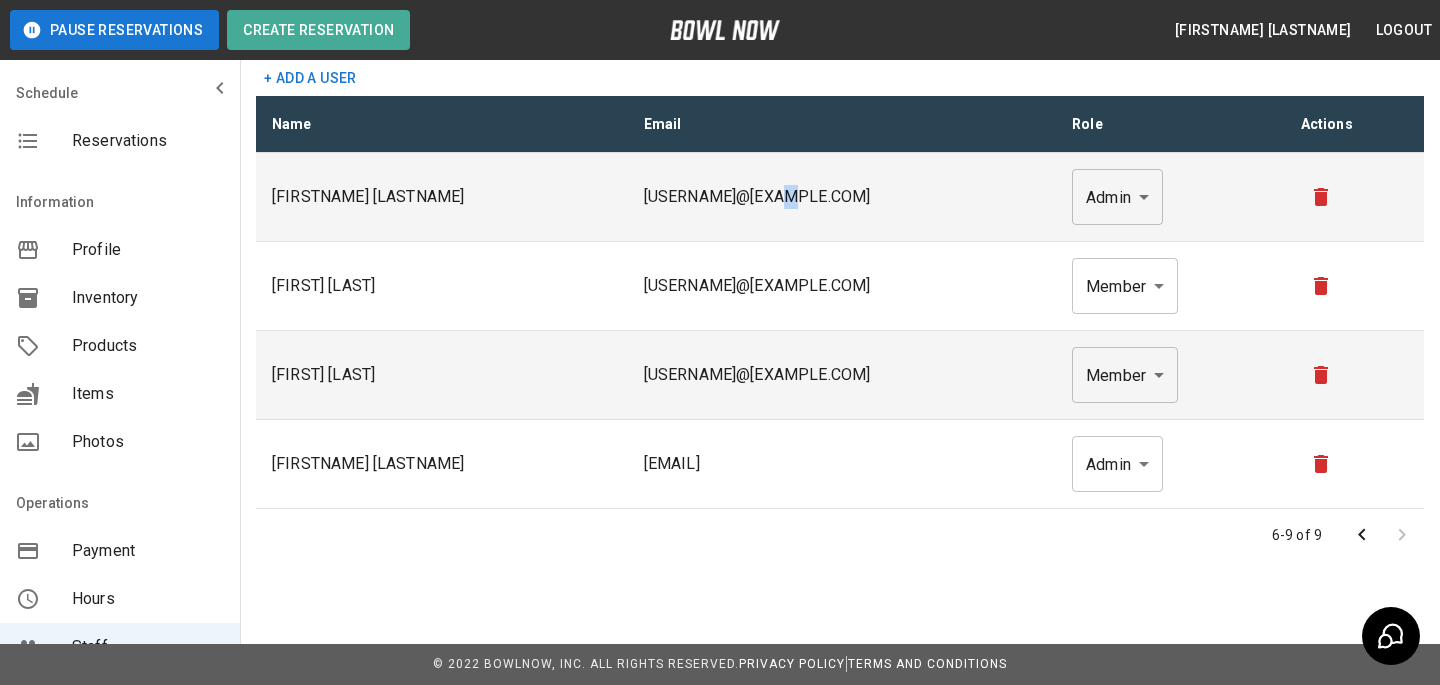 click on "[USERNAME]@[EXAMPLE.COM]" at bounding box center [842, 197] 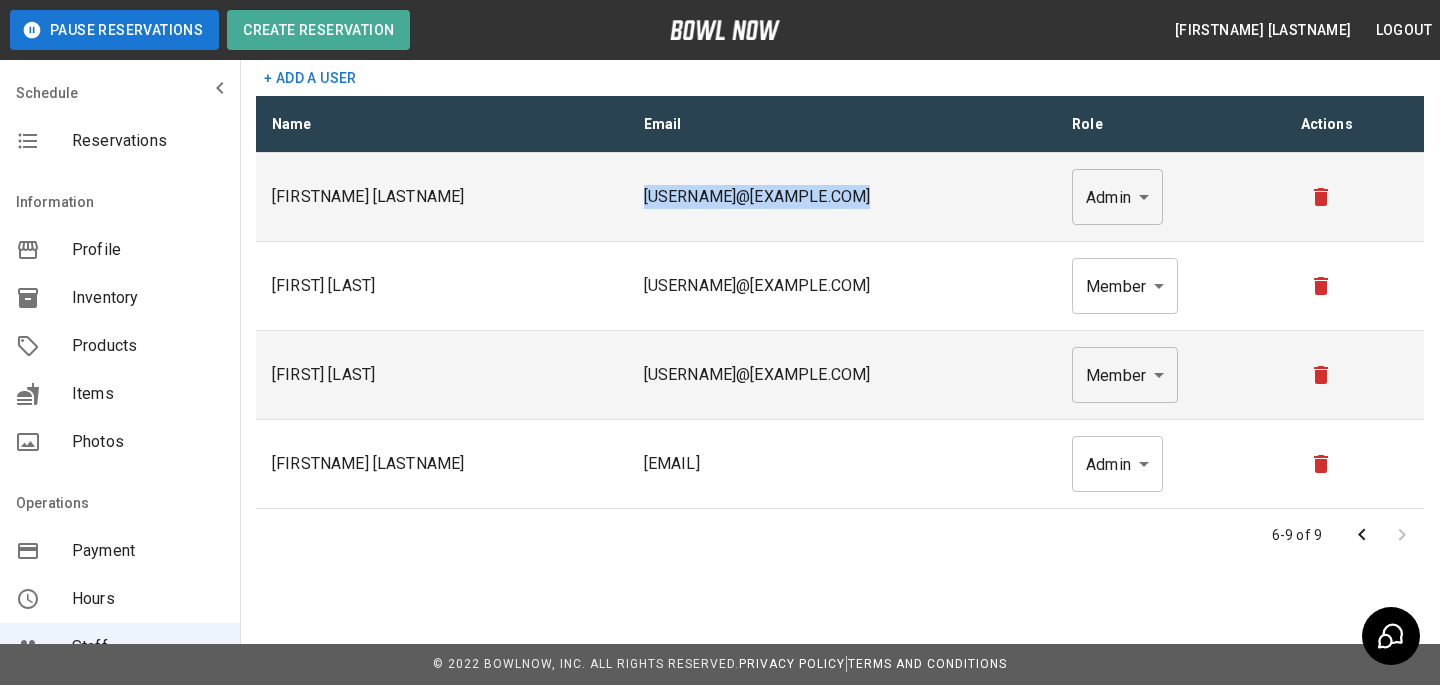 click on "[USERNAME]@[EXAMPLE.COM]" at bounding box center (842, 197) 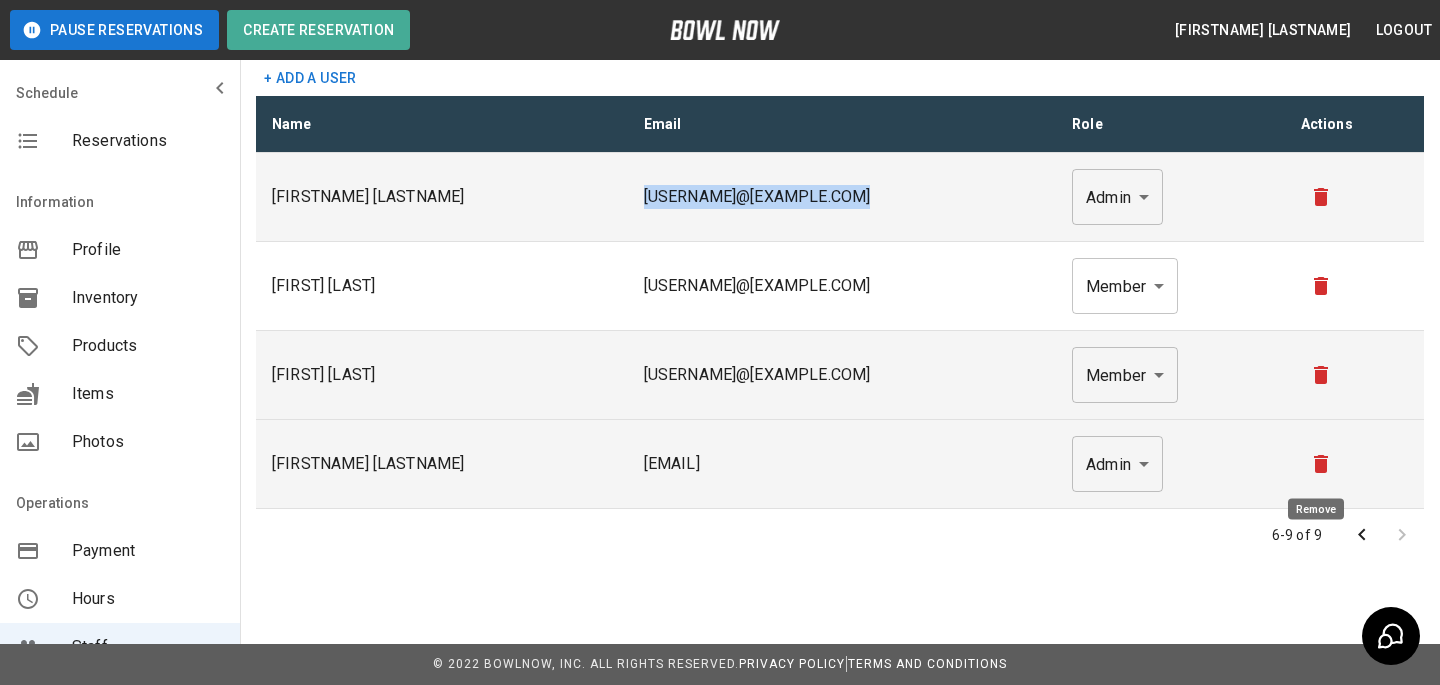 click at bounding box center [1321, 464] 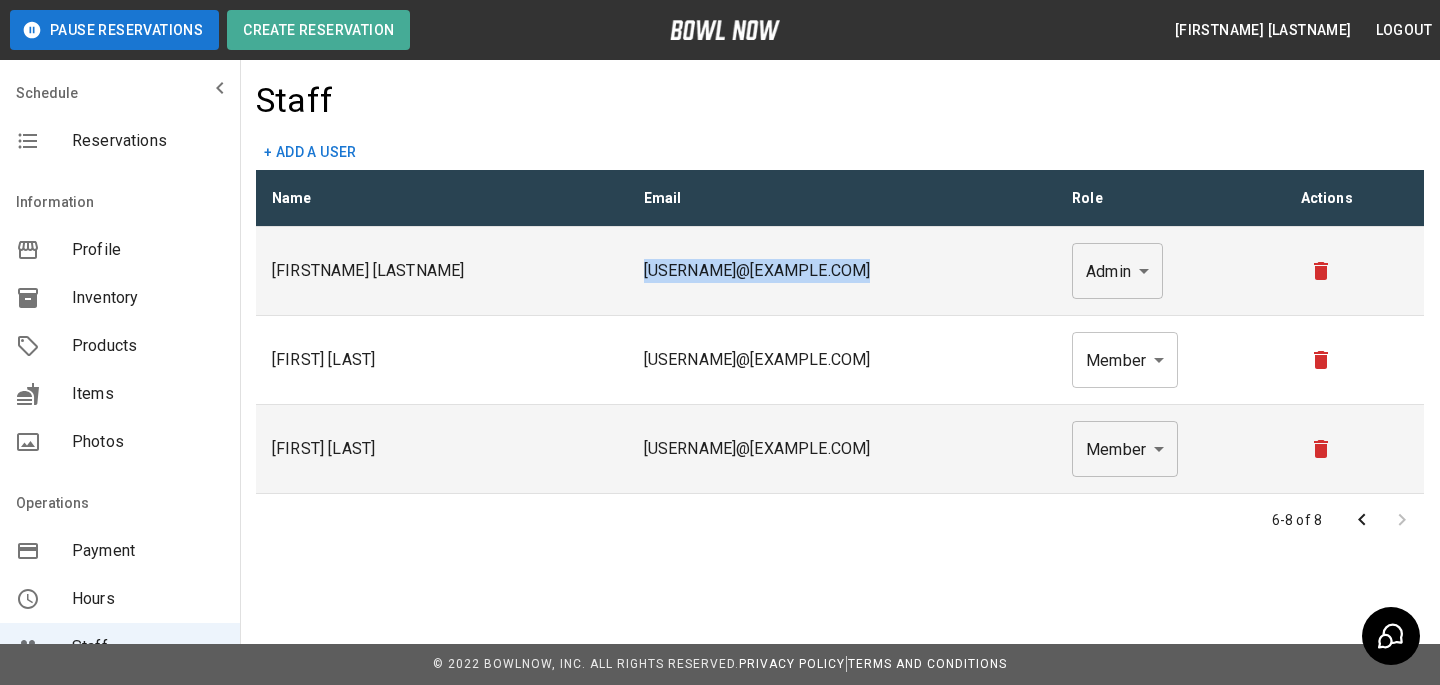 scroll, scrollTop: 0, scrollLeft: 0, axis: both 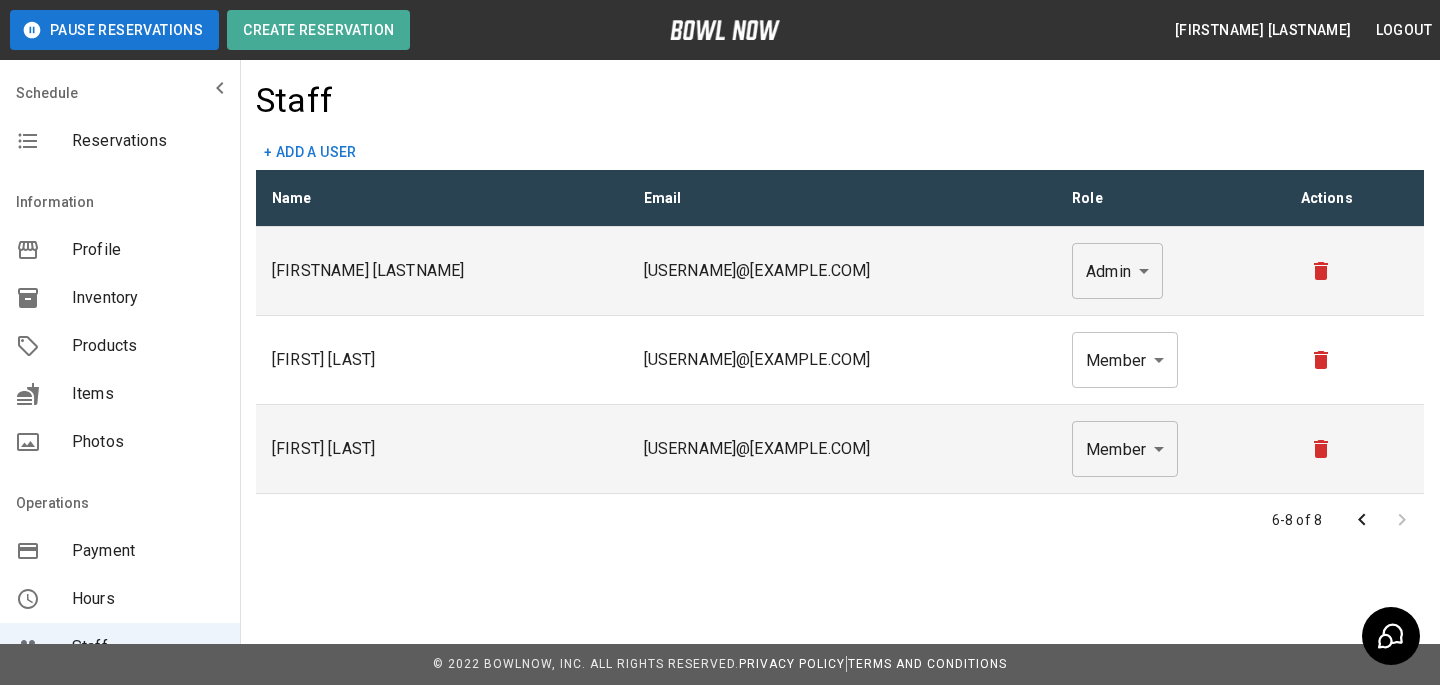 click on "Staff + Add a user Name Email Role Actions [FIRST] [LAST] [USERNAME]@[EXAMPLE.COM] Member ****** [FIRST] [LAST] [USERNAME]@[EXAMPLE.COM] Member ****** [FIRST] [LAST] [USERNAME]@[EXAMPLE.COM] Member ****** 6-8 of 8" at bounding box center [840, 313] 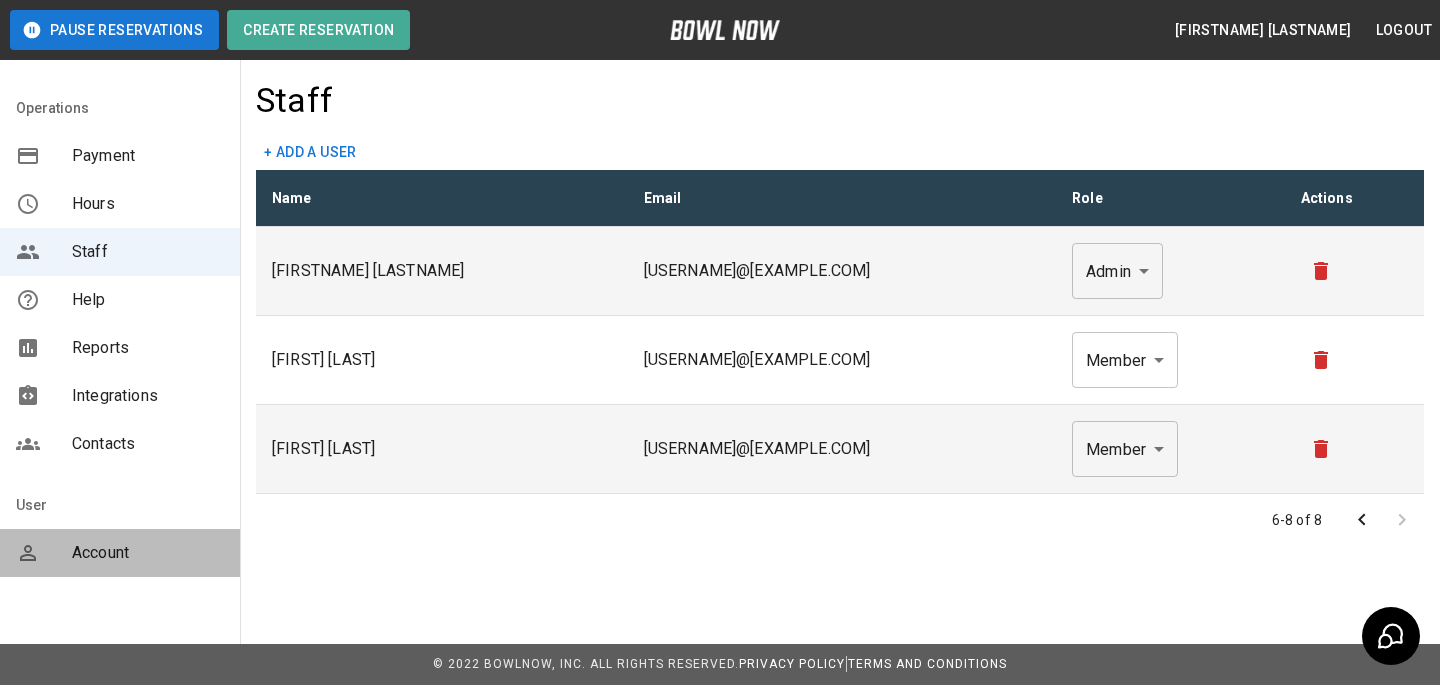 click on "Account" at bounding box center (120, 553) 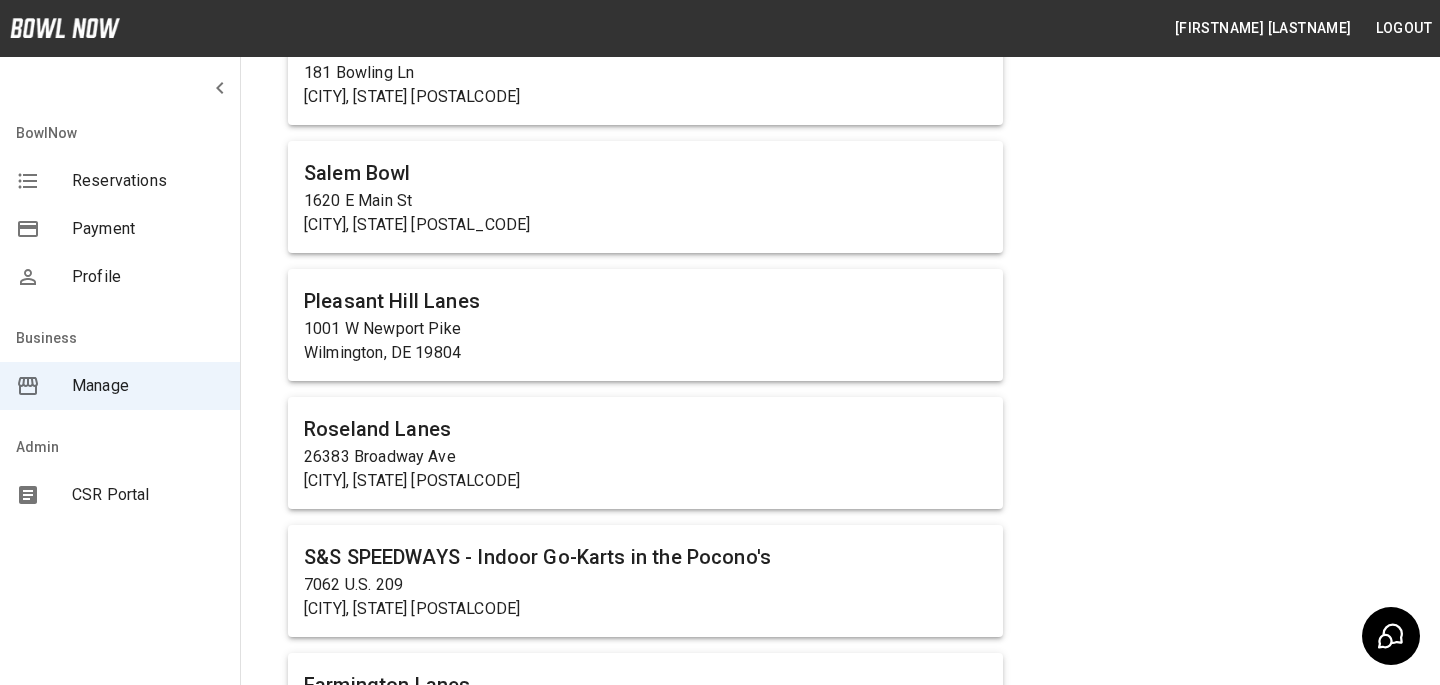 scroll, scrollTop: 0, scrollLeft: 0, axis: both 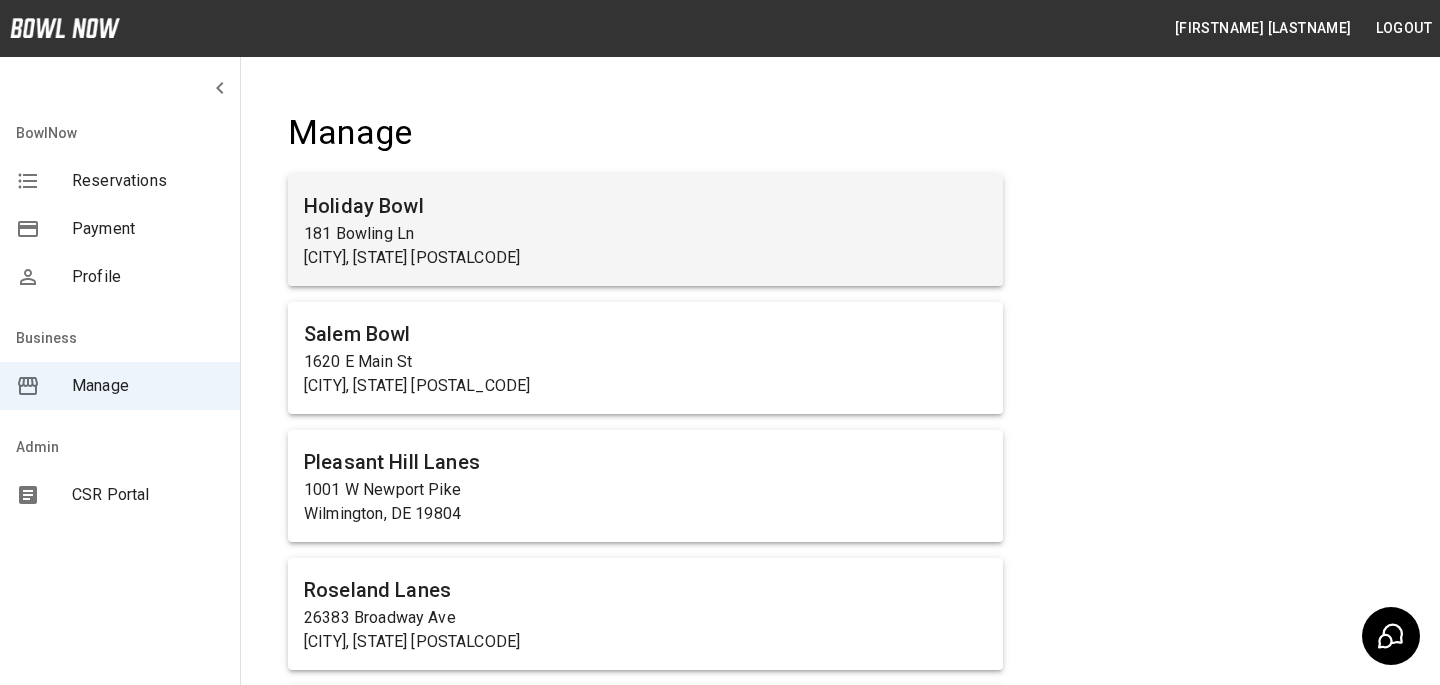 click on "[CITY], [STATE] [POSTALCODE]" at bounding box center [645, 258] 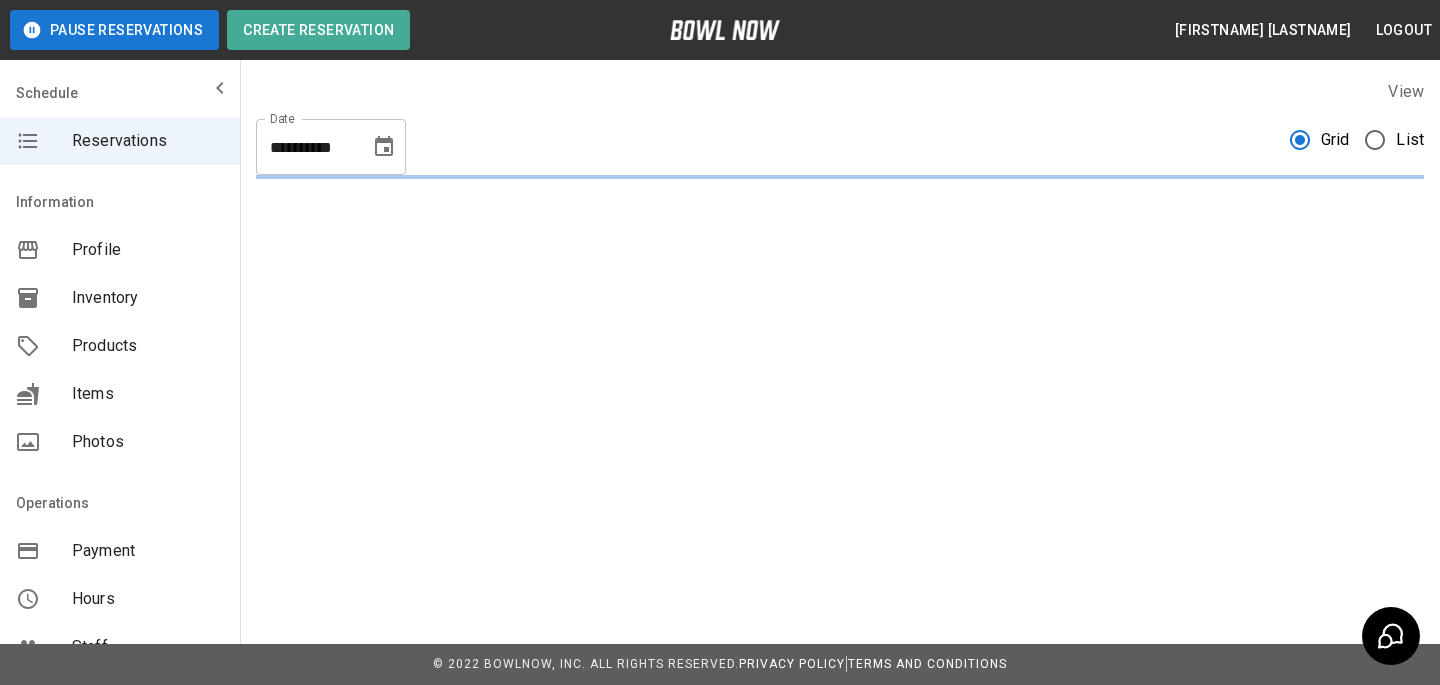 click on "Items" at bounding box center (120, 394) 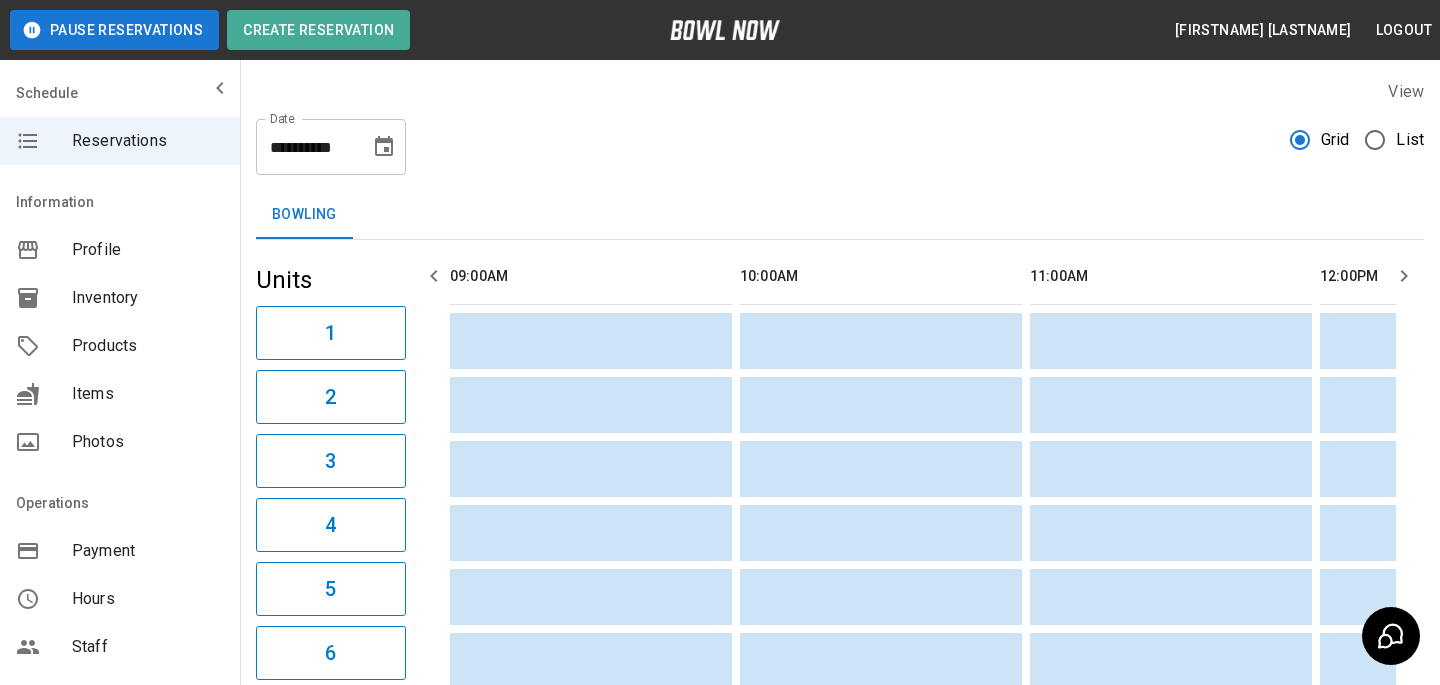 scroll, scrollTop: 0, scrollLeft: 0, axis: both 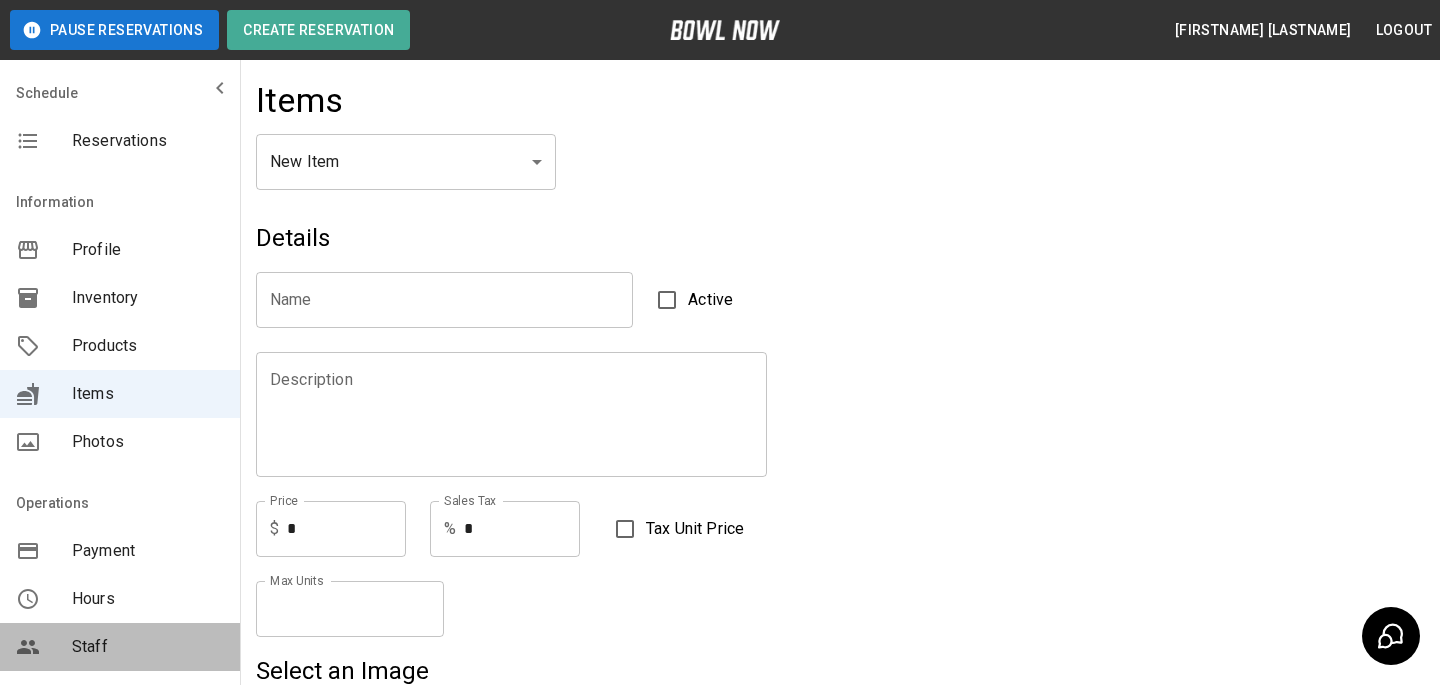 click 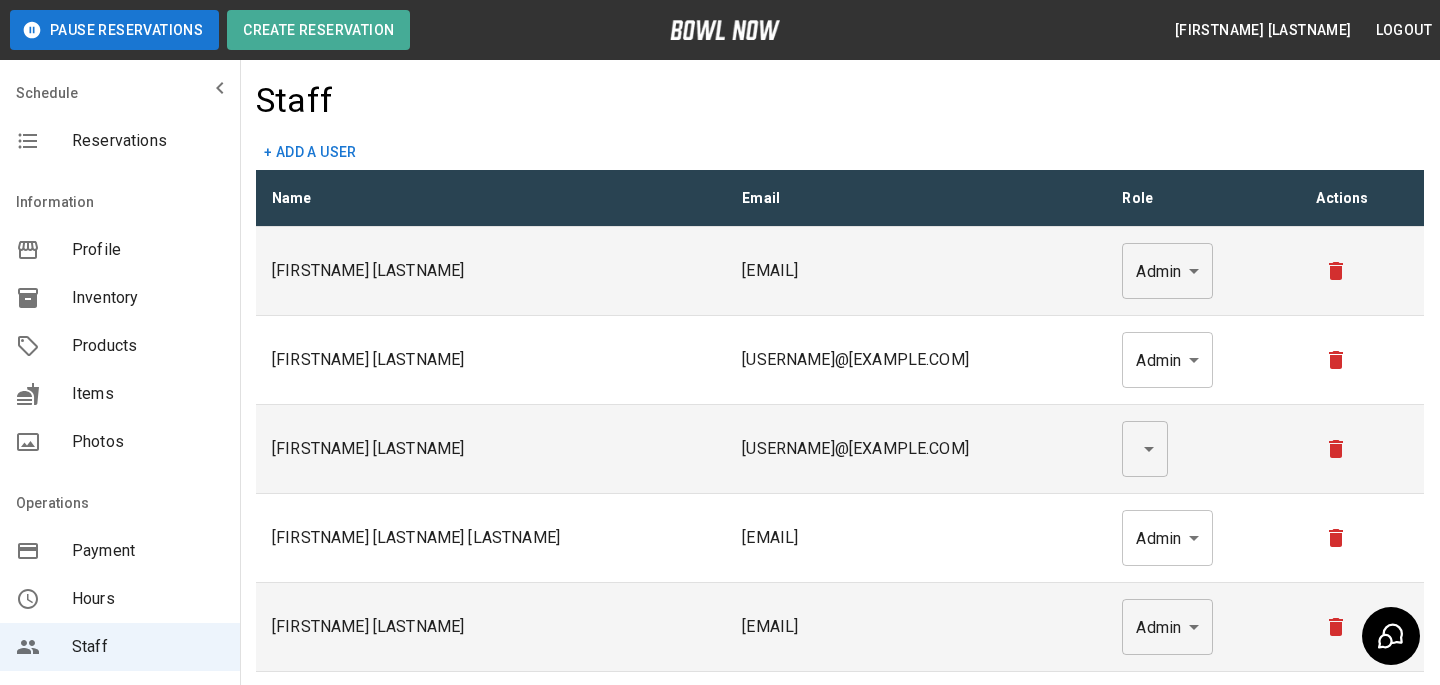 scroll, scrollTop: 163, scrollLeft: 0, axis: vertical 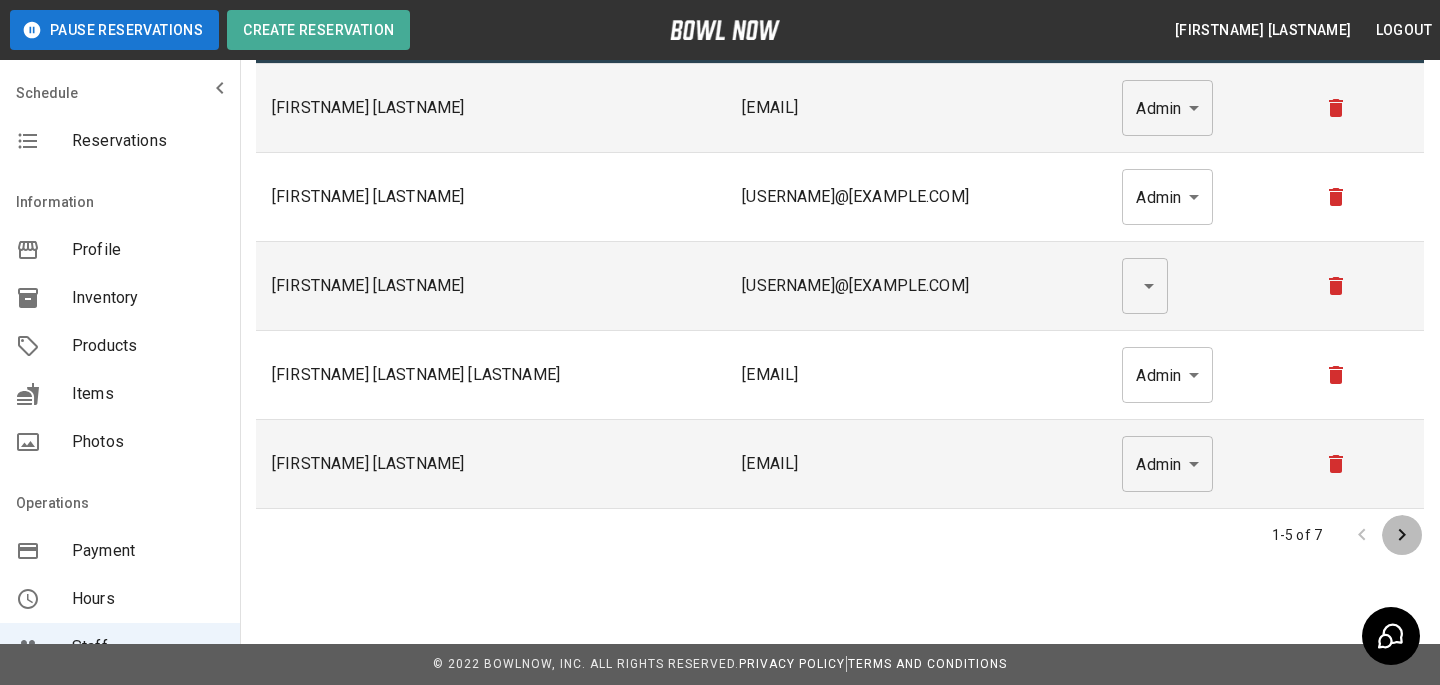 click 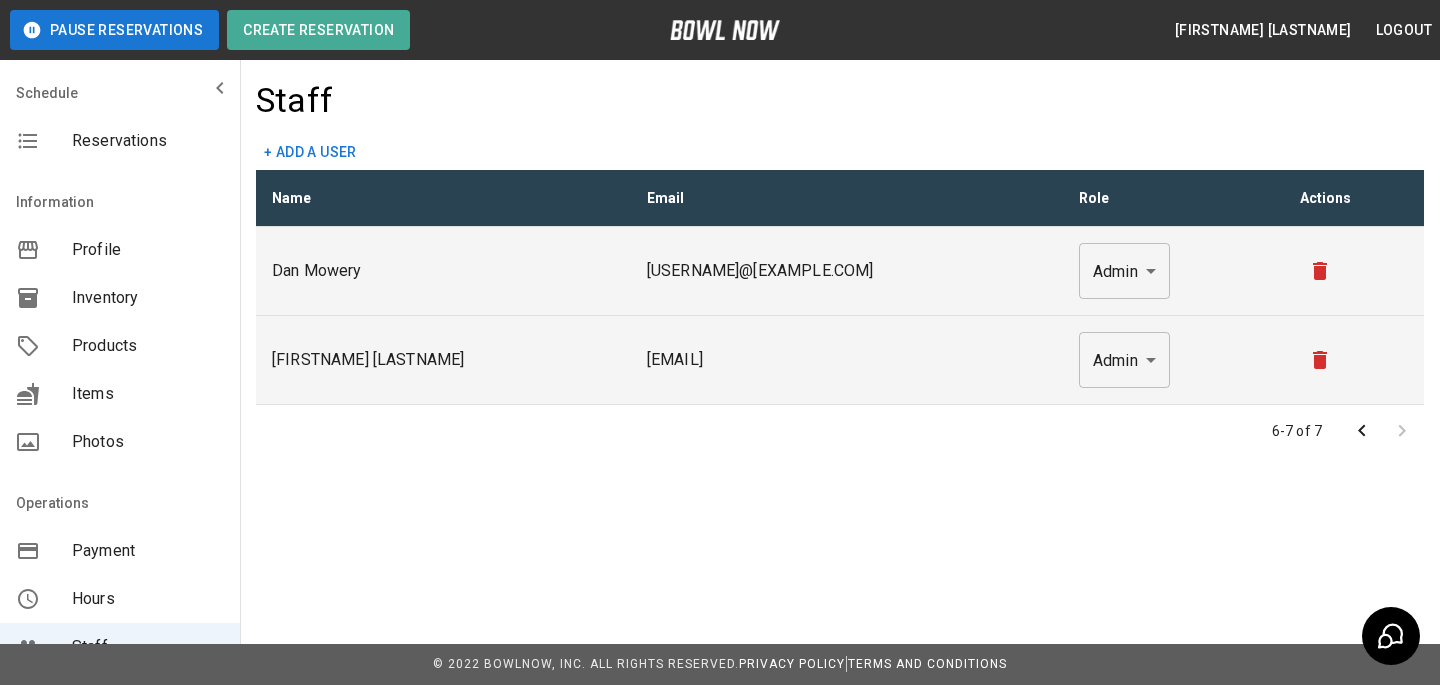click at bounding box center [1354, 360] 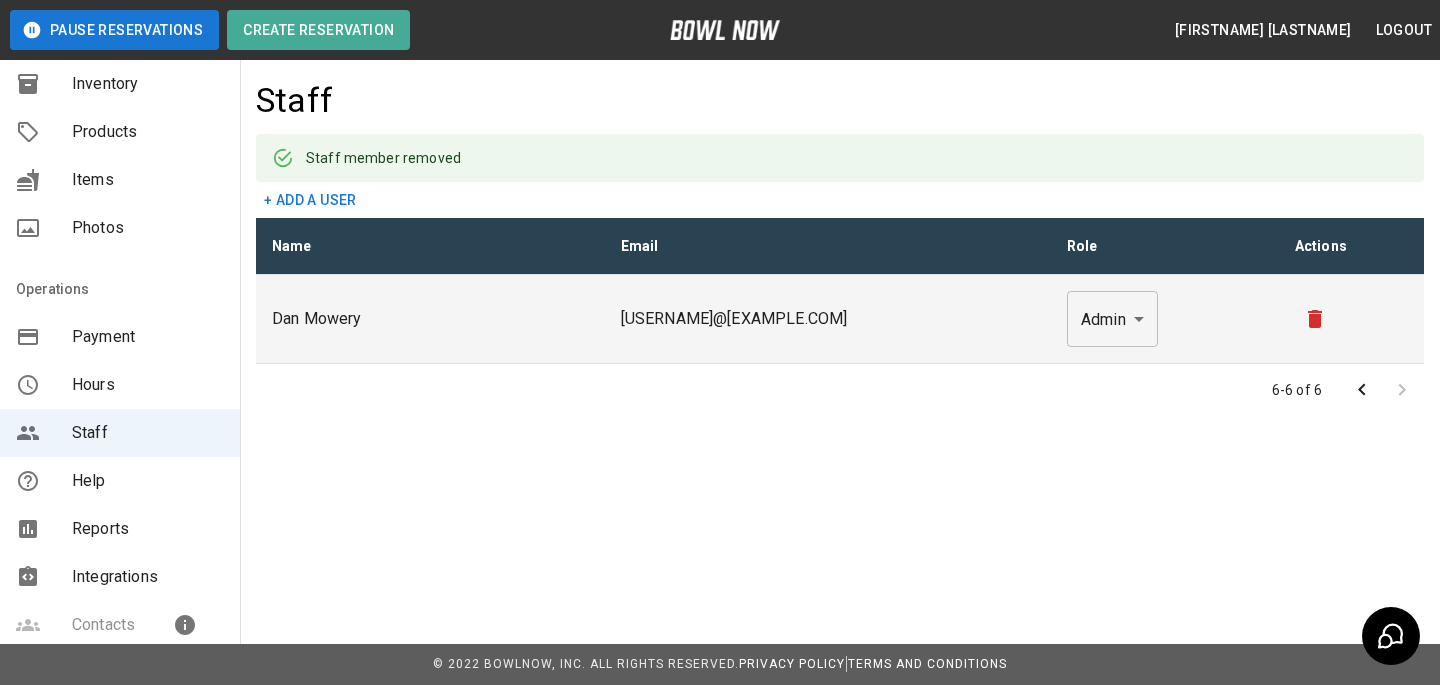 scroll, scrollTop: 395, scrollLeft: 0, axis: vertical 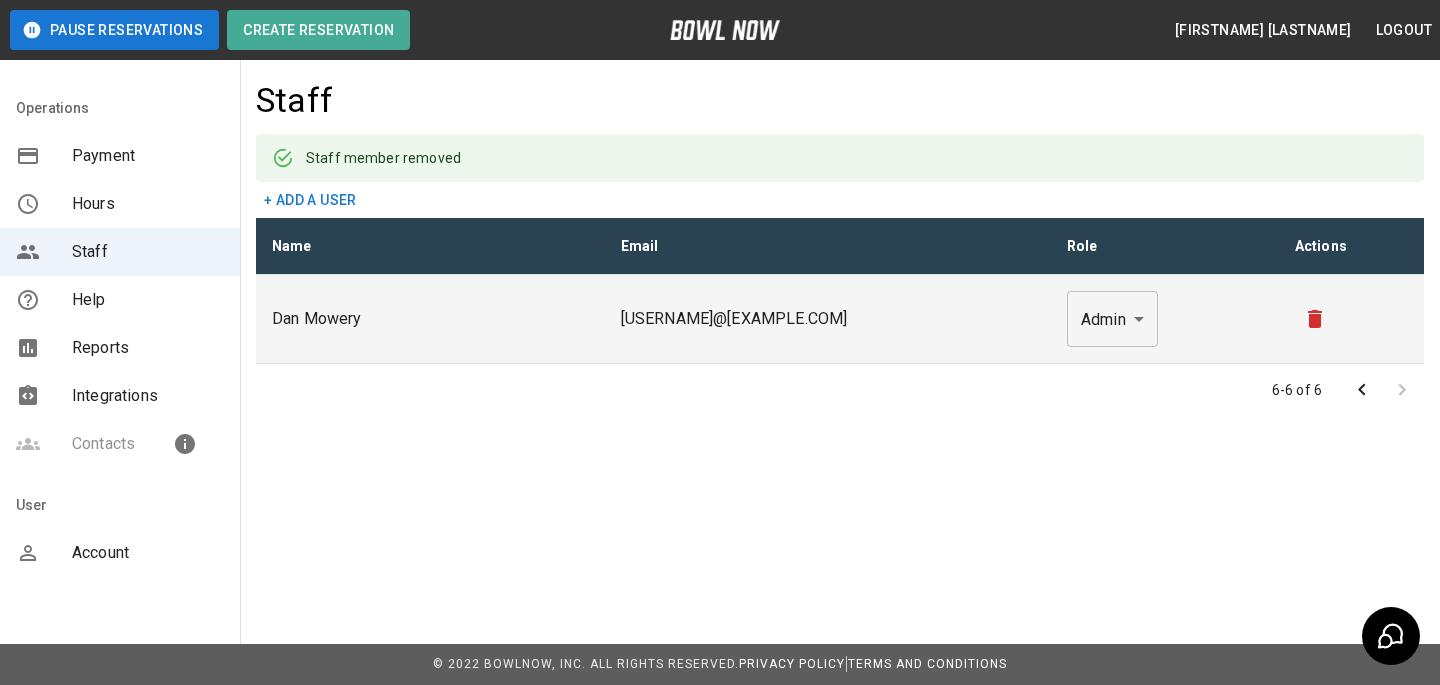 click at bounding box center [44, 553] 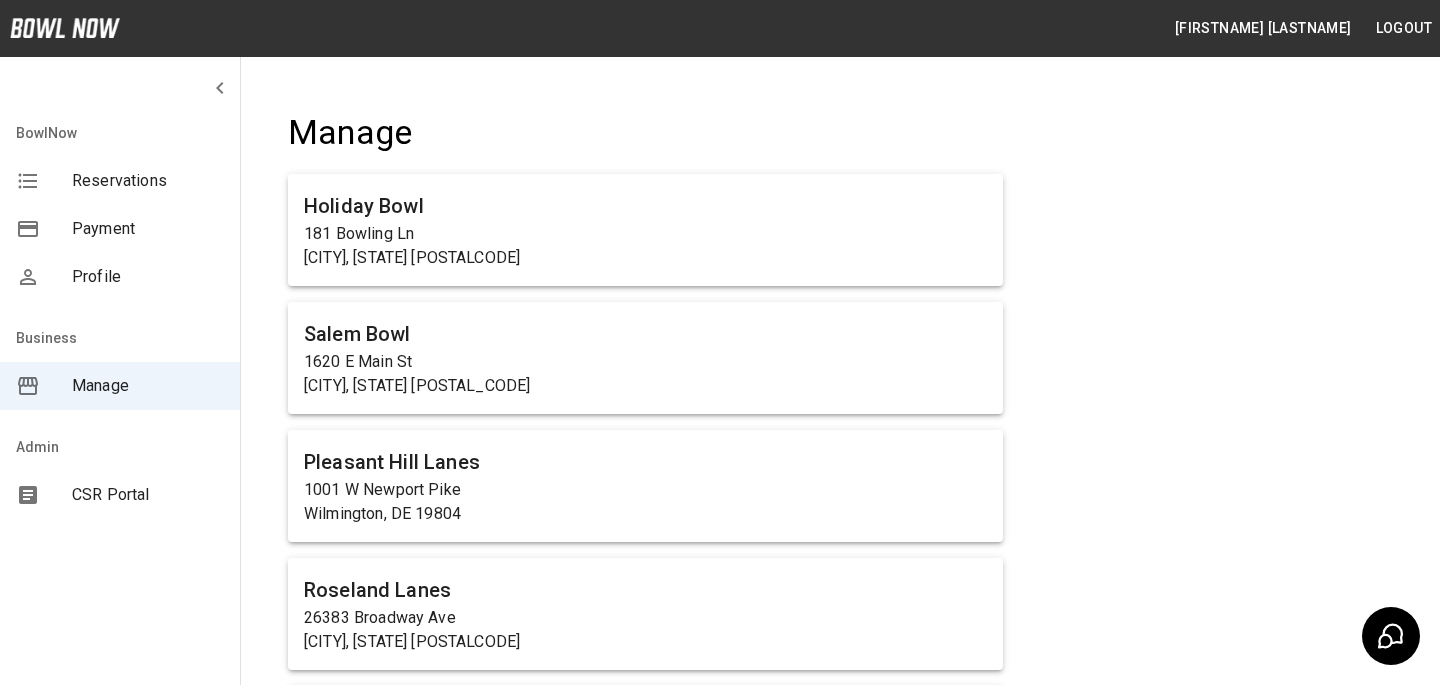 scroll, scrollTop: 69, scrollLeft: 0, axis: vertical 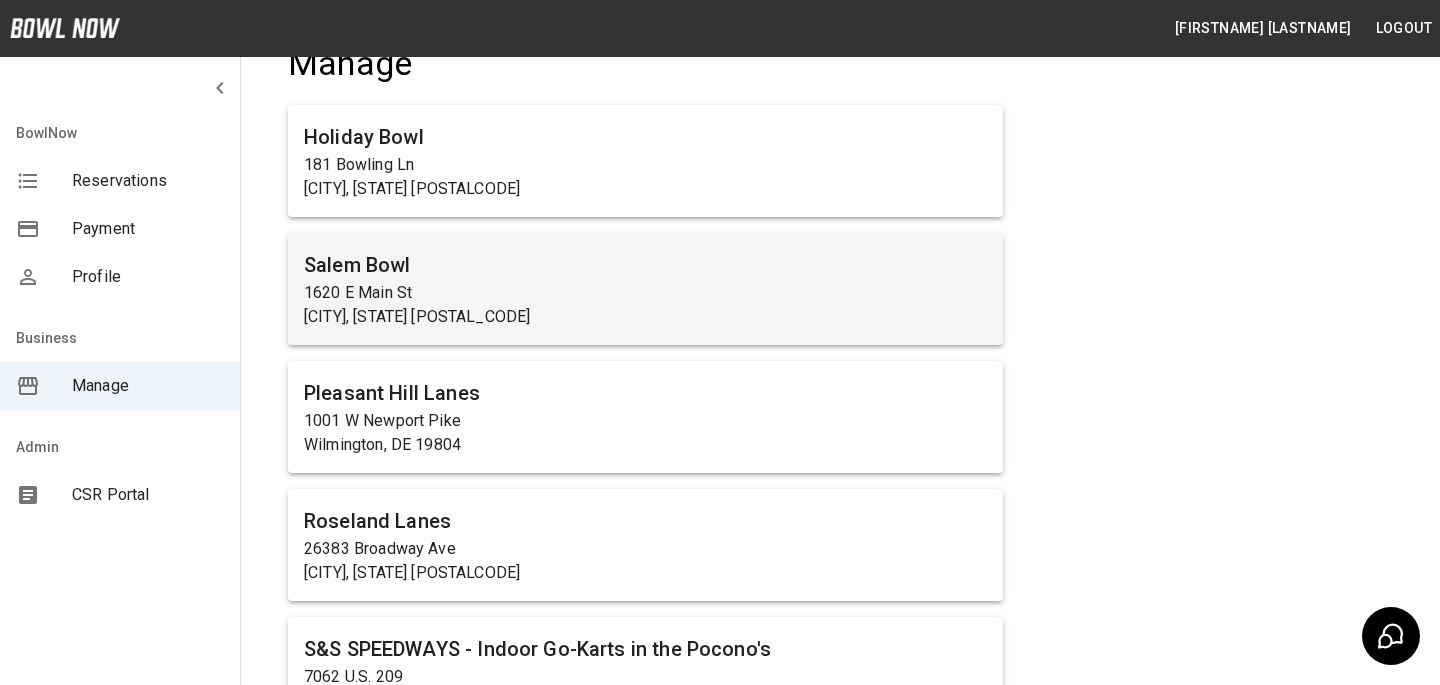 click on "[CITY], [STATE] [POSTAL_CODE]" at bounding box center (645, 317) 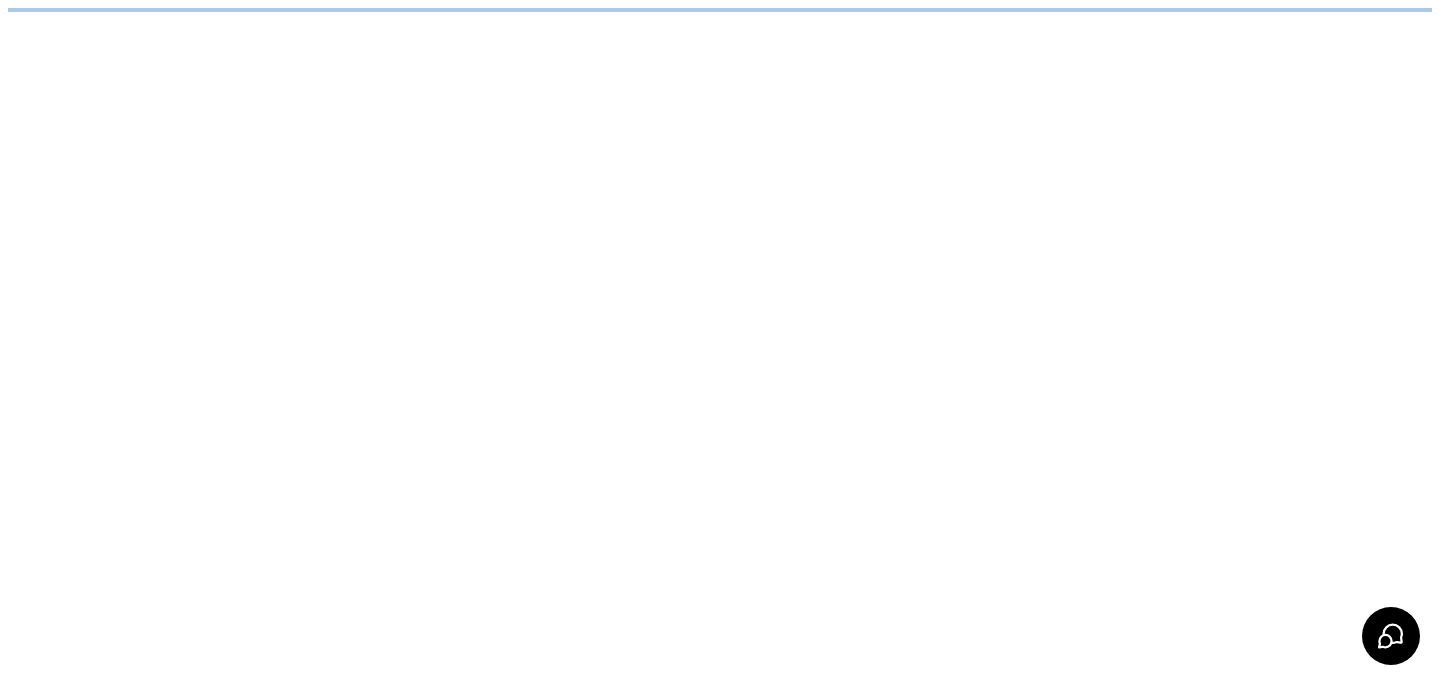 scroll, scrollTop: 0, scrollLeft: 0, axis: both 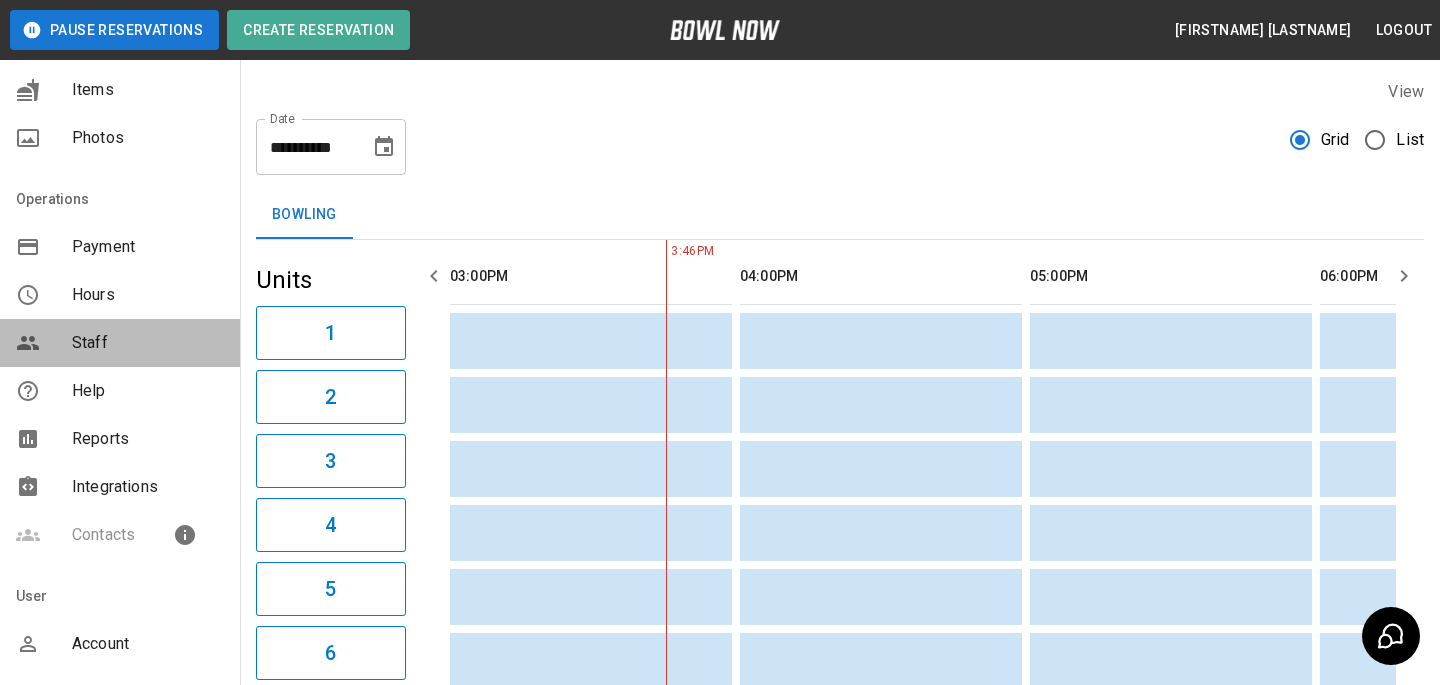 click on "Staff" at bounding box center [148, 343] 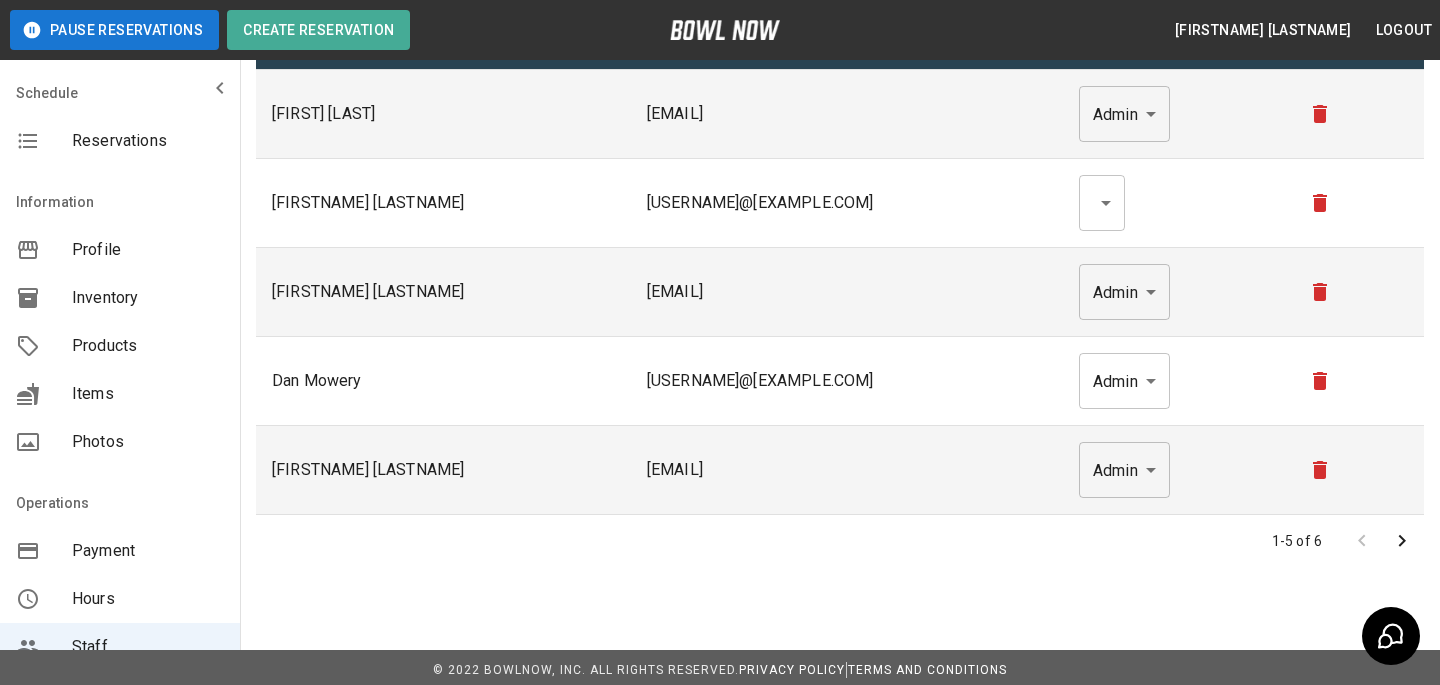 scroll, scrollTop: 163, scrollLeft: 0, axis: vertical 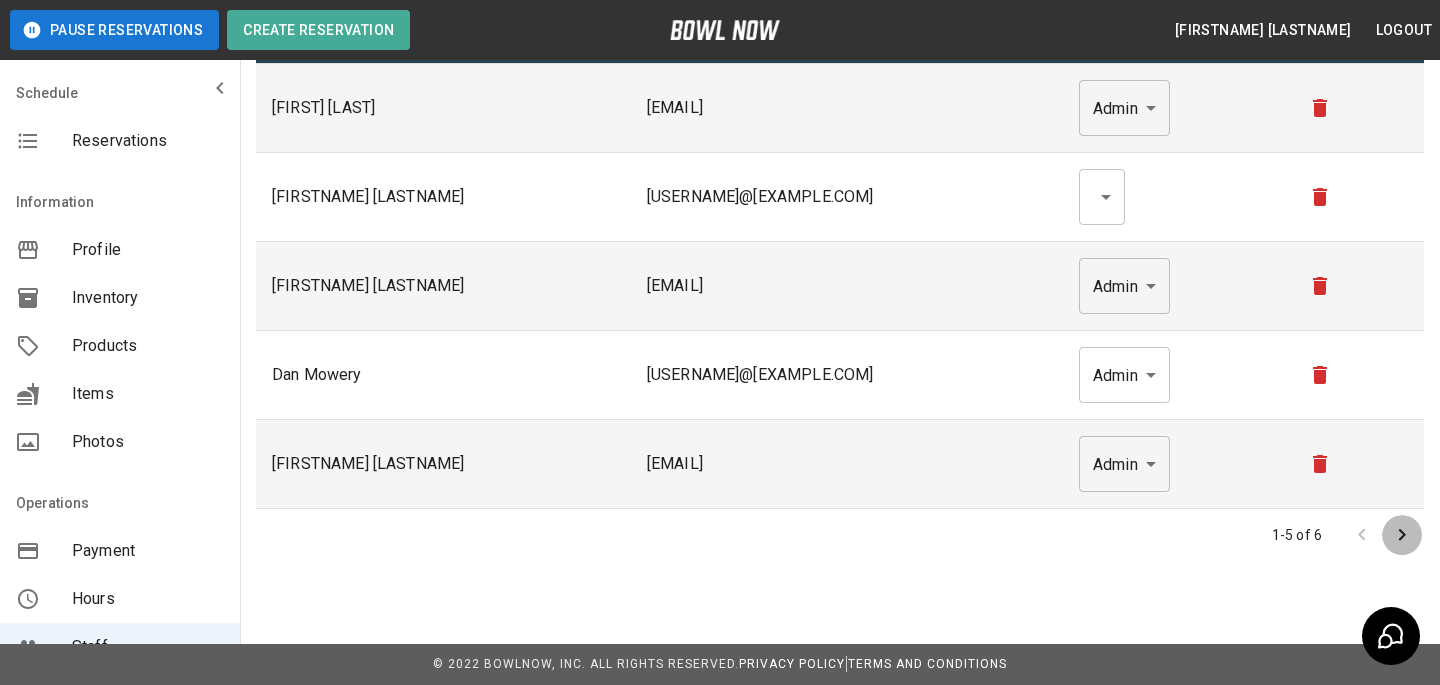 click 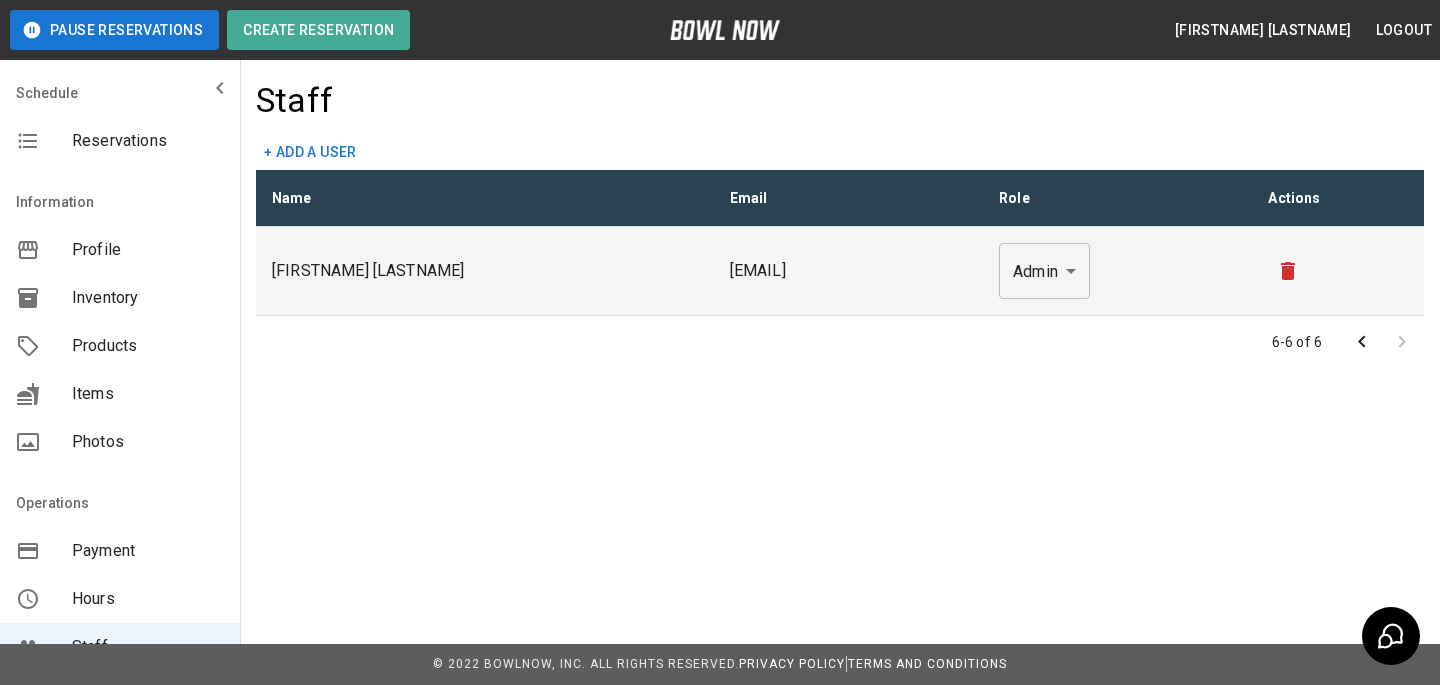 click 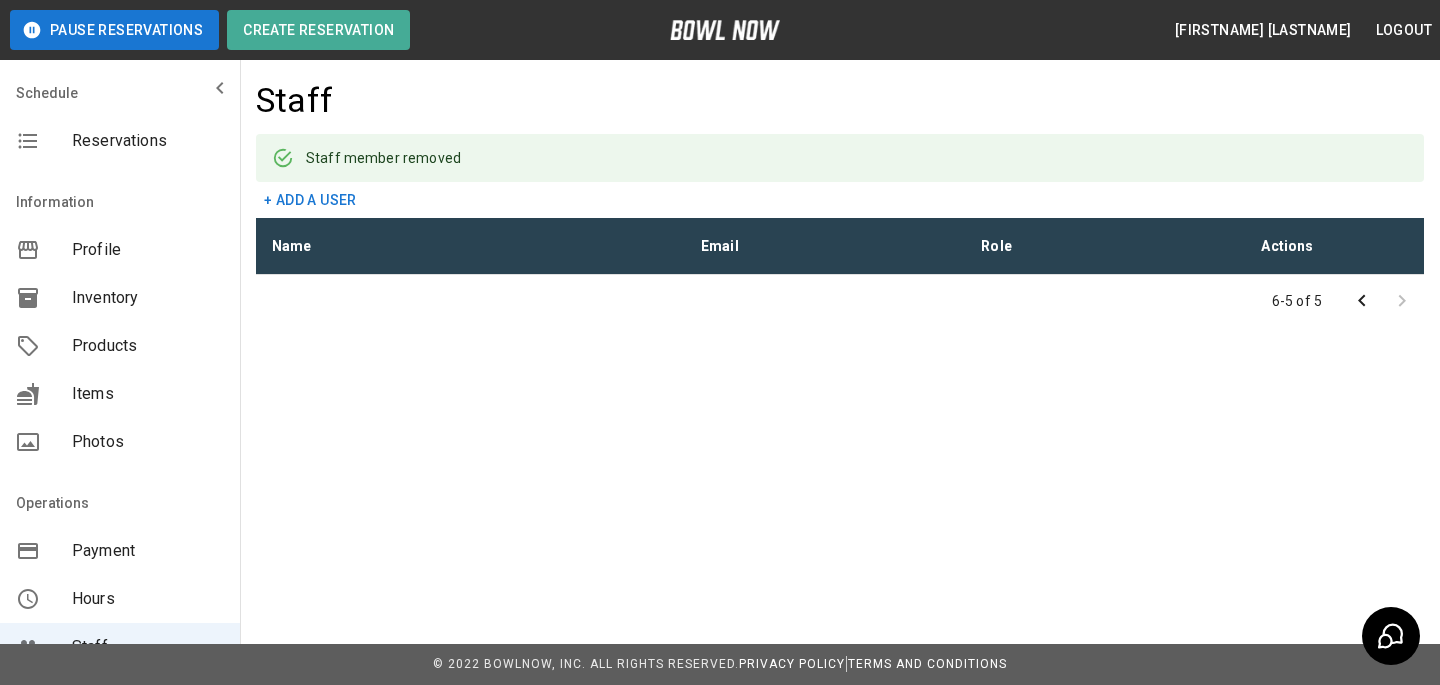 scroll, scrollTop: 395, scrollLeft: 0, axis: vertical 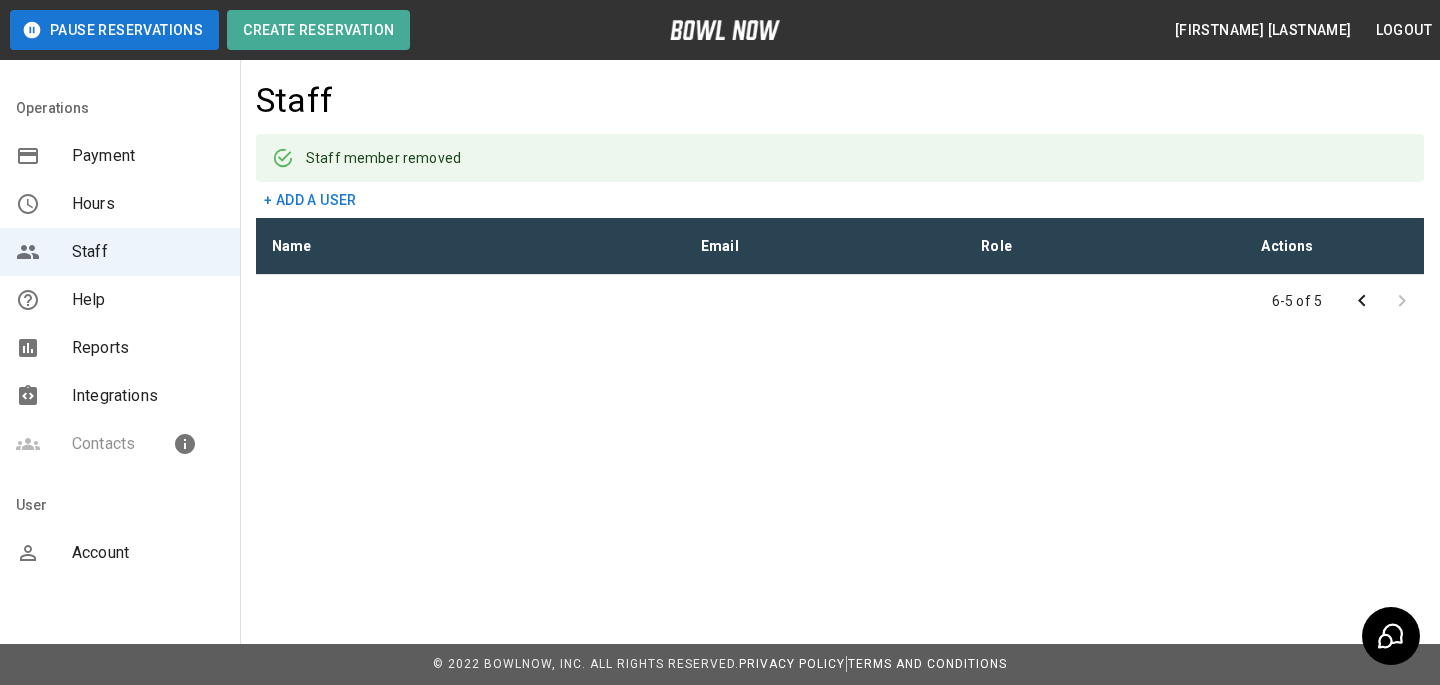click on "Account" at bounding box center [148, 553] 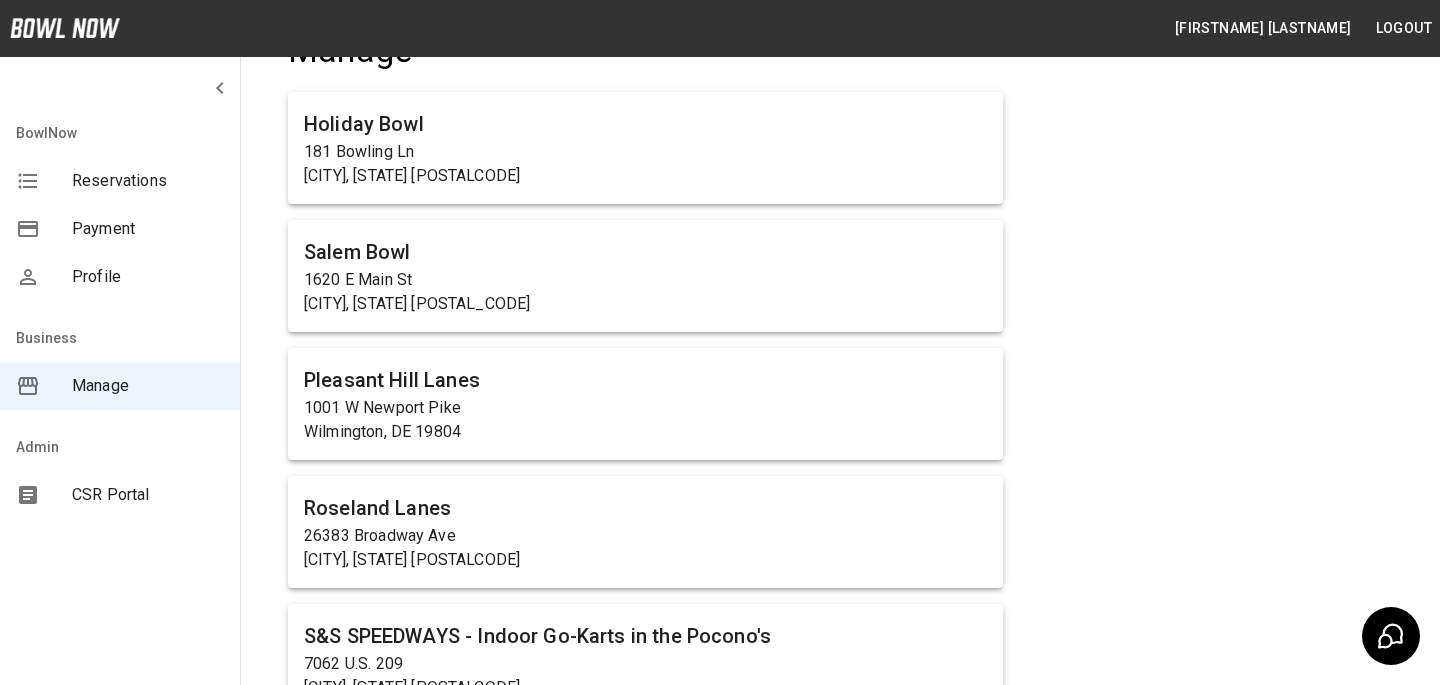 scroll, scrollTop: 96, scrollLeft: 0, axis: vertical 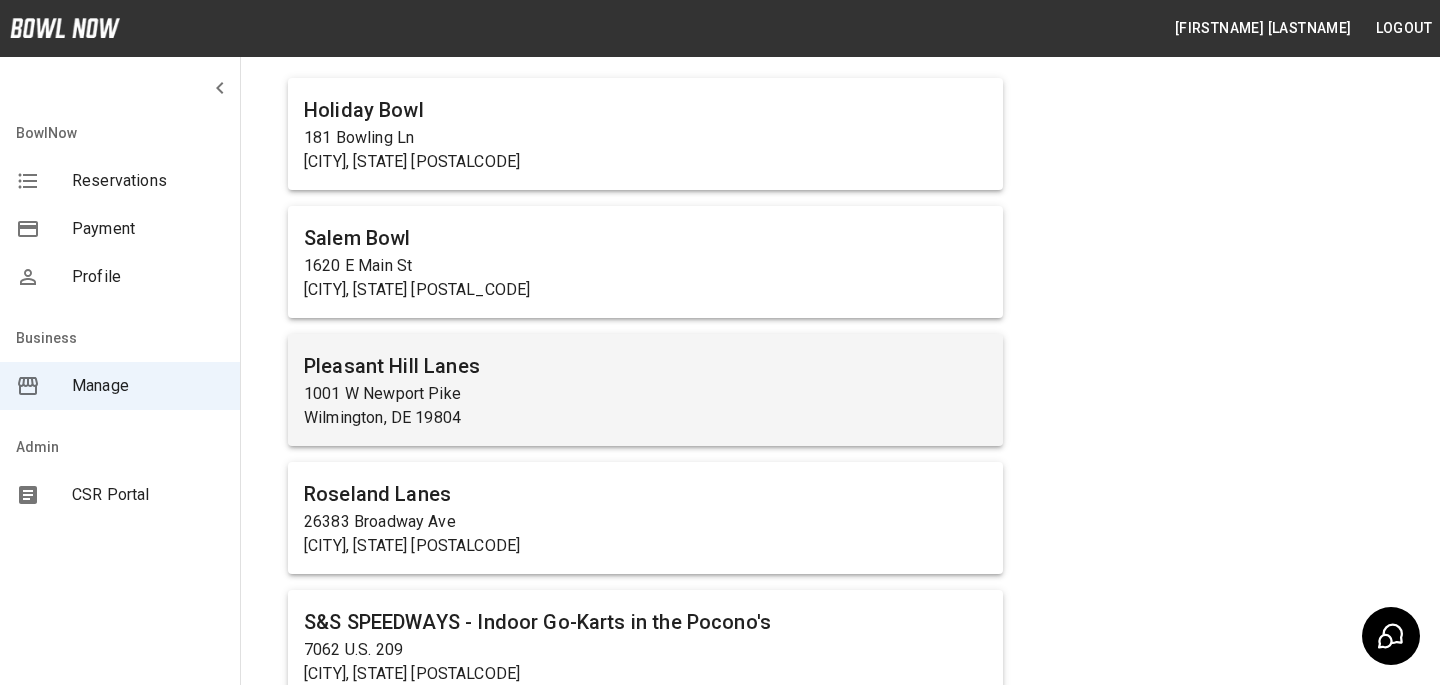 click on "1001 W Newport Pike" at bounding box center [645, 394] 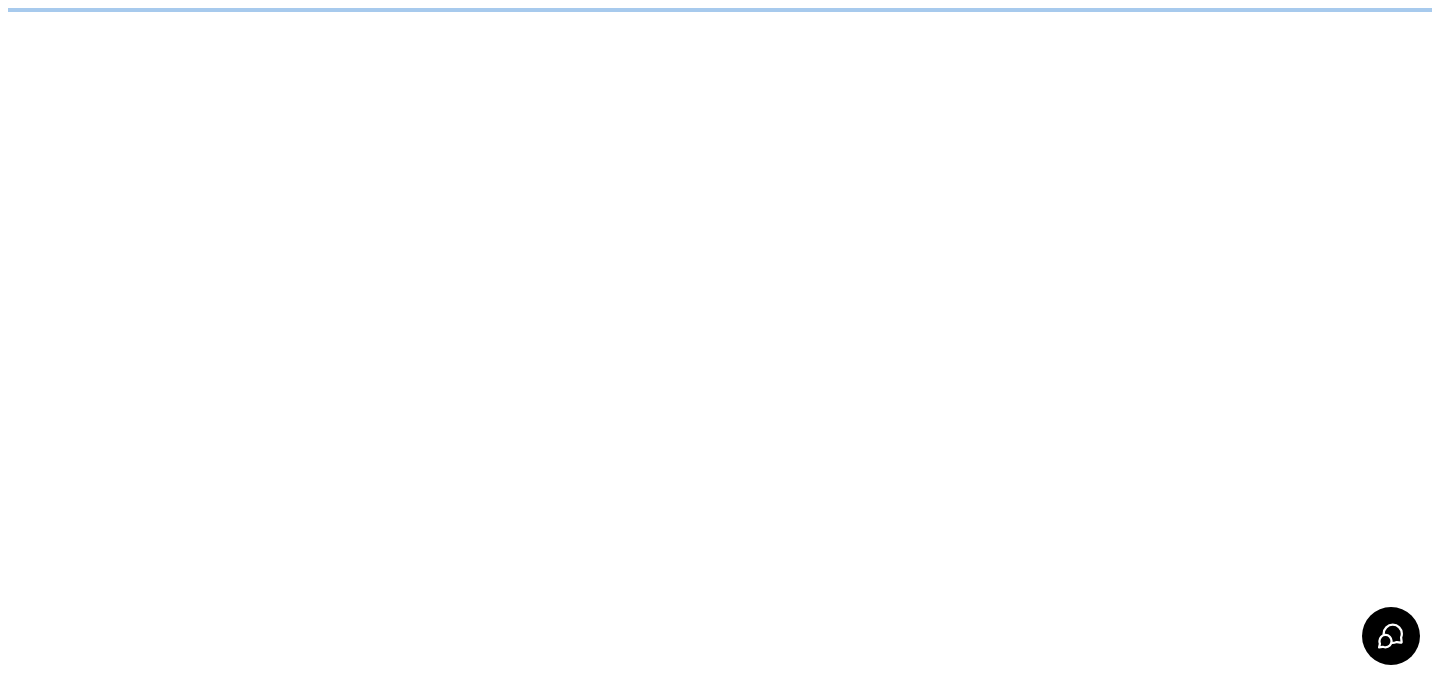 scroll, scrollTop: 0, scrollLeft: 0, axis: both 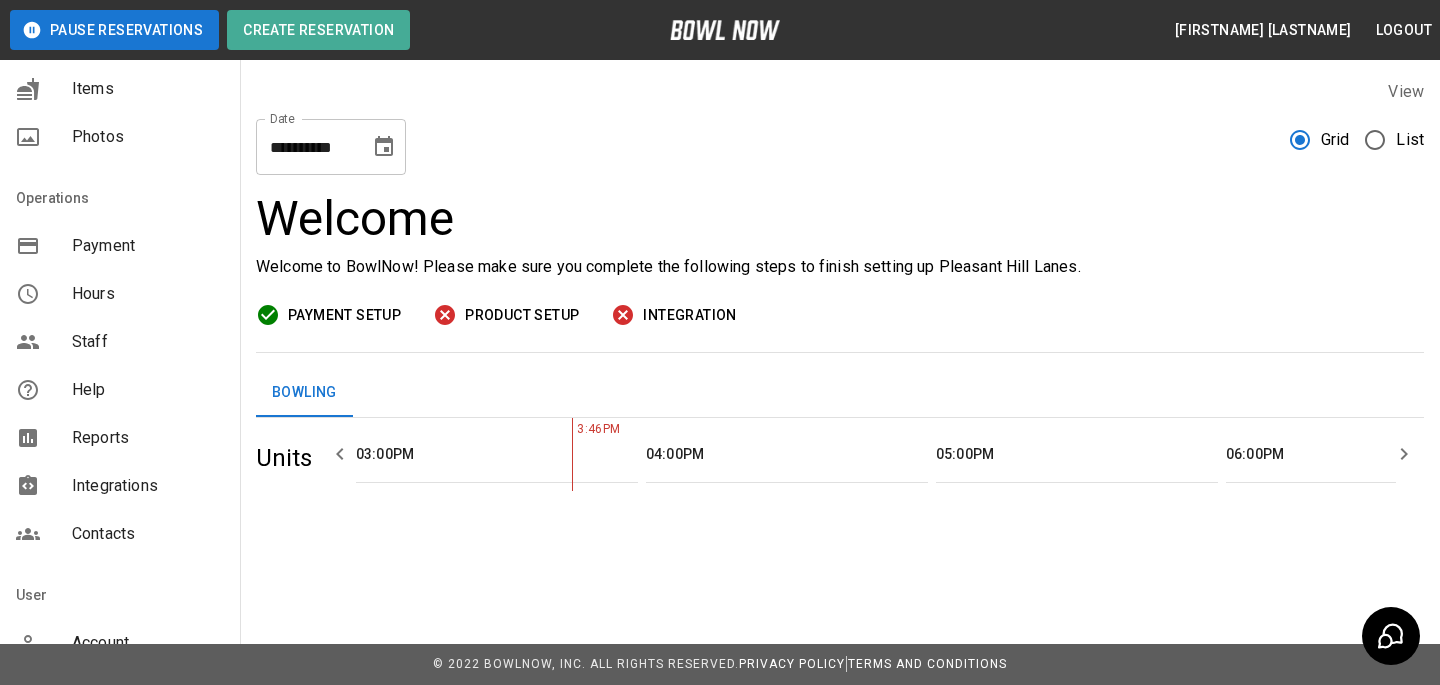 click on "Help" at bounding box center [120, 390] 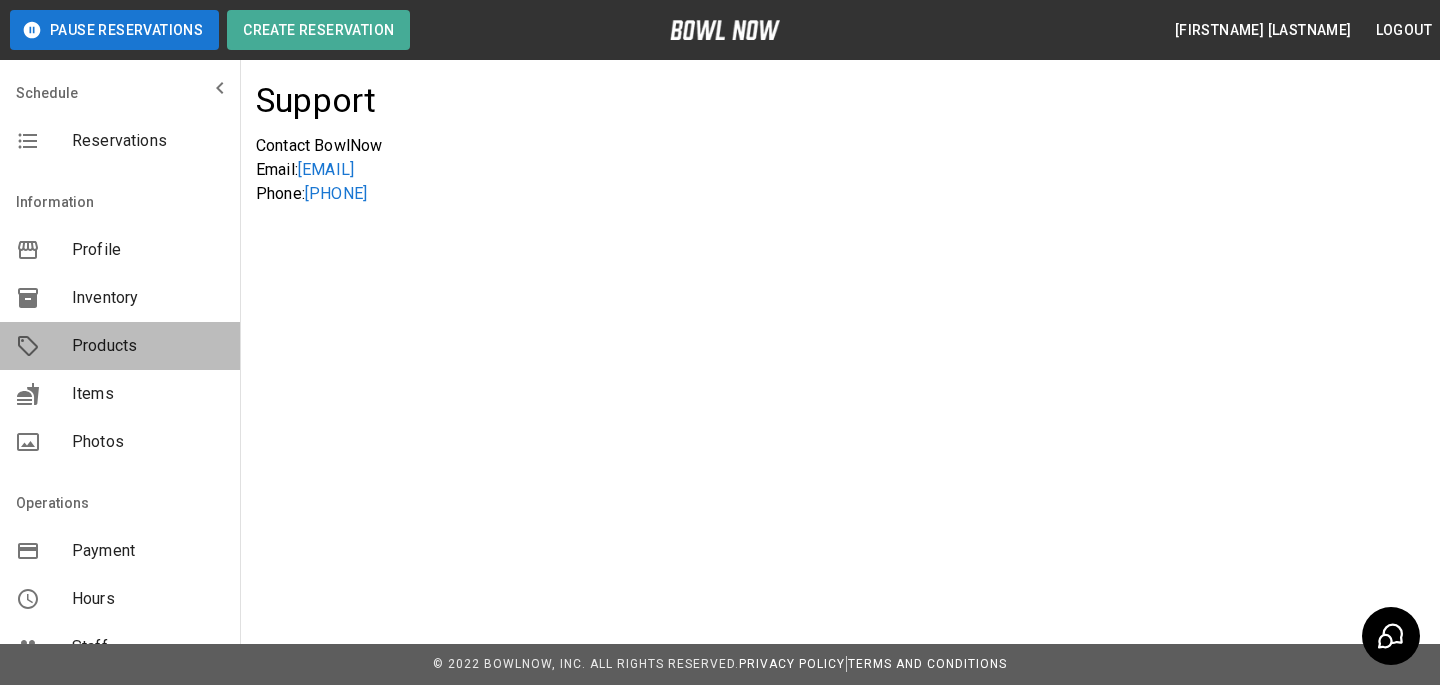 click on "Products" at bounding box center [148, 346] 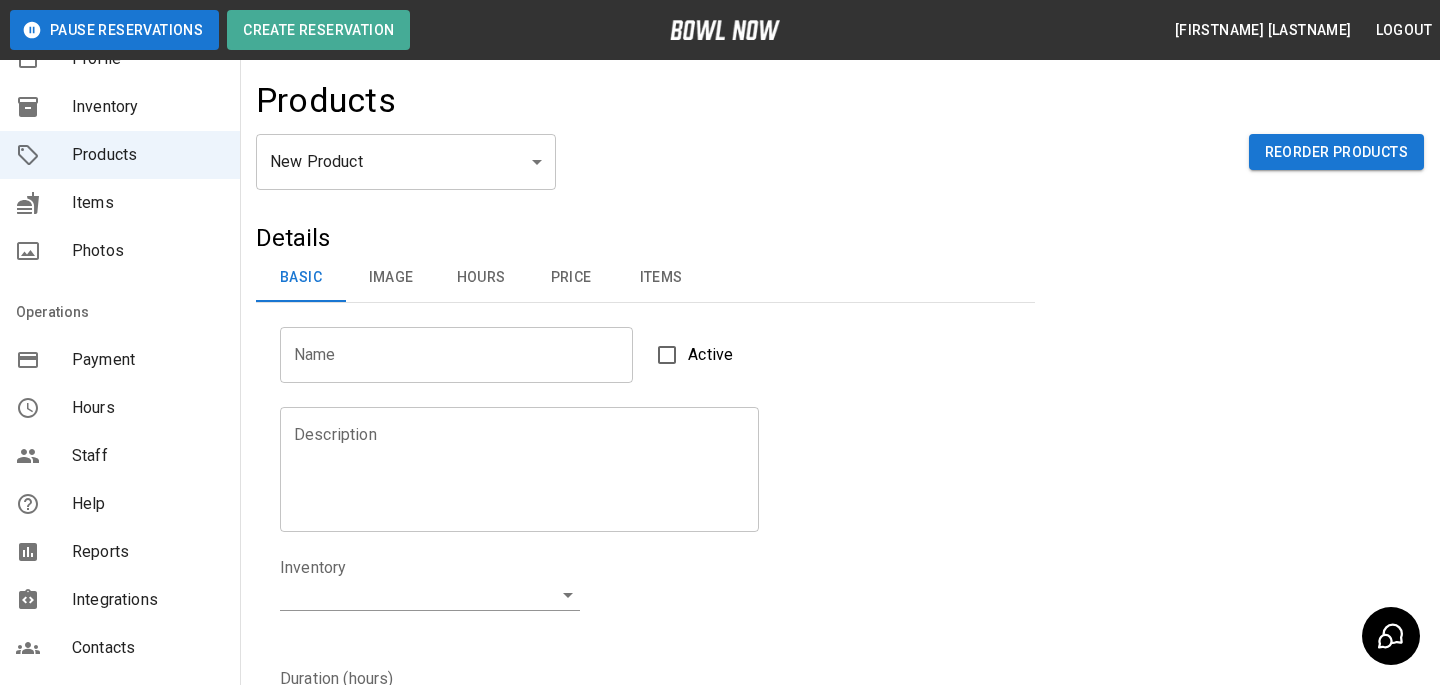scroll, scrollTop: 202, scrollLeft: 0, axis: vertical 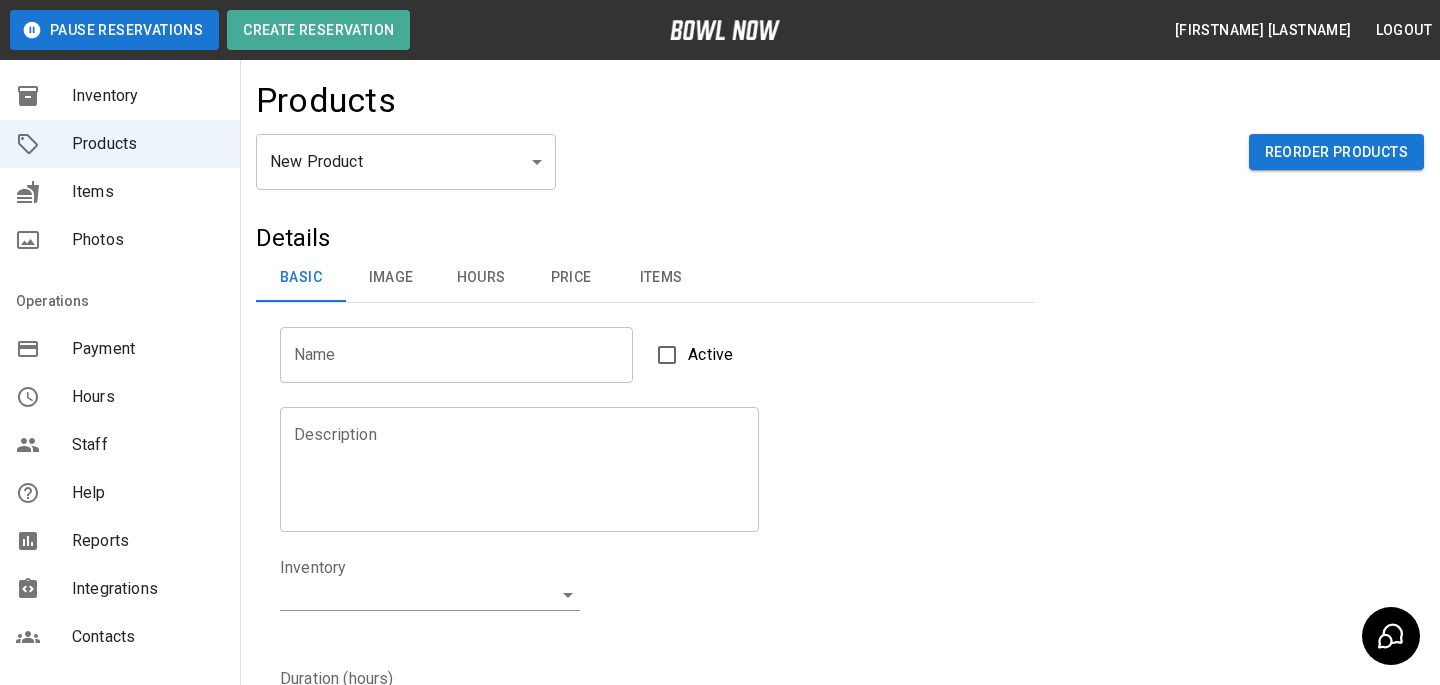 click on "Staff" at bounding box center [148, 445] 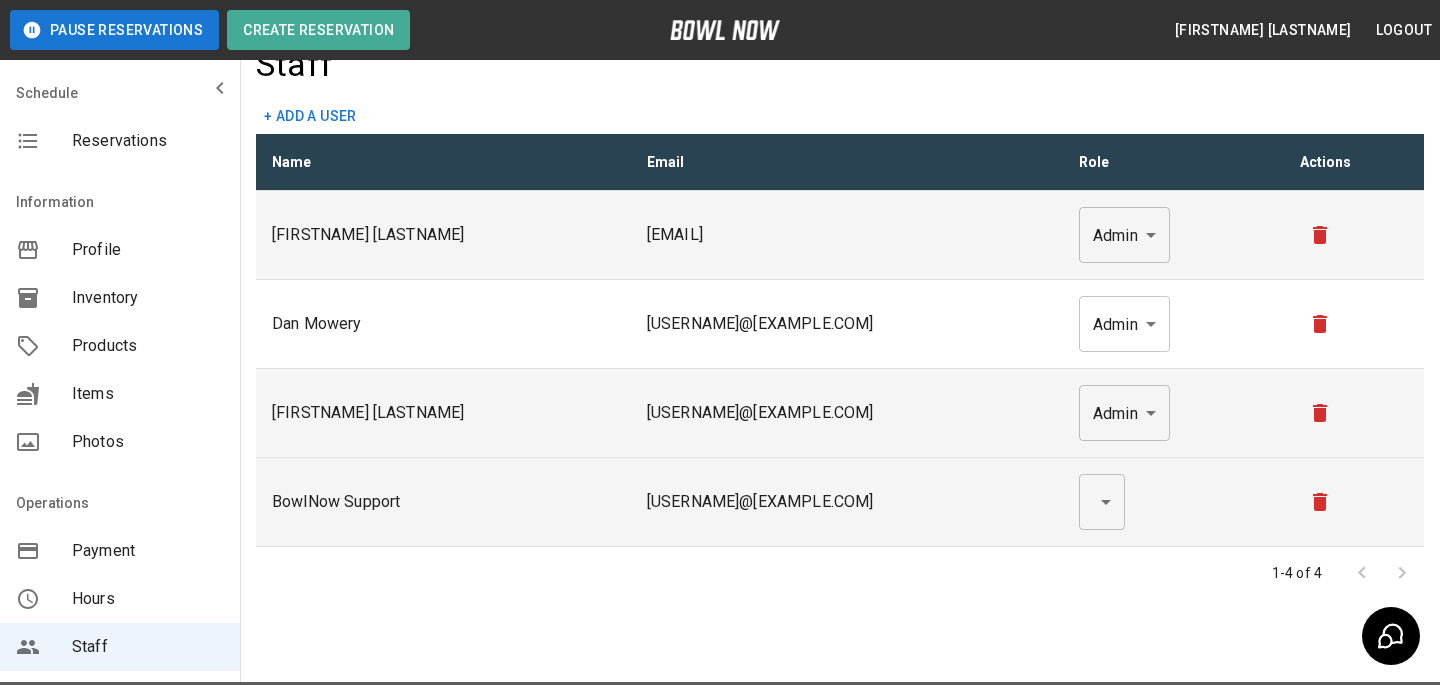 scroll, scrollTop: 40, scrollLeft: 0, axis: vertical 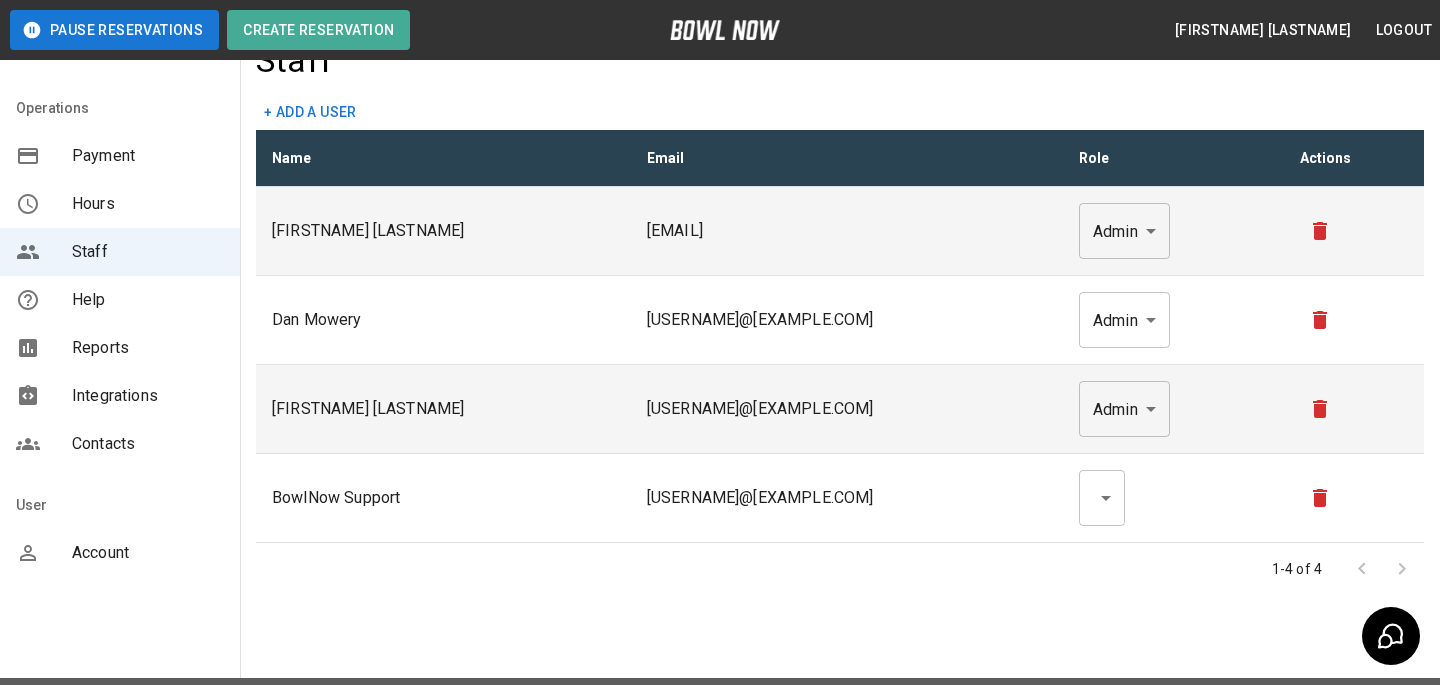 click on "Account" at bounding box center (148, 553) 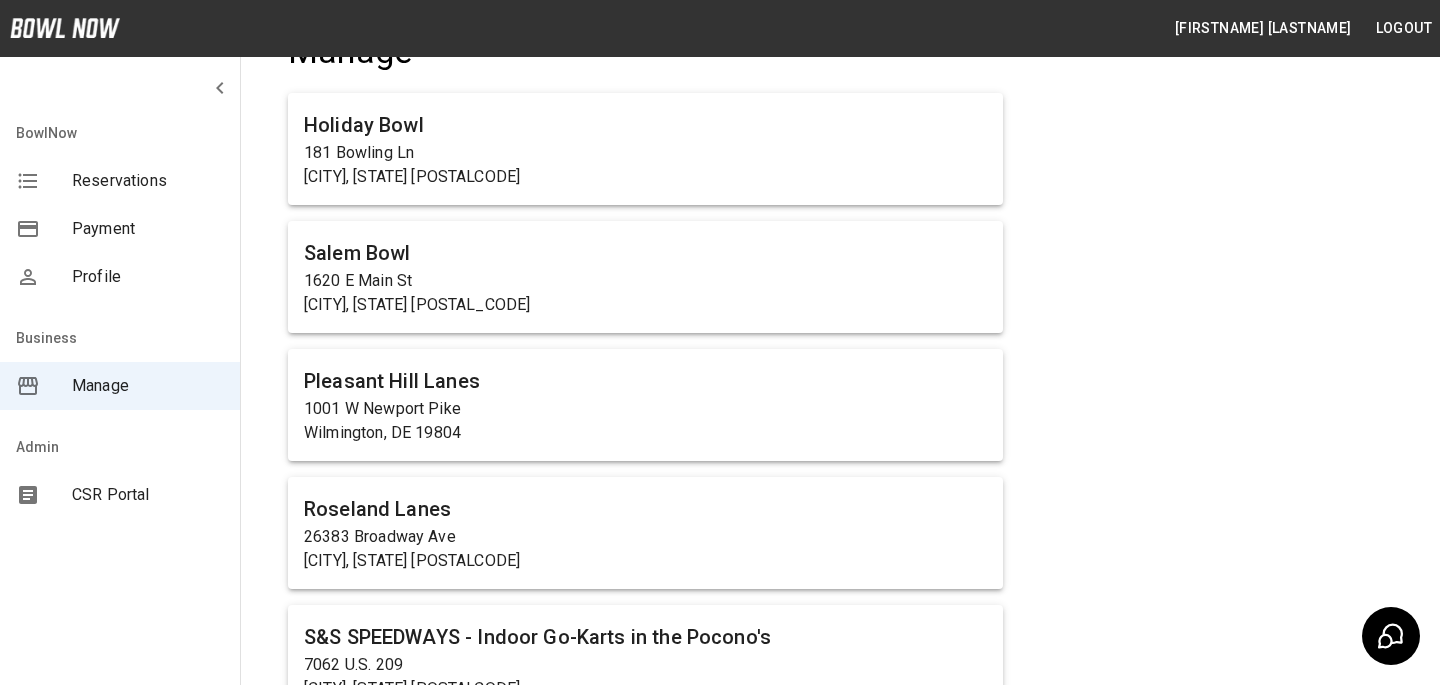 scroll, scrollTop: 92, scrollLeft: 0, axis: vertical 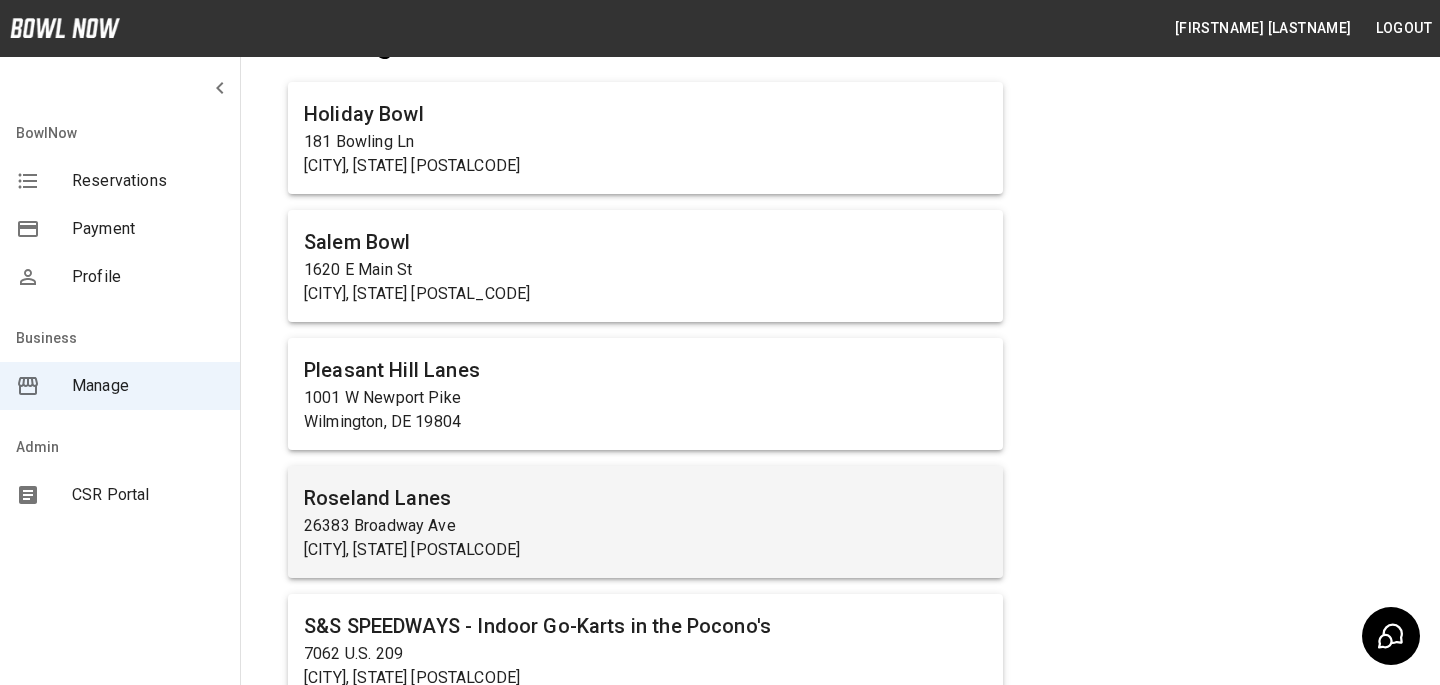 click on "Roseland Lanes" at bounding box center (645, 498) 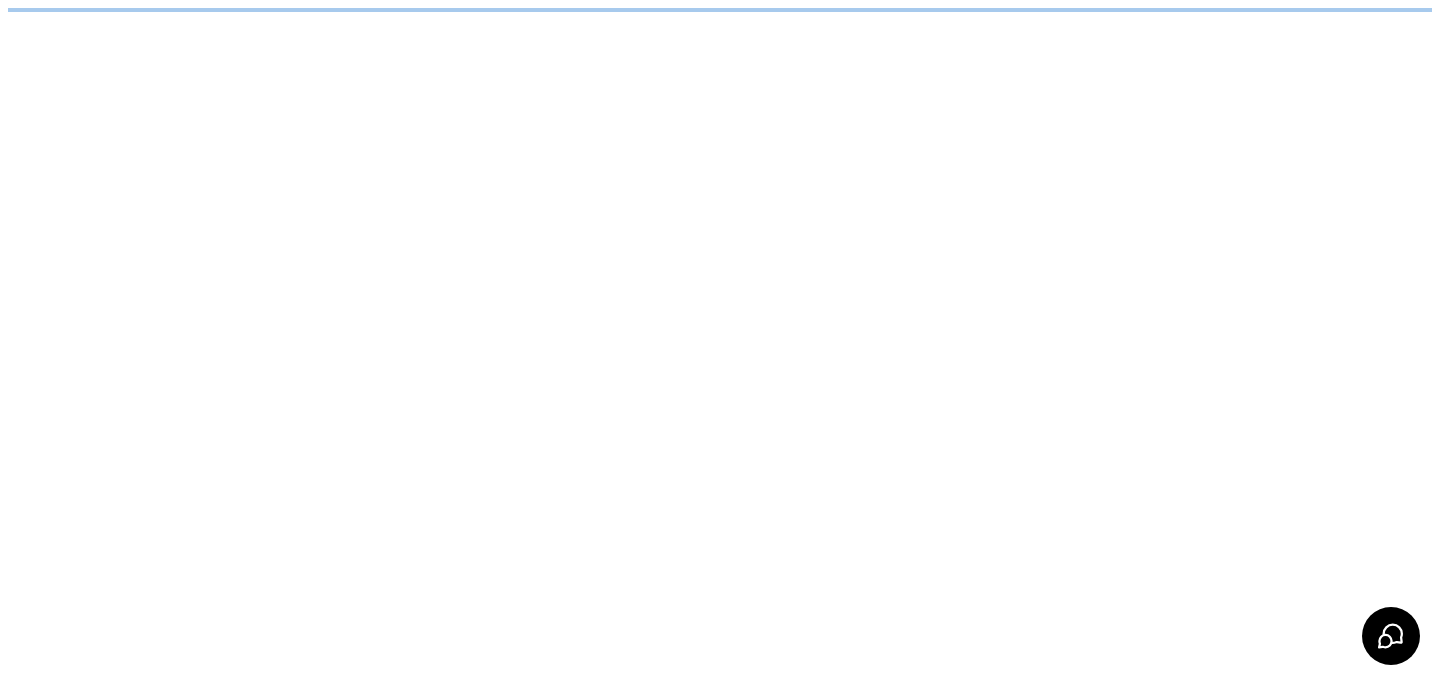 scroll, scrollTop: 0, scrollLeft: 0, axis: both 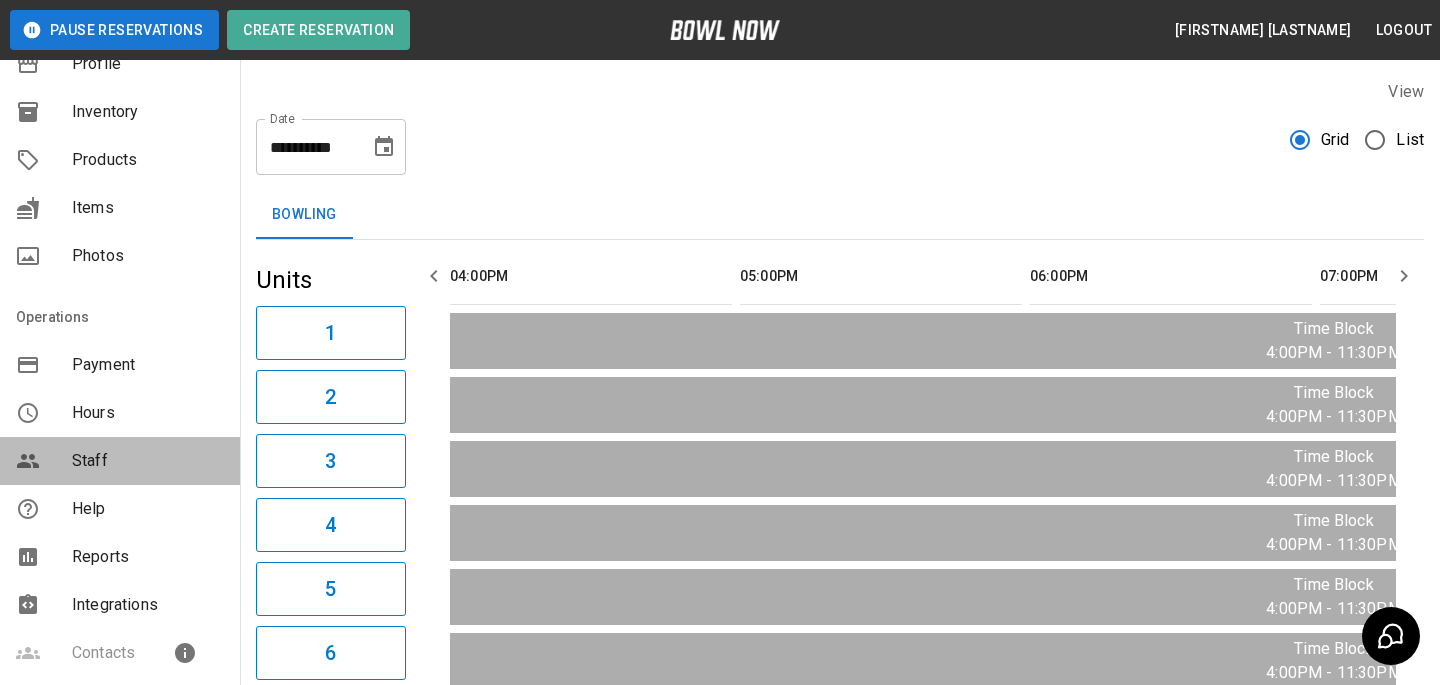click on "Staff" at bounding box center (148, 461) 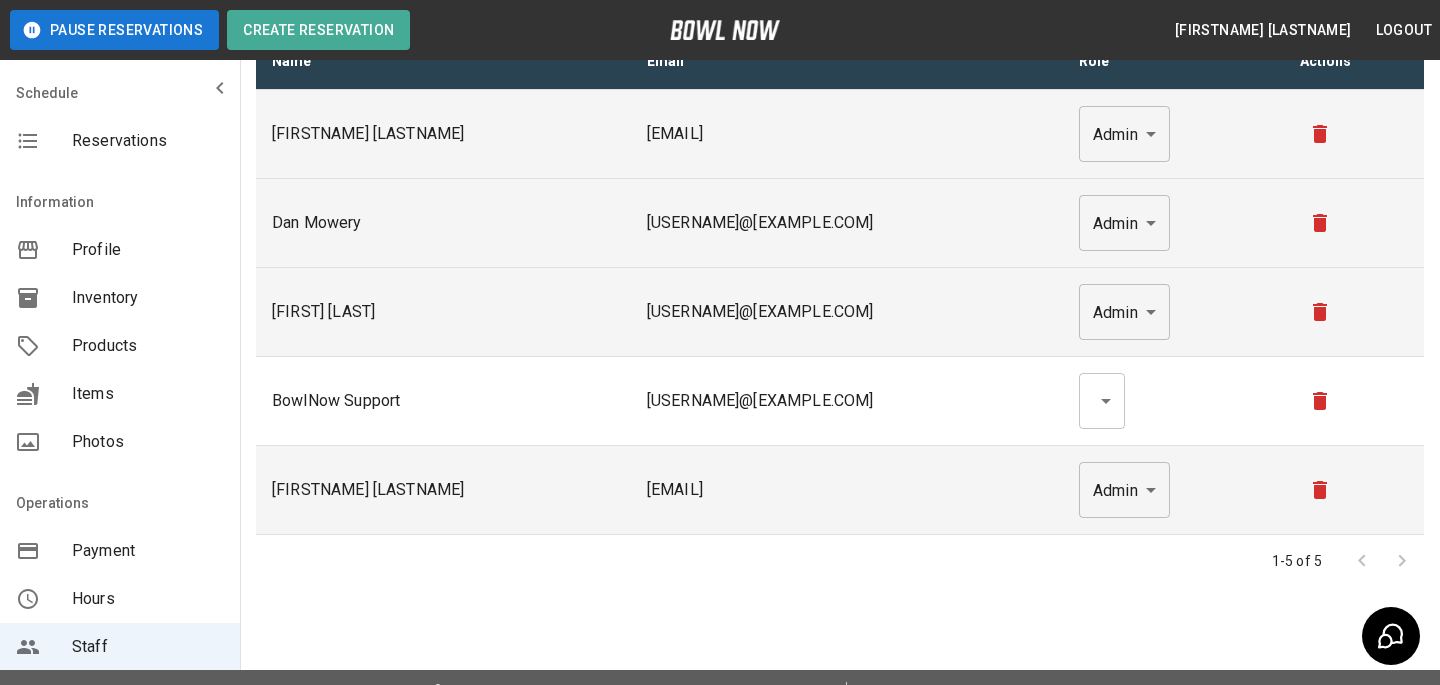 scroll 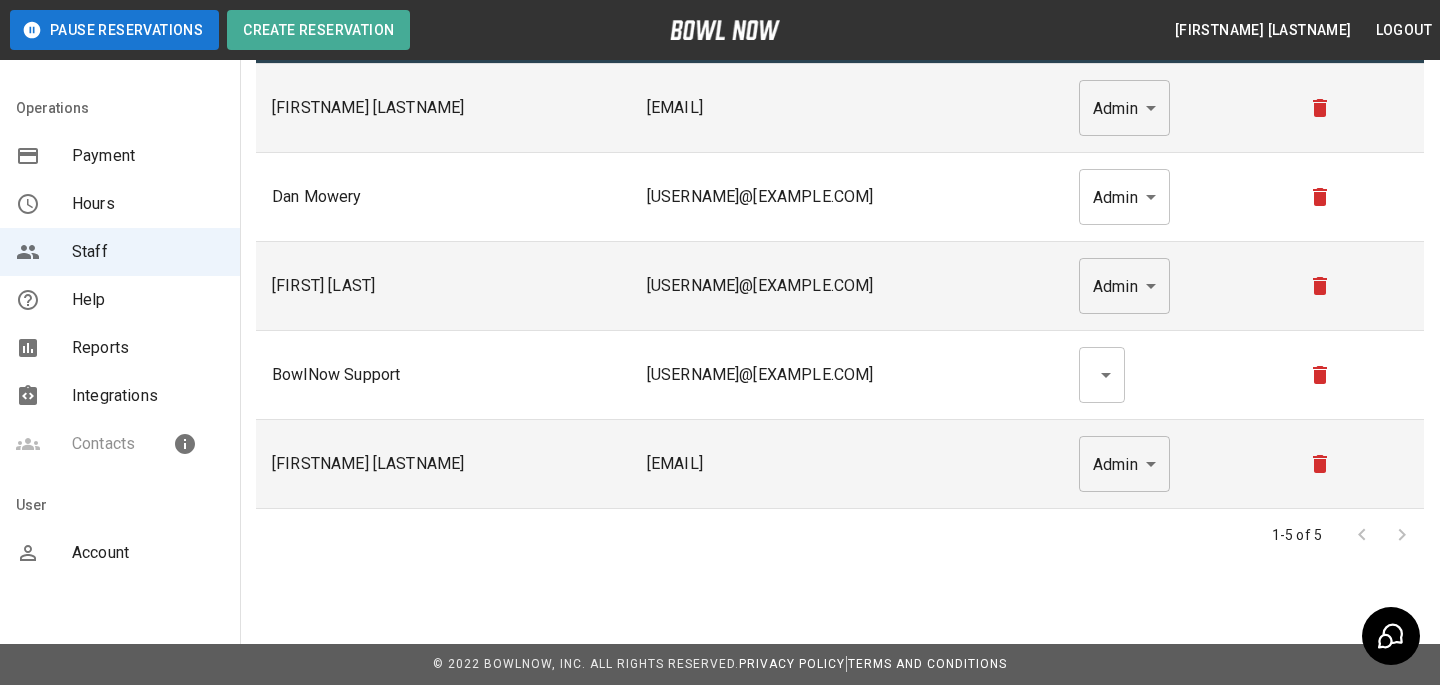 click on "Account" at bounding box center [148, 553] 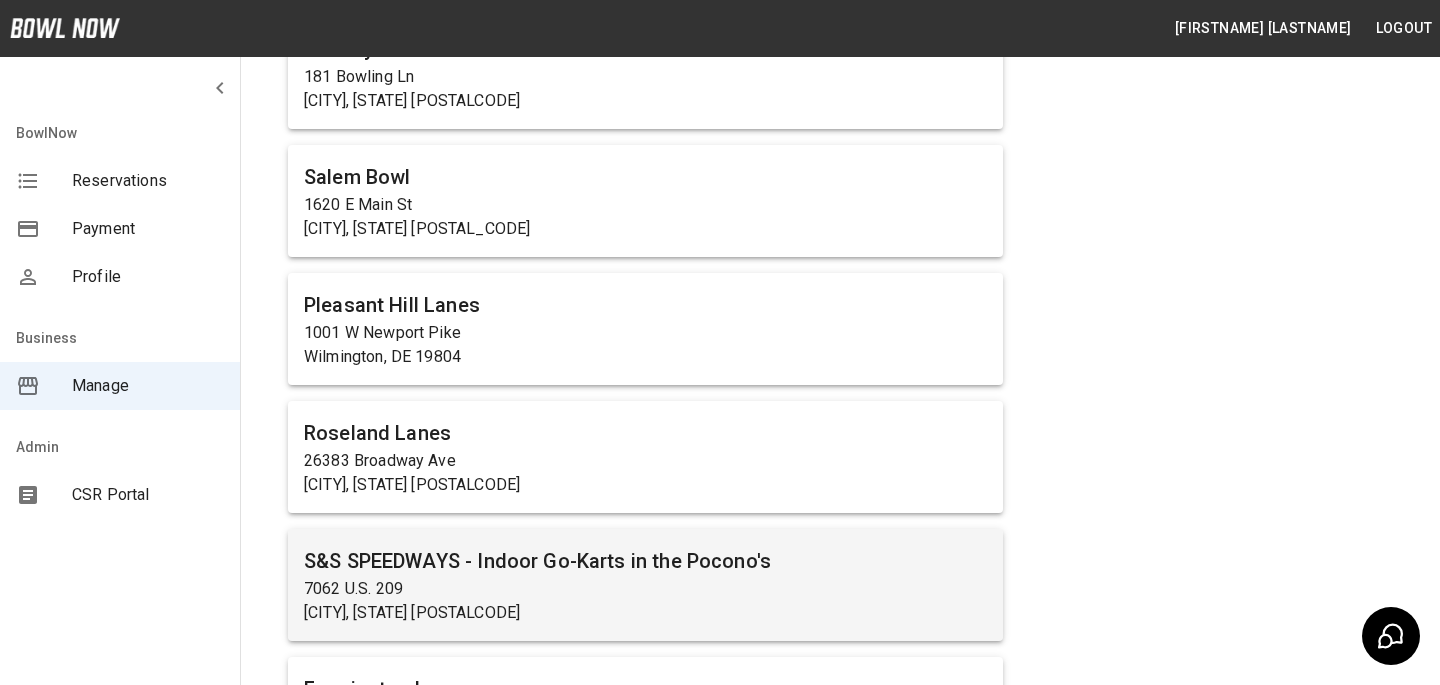 click on "S&S SPEEDWAYS - Indoor Go-Karts in the Pocono's" at bounding box center (645, 561) 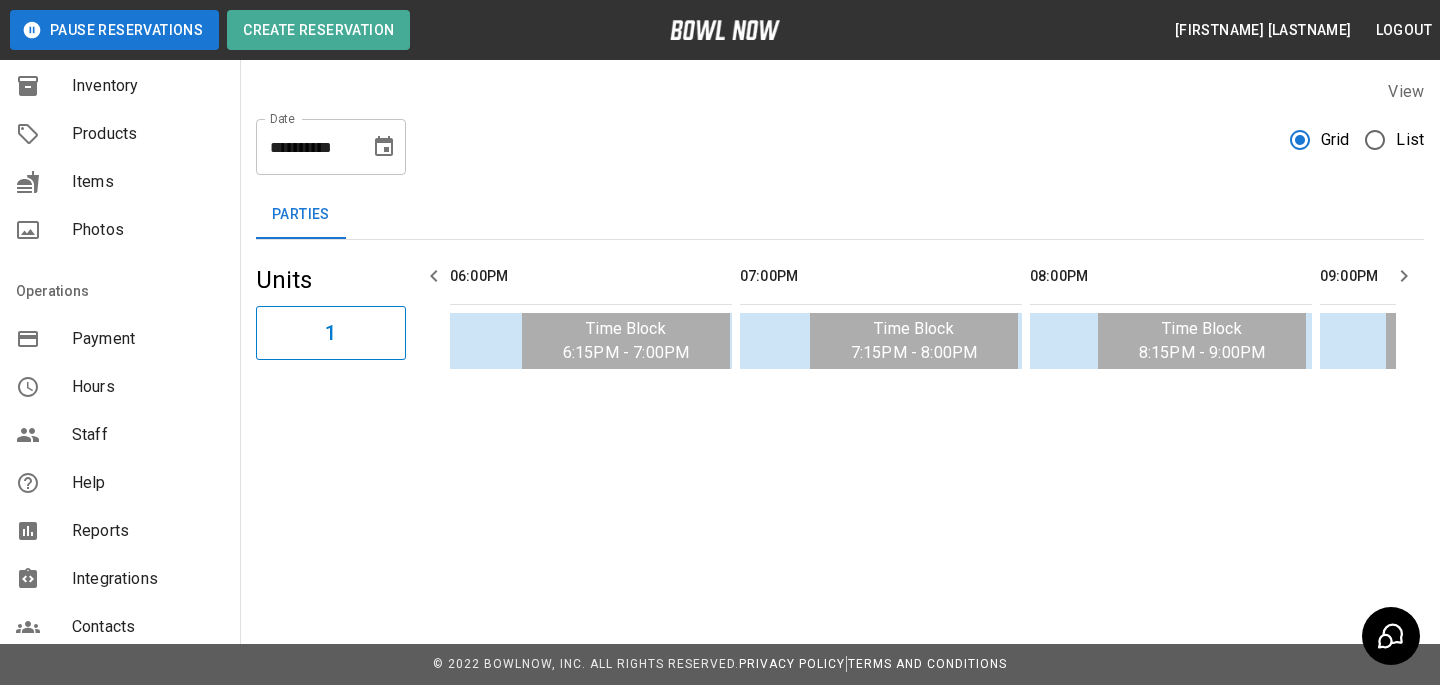 click on "Staff" at bounding box center [148, 435] 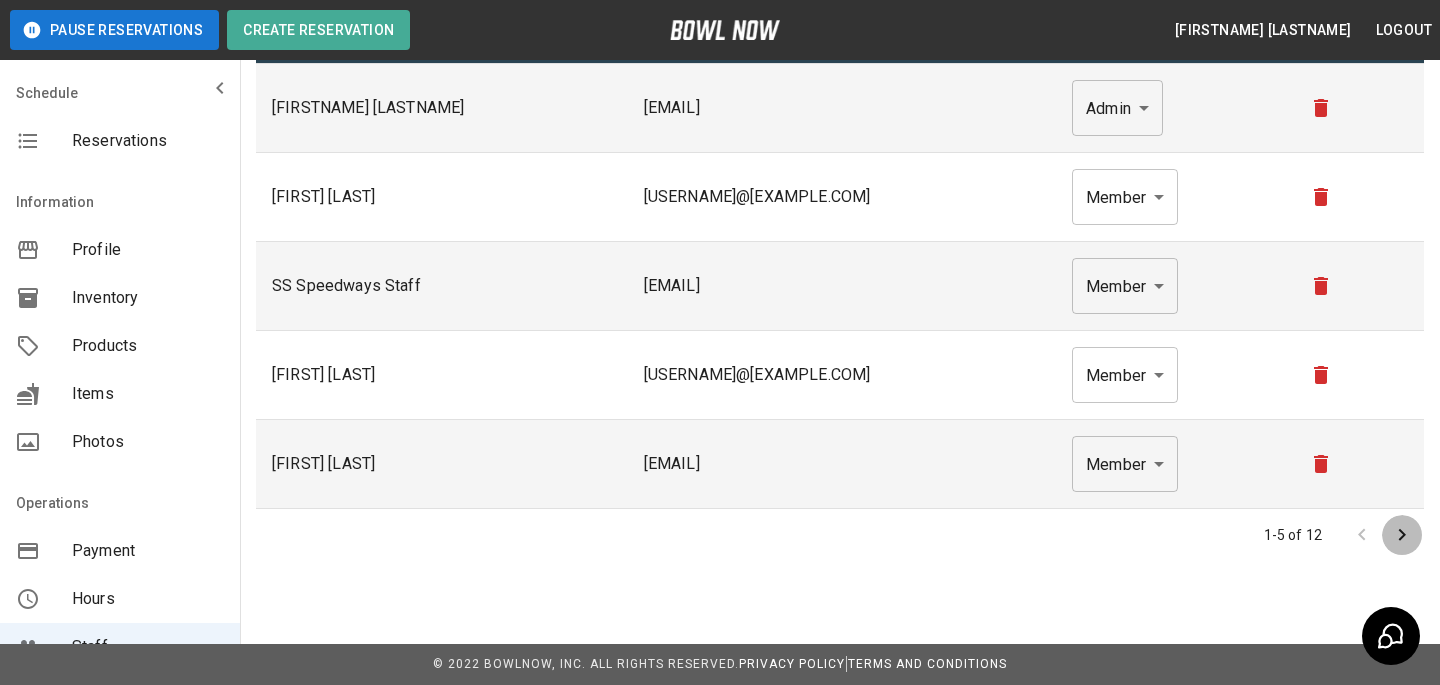 click 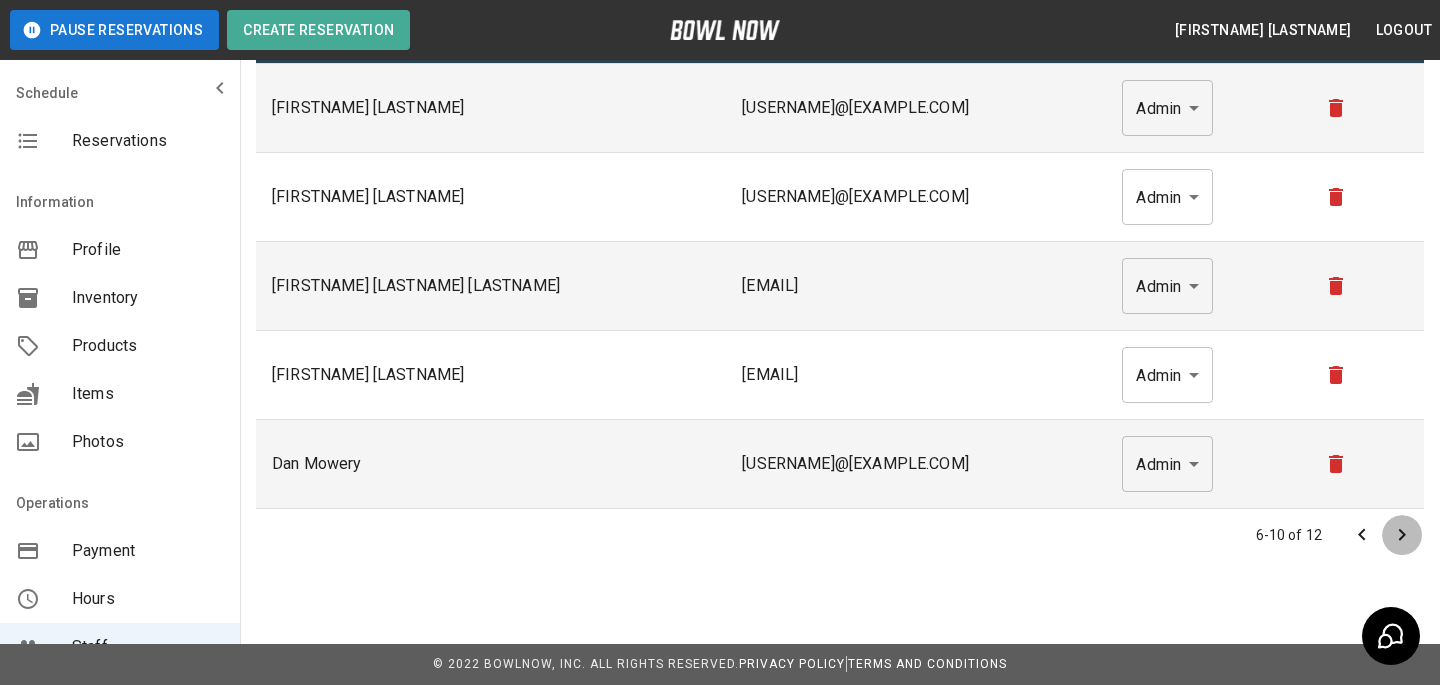 click at bounding box center [1402, 535] 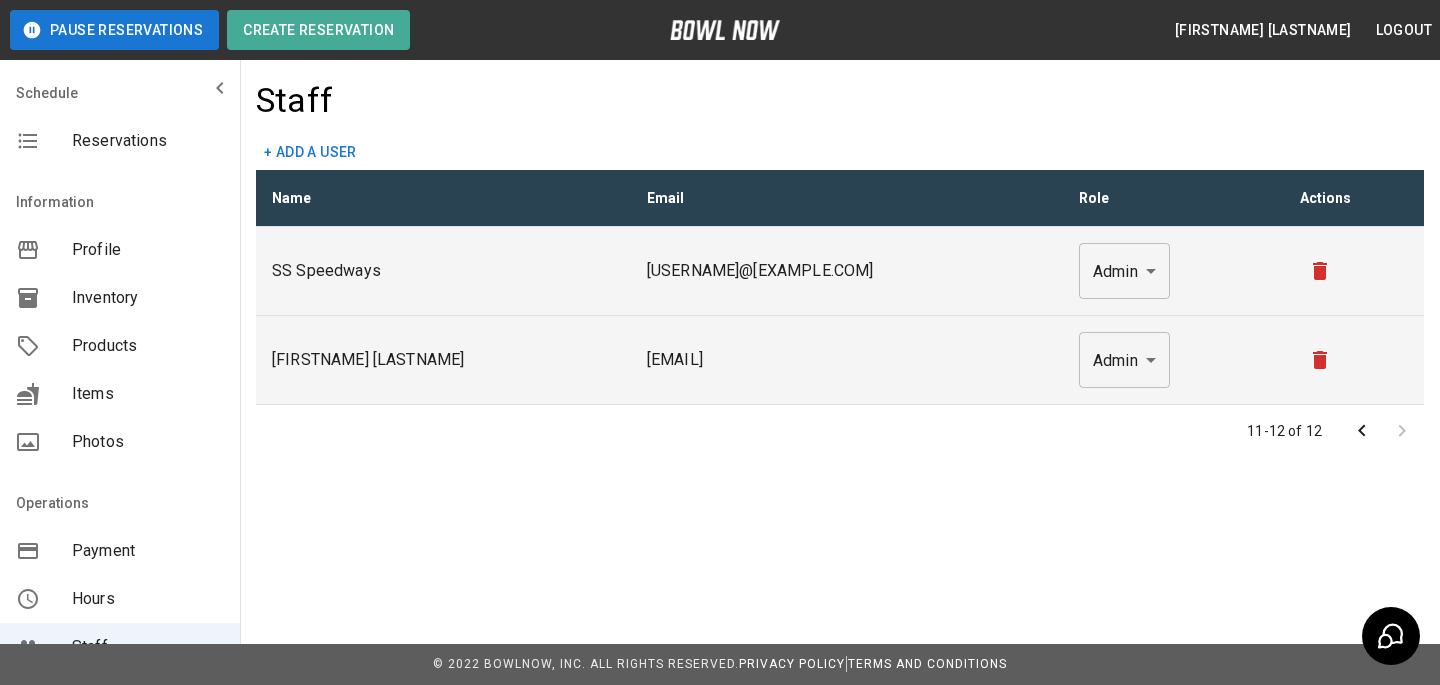 click 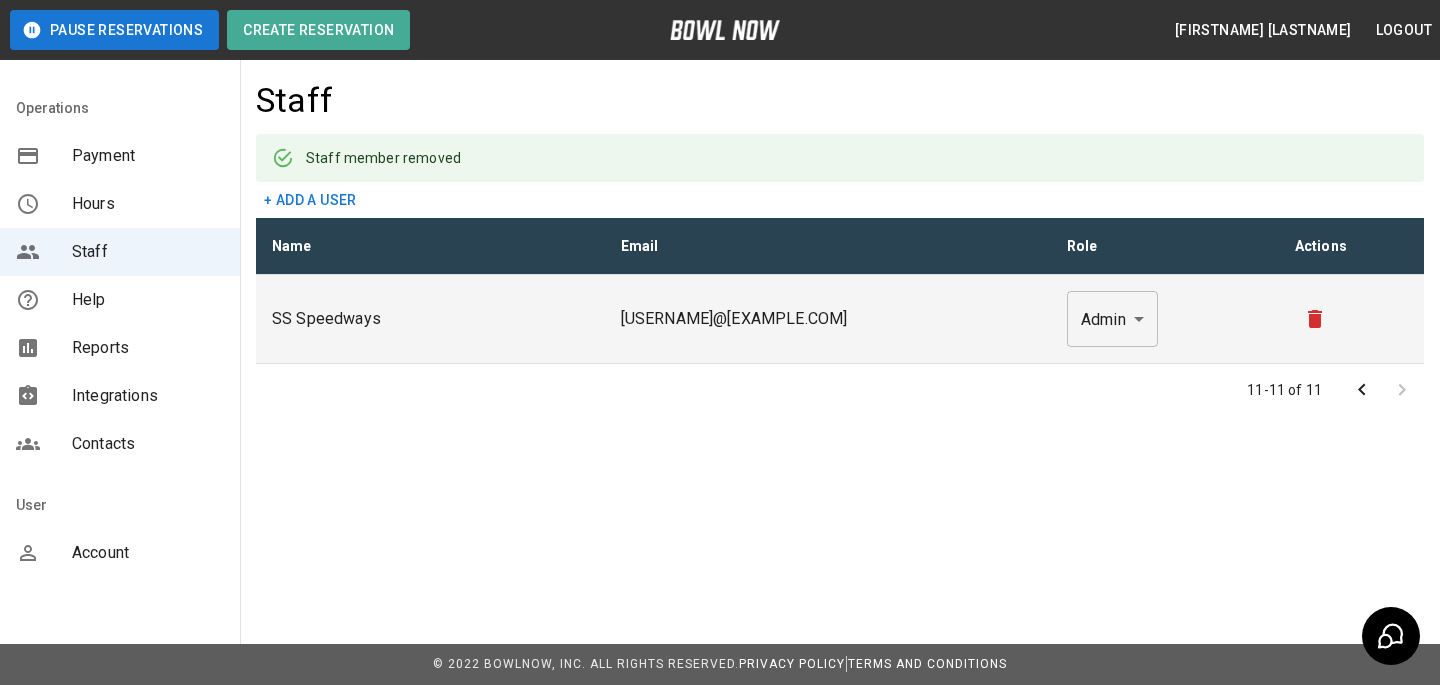 click on "Account" at bounding box center (148, 553) 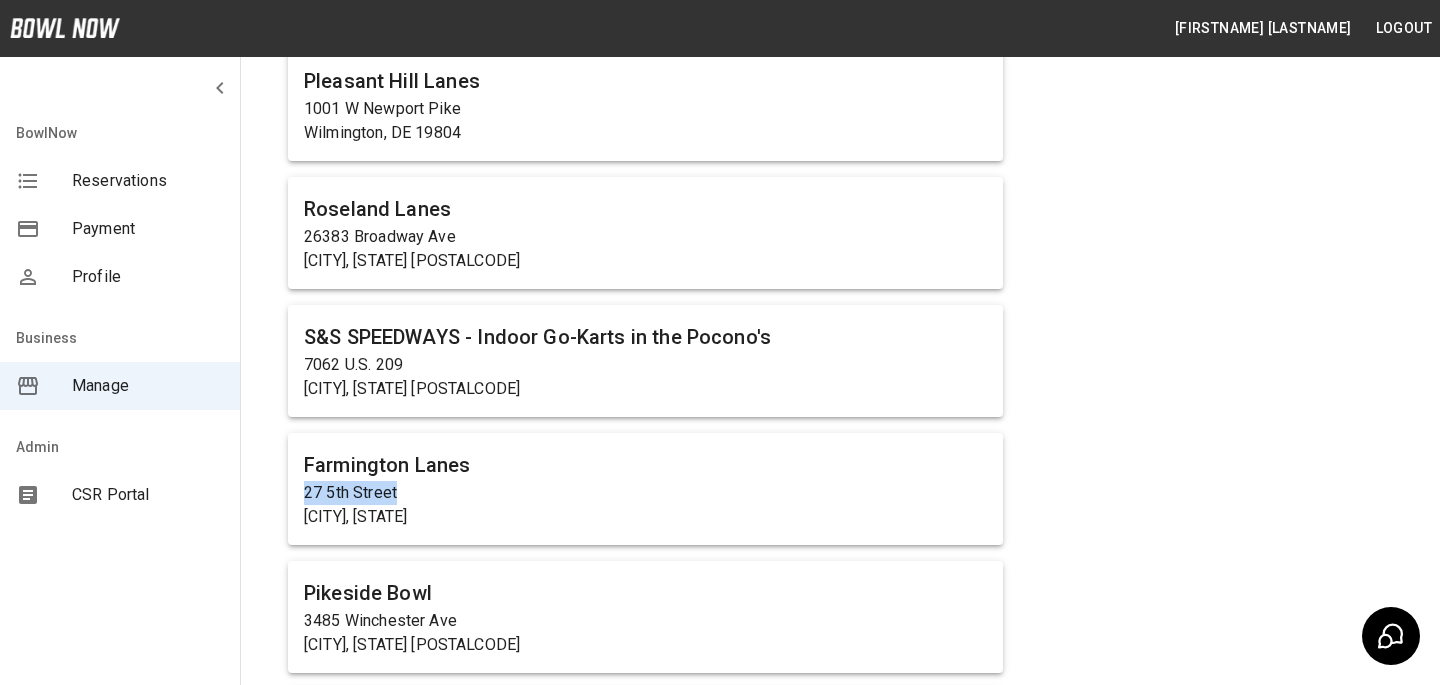 drag, startPoint x: 249, startPoint y: 501, endPoint x: 1311, endPoint y: 496, distance: 1062.0117 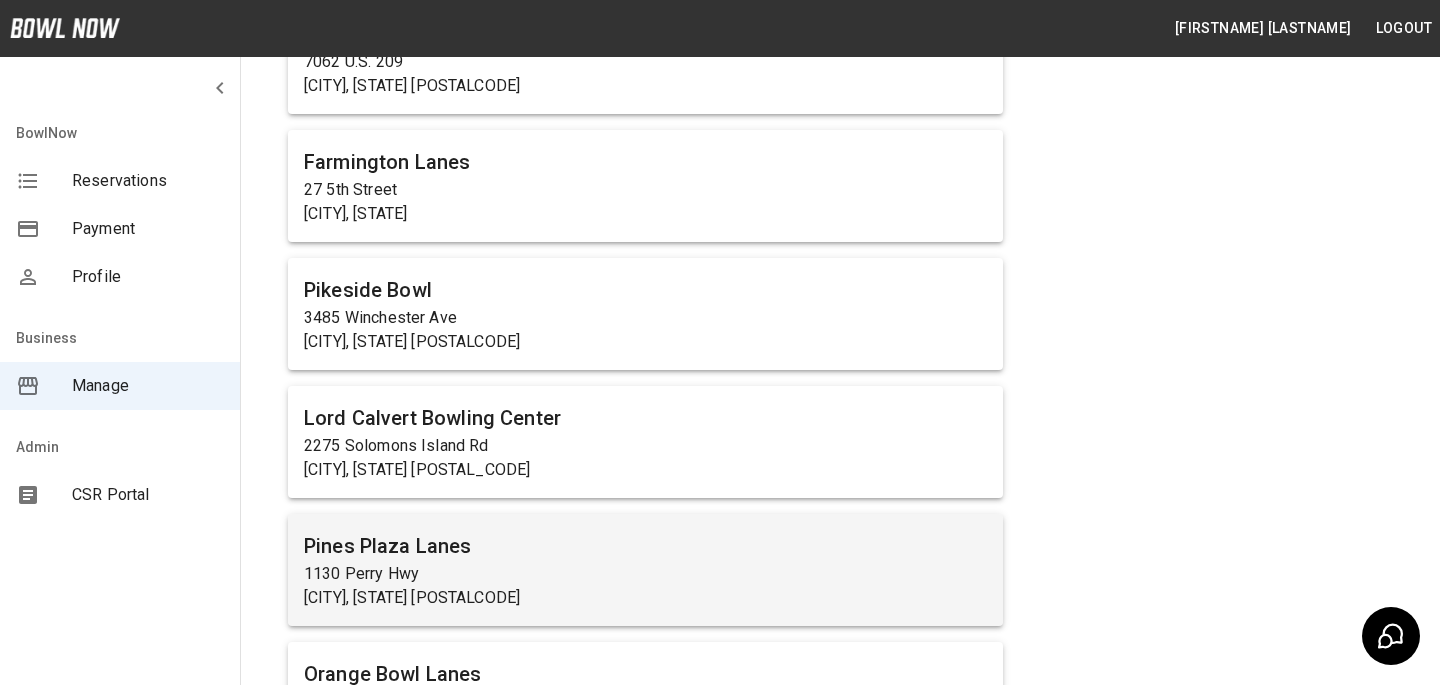 click on "1130 Perry Hwy" at bounding box center (645, 574) 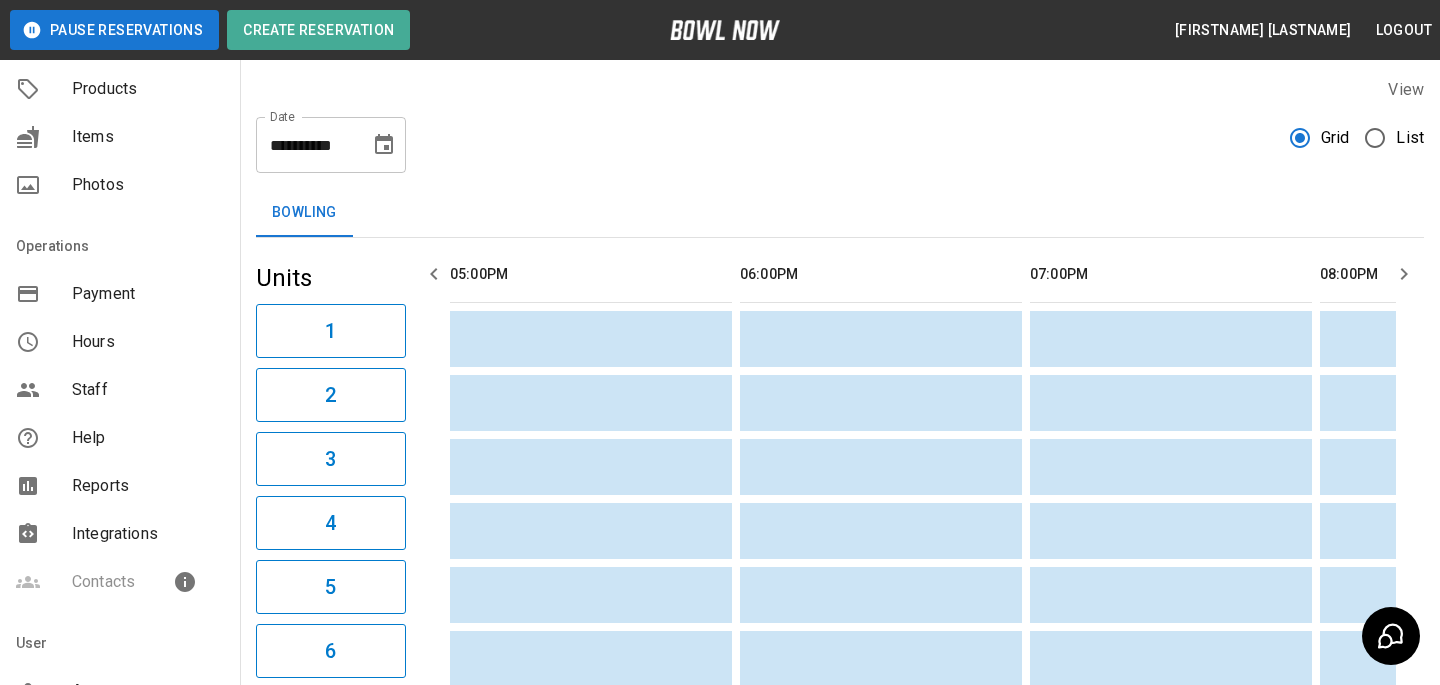 click on "Staff" at bounding box center [148, 390] 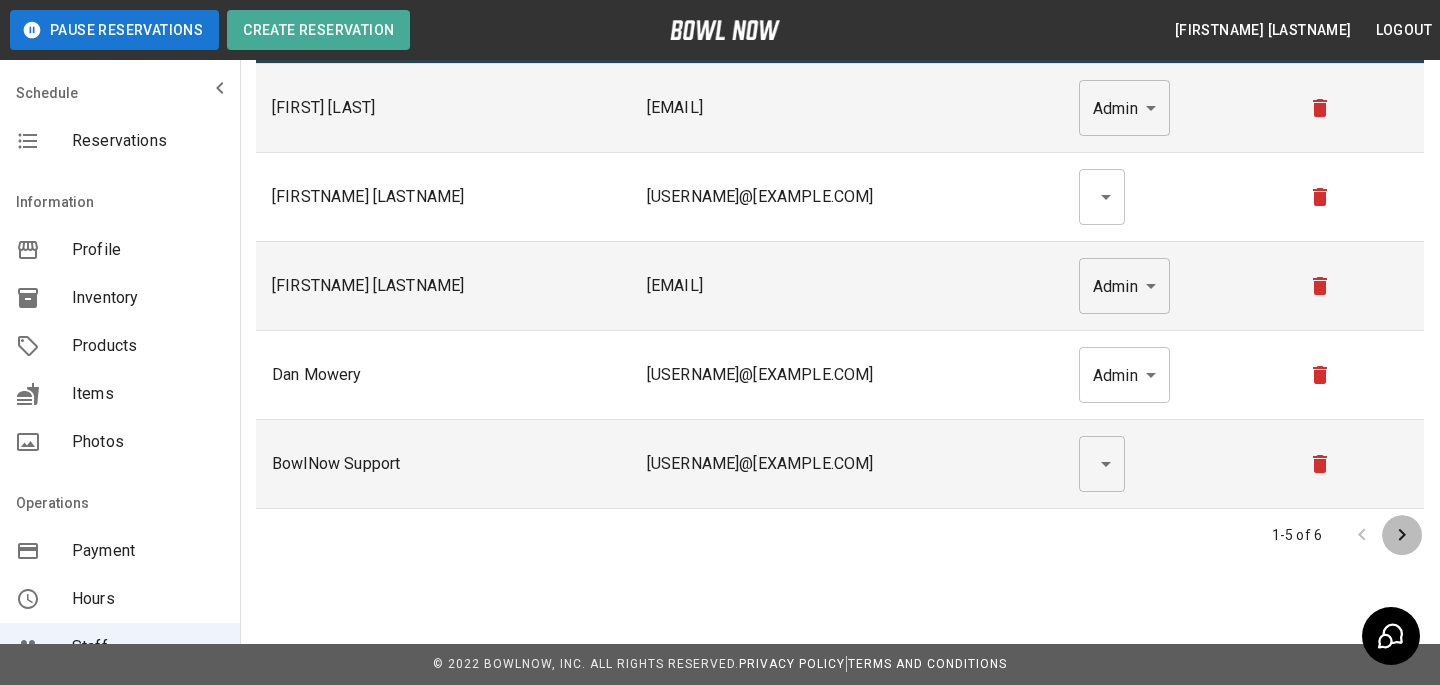 click 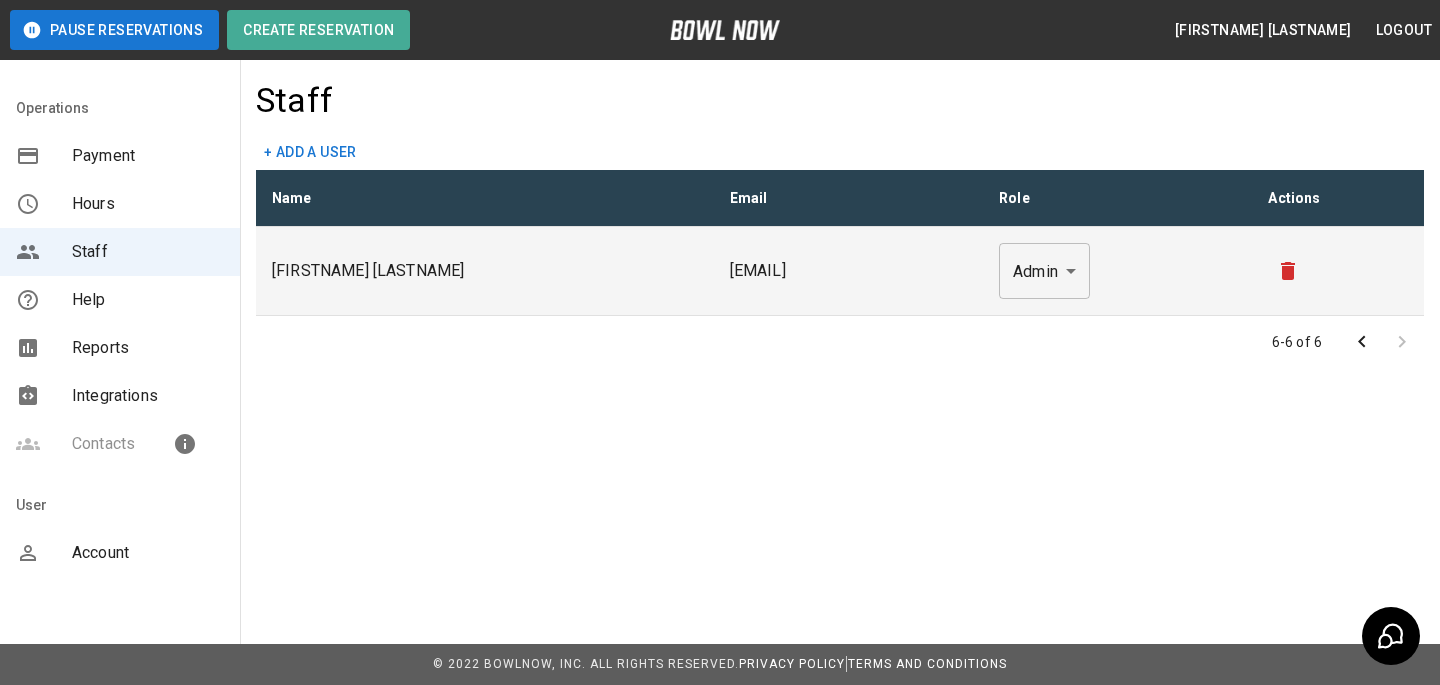 click on "Account" at bounding box center (148, 553) 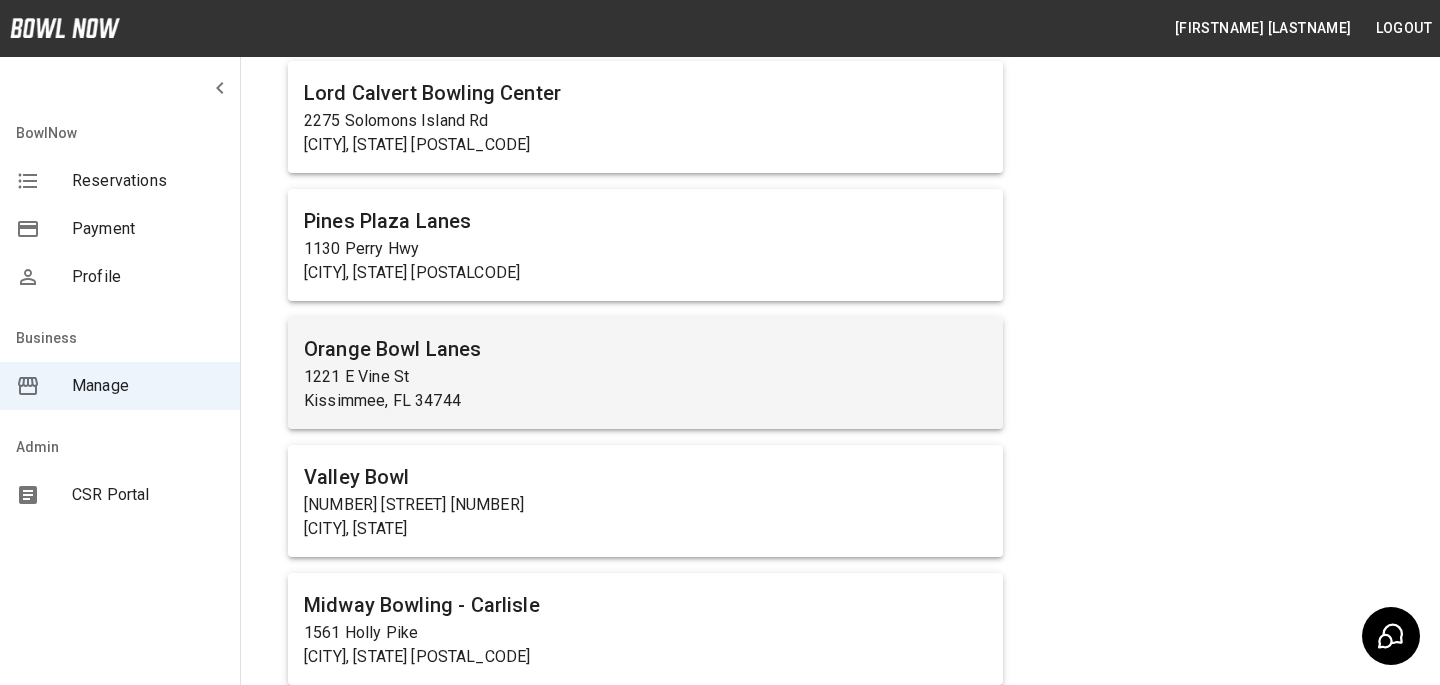 click on "1221 E Vine St" at bounding box center [645, 377] 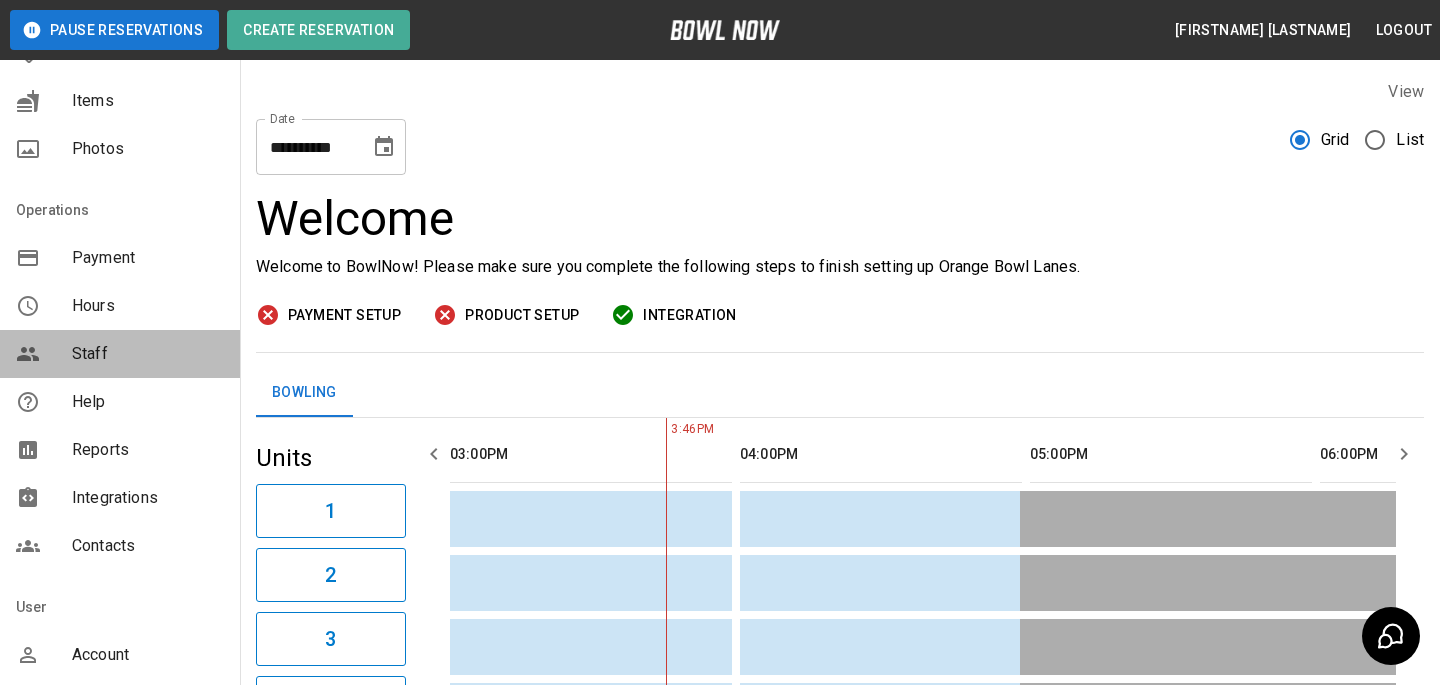 click on "Staff" at bounding box center [120, 354] 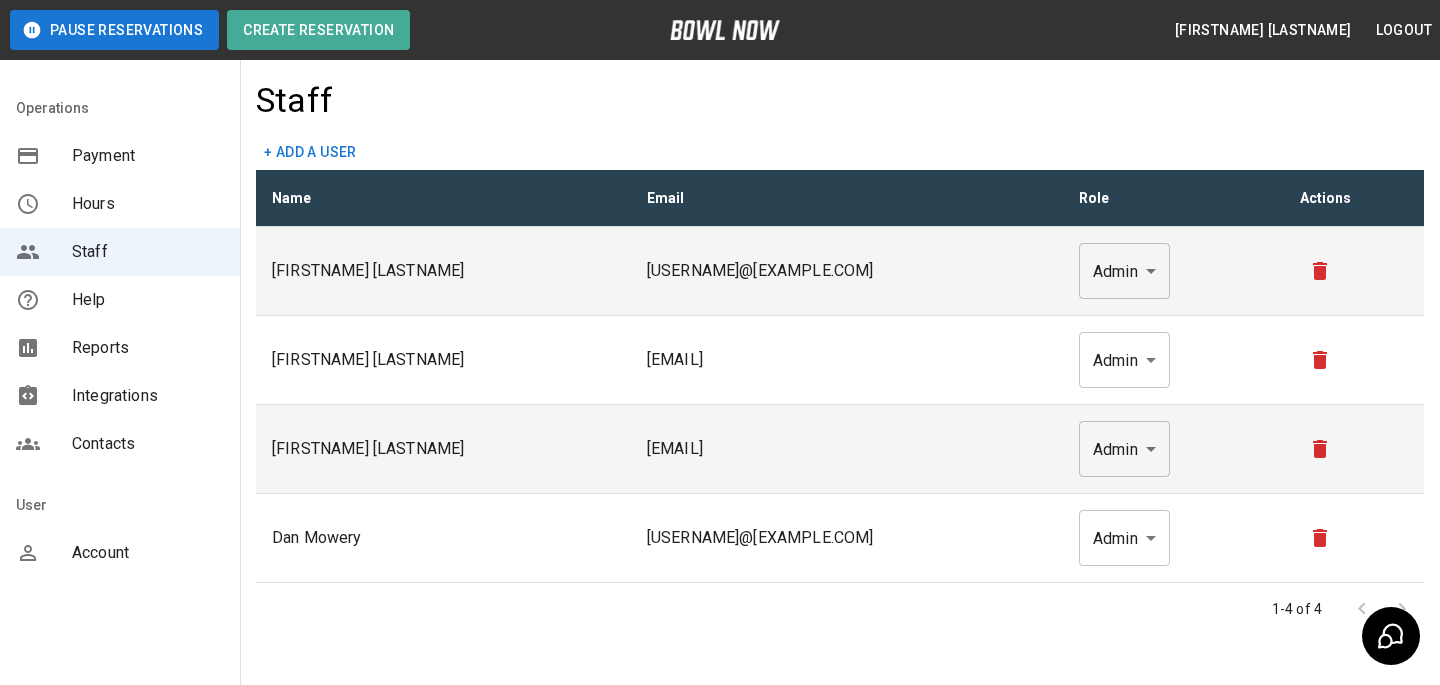 click on "Account" at bounding box center [148, 553] 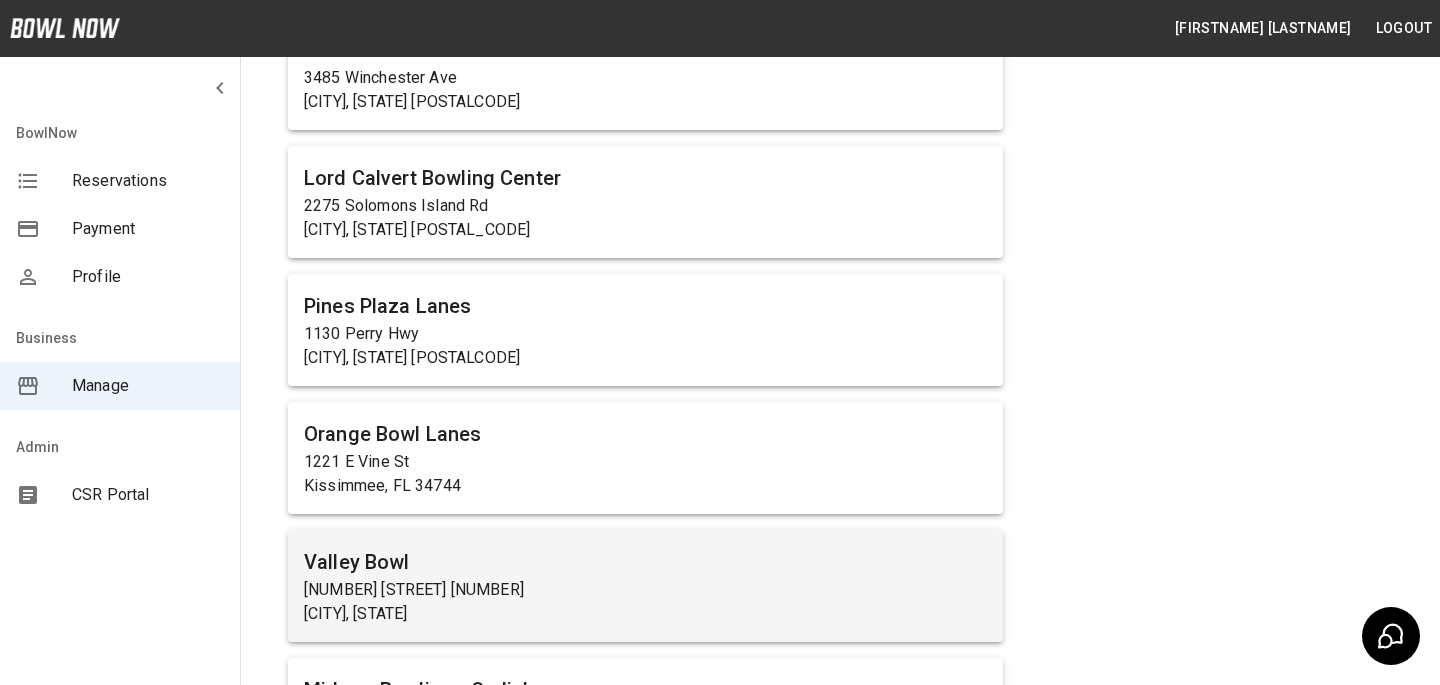click on "Valley Bowl" at bounding box center (645, 562) 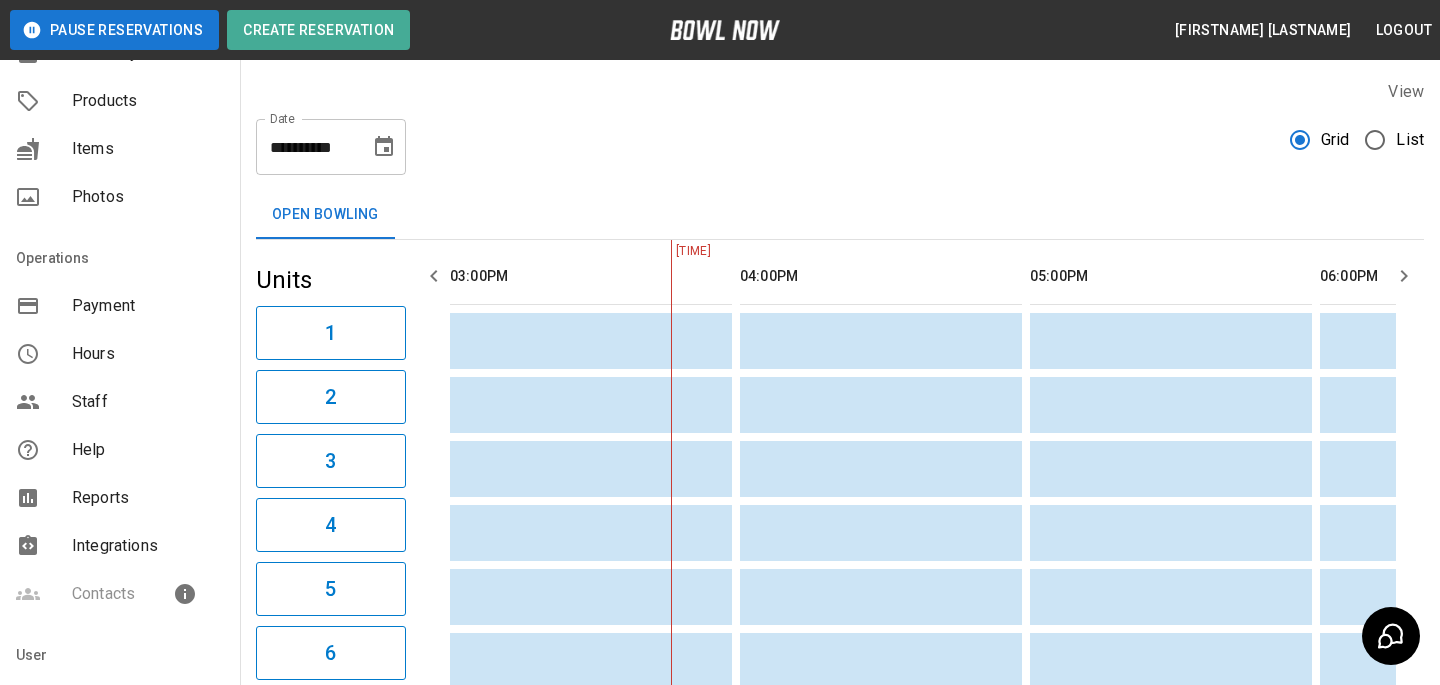 click on "Staff" at bounding box center (148, 402) 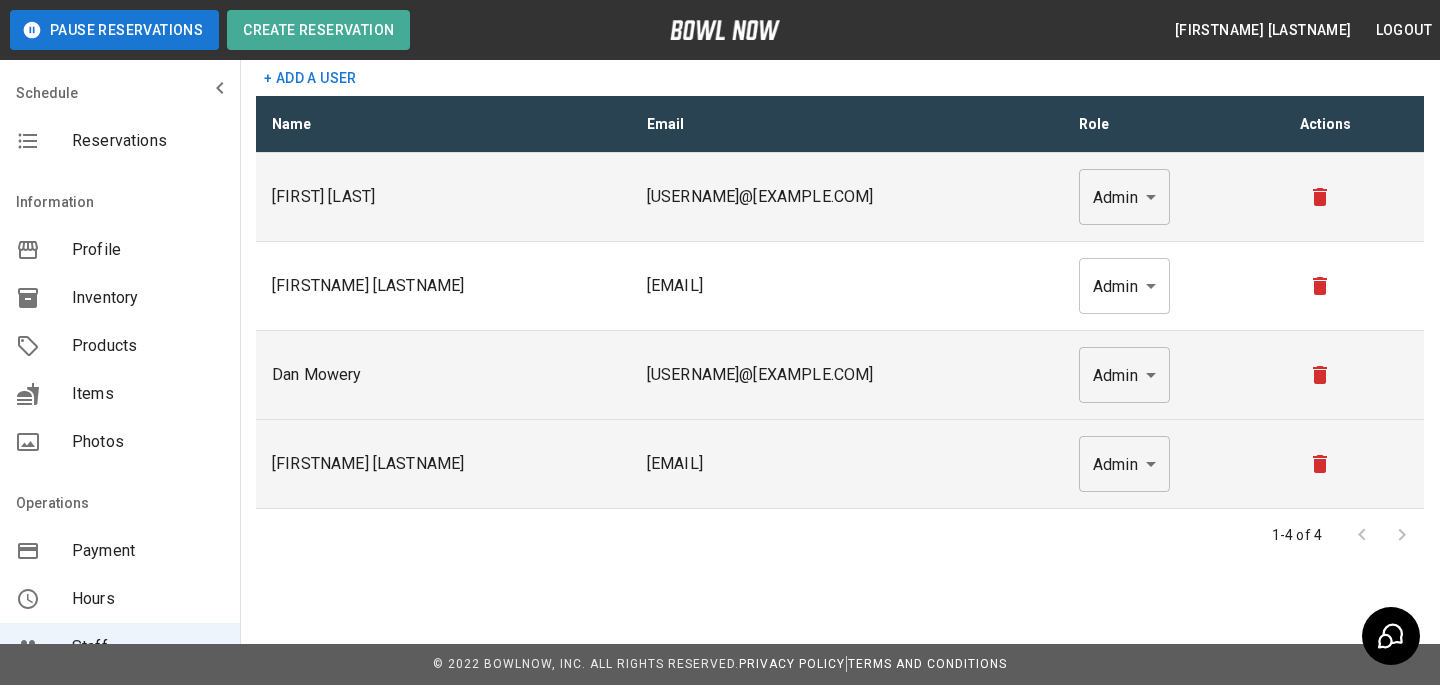 click at bounding box center (1320, 464) 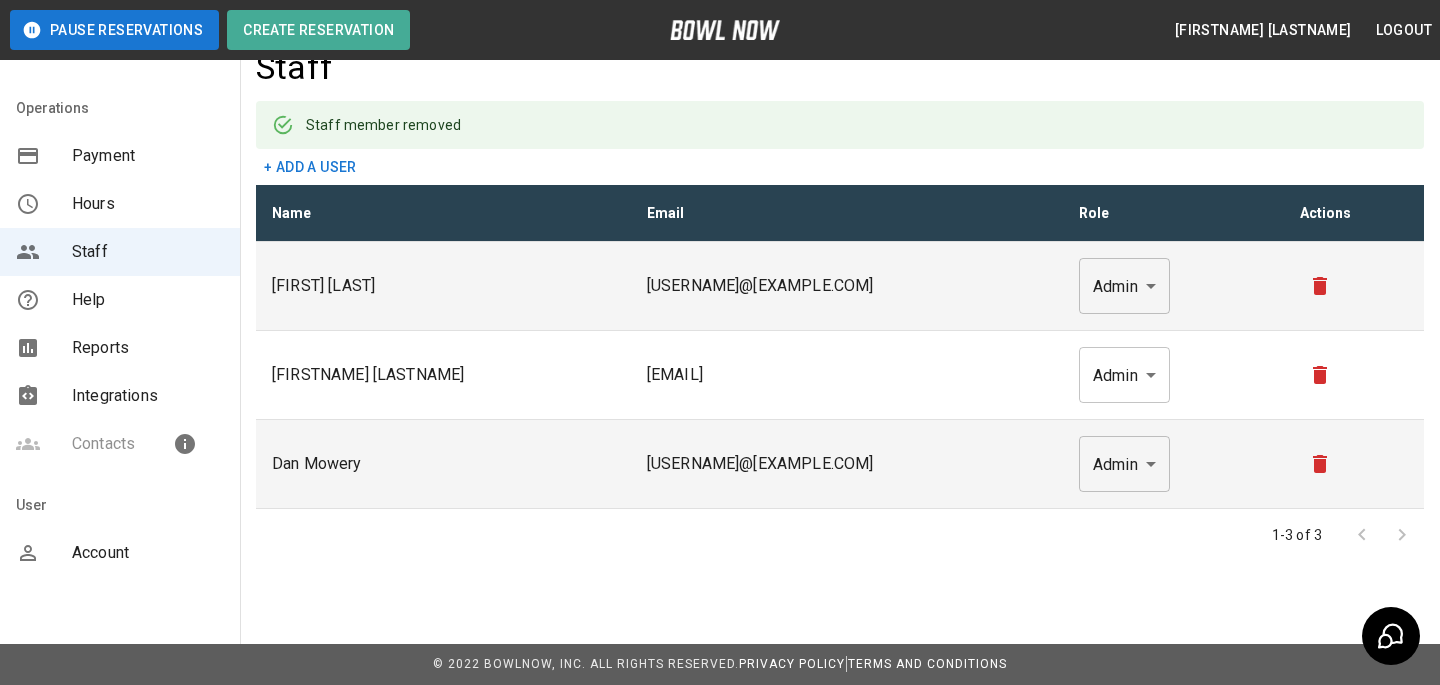 click on "Account" at bounding box center (148, 553) 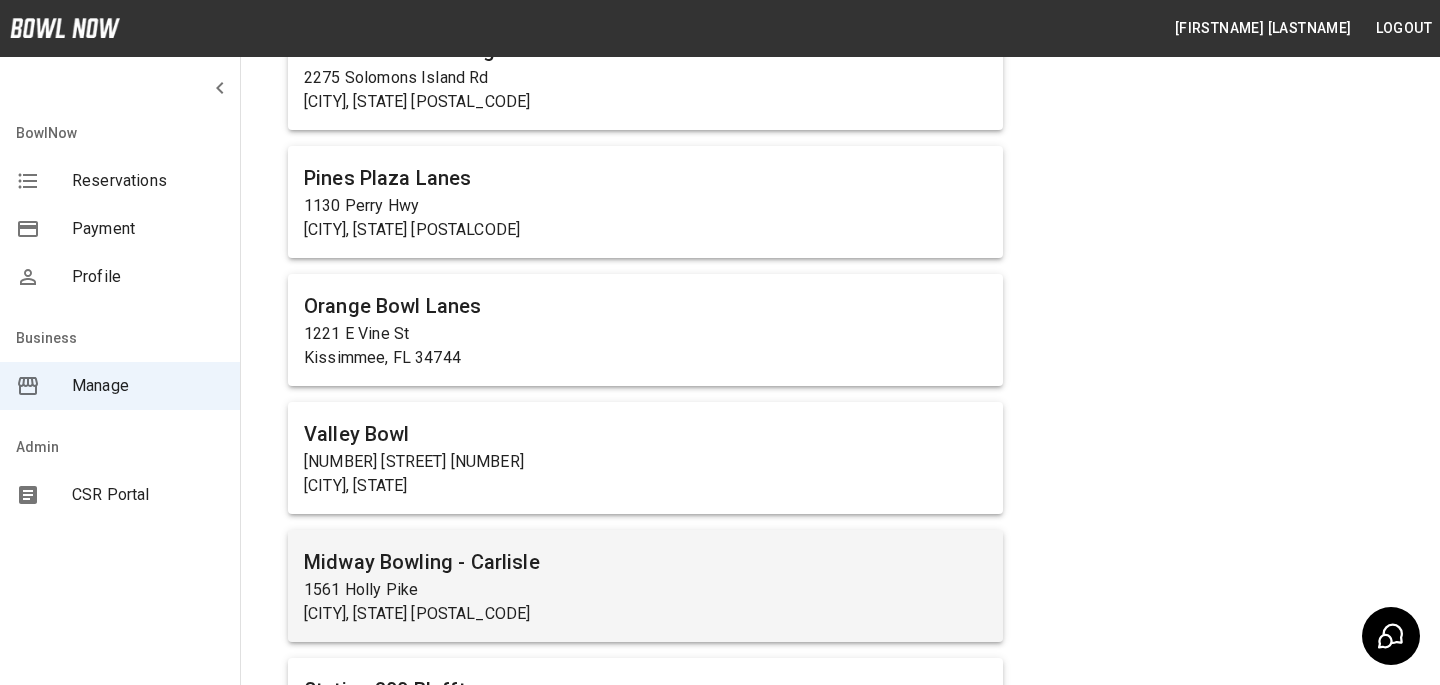 click on "1561 Holly Pike" at bounding box center (645, 590) 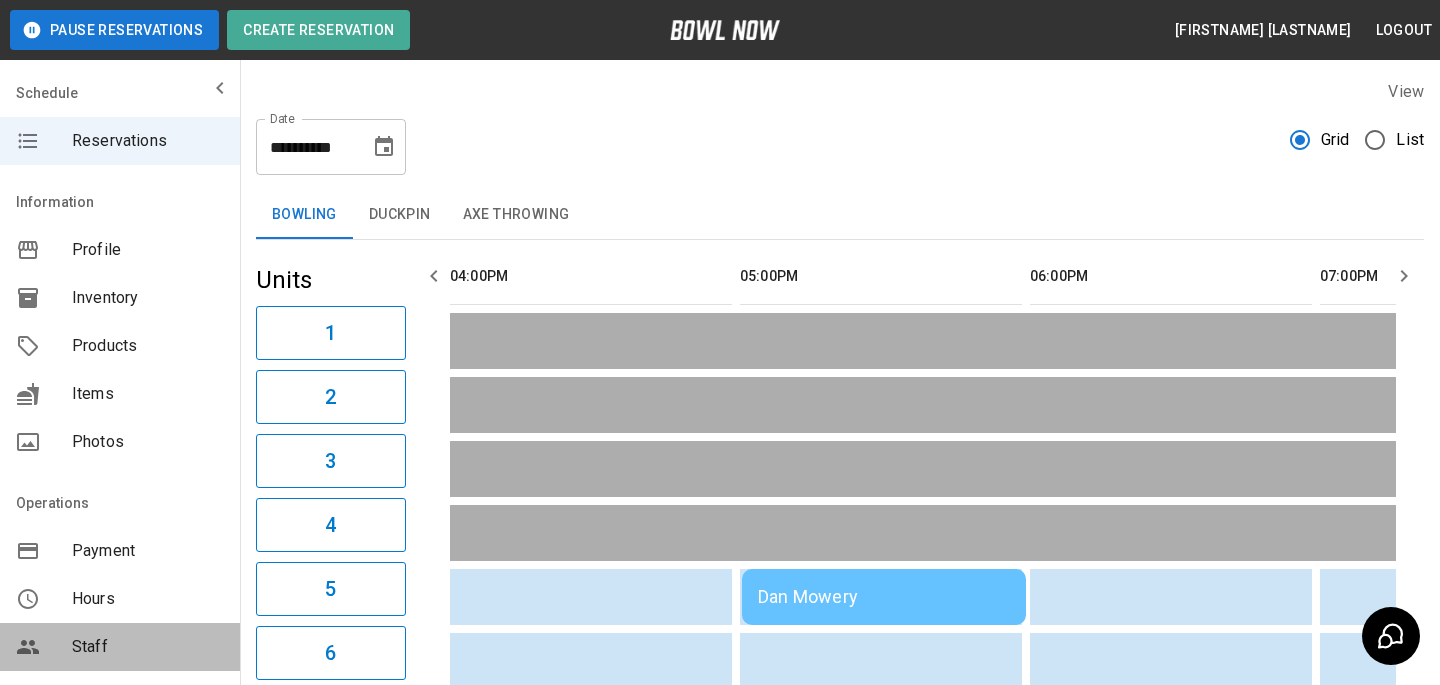 click on "Staff" at bounding box center [148, 647] 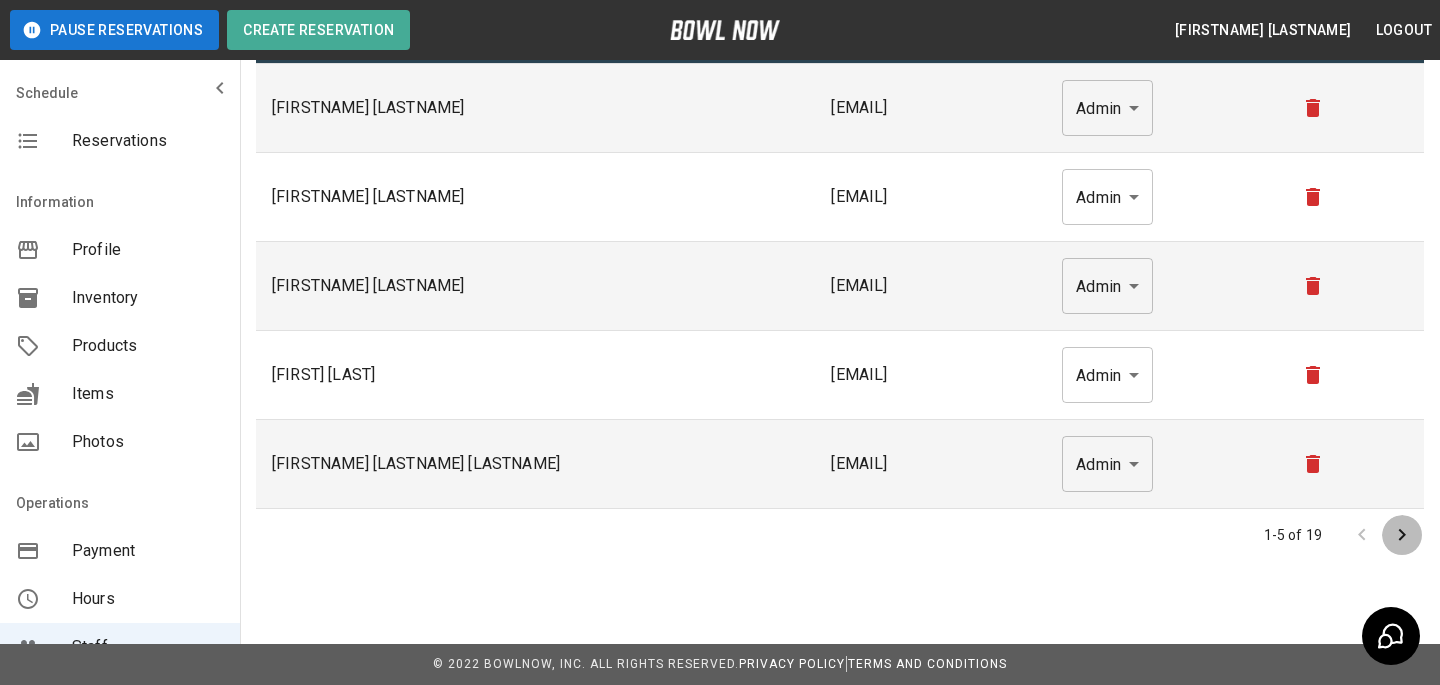 click 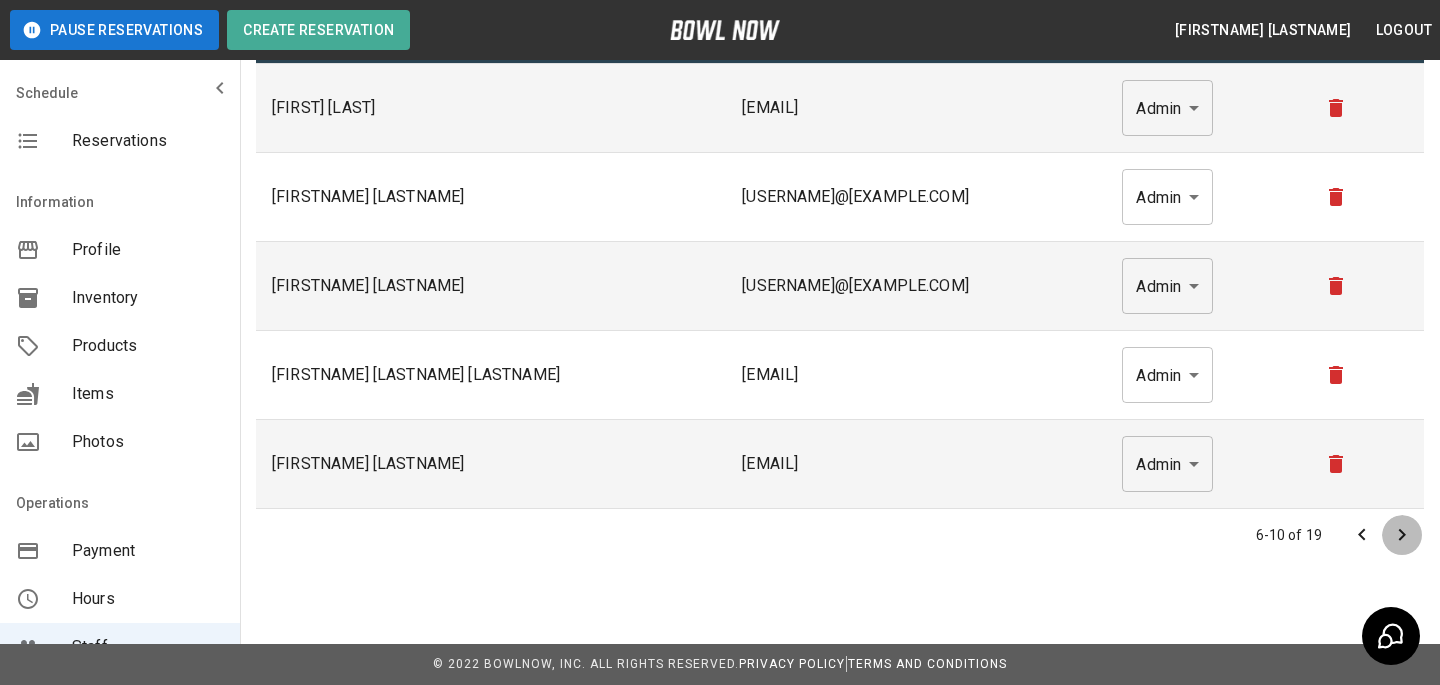 click 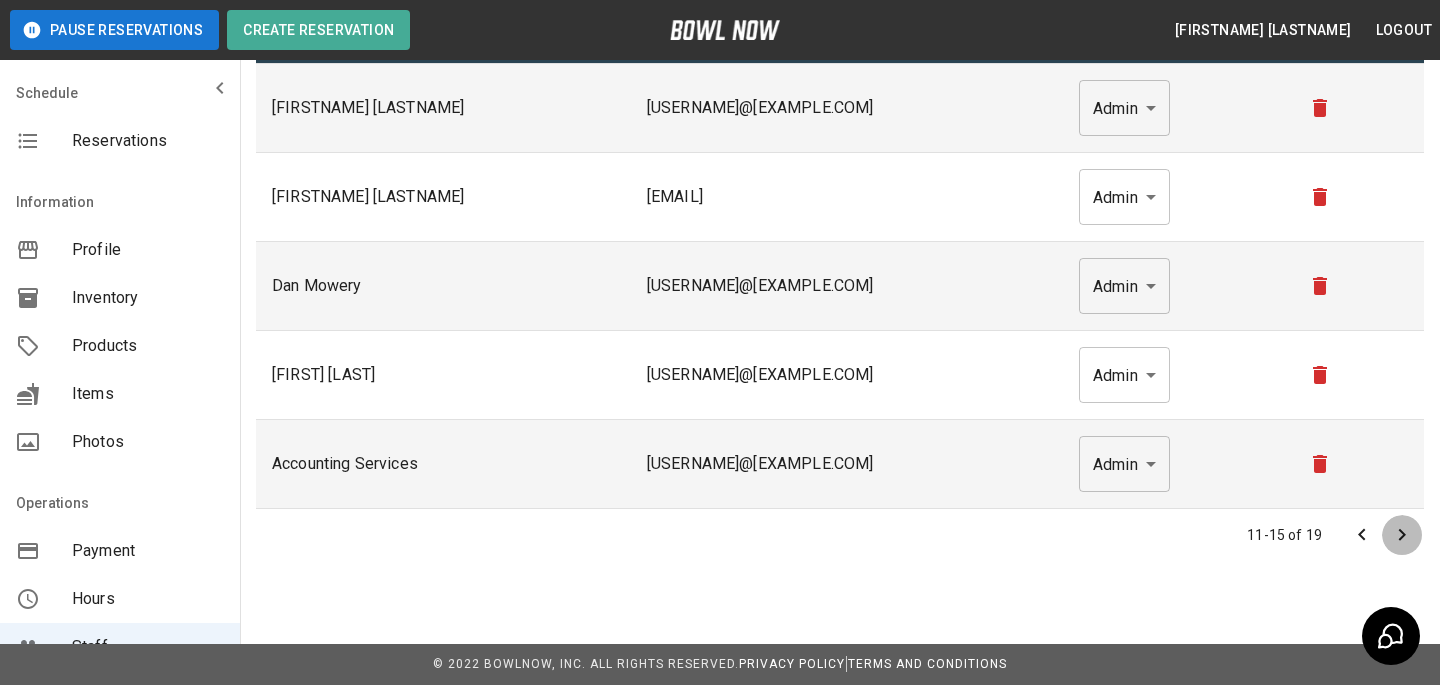click 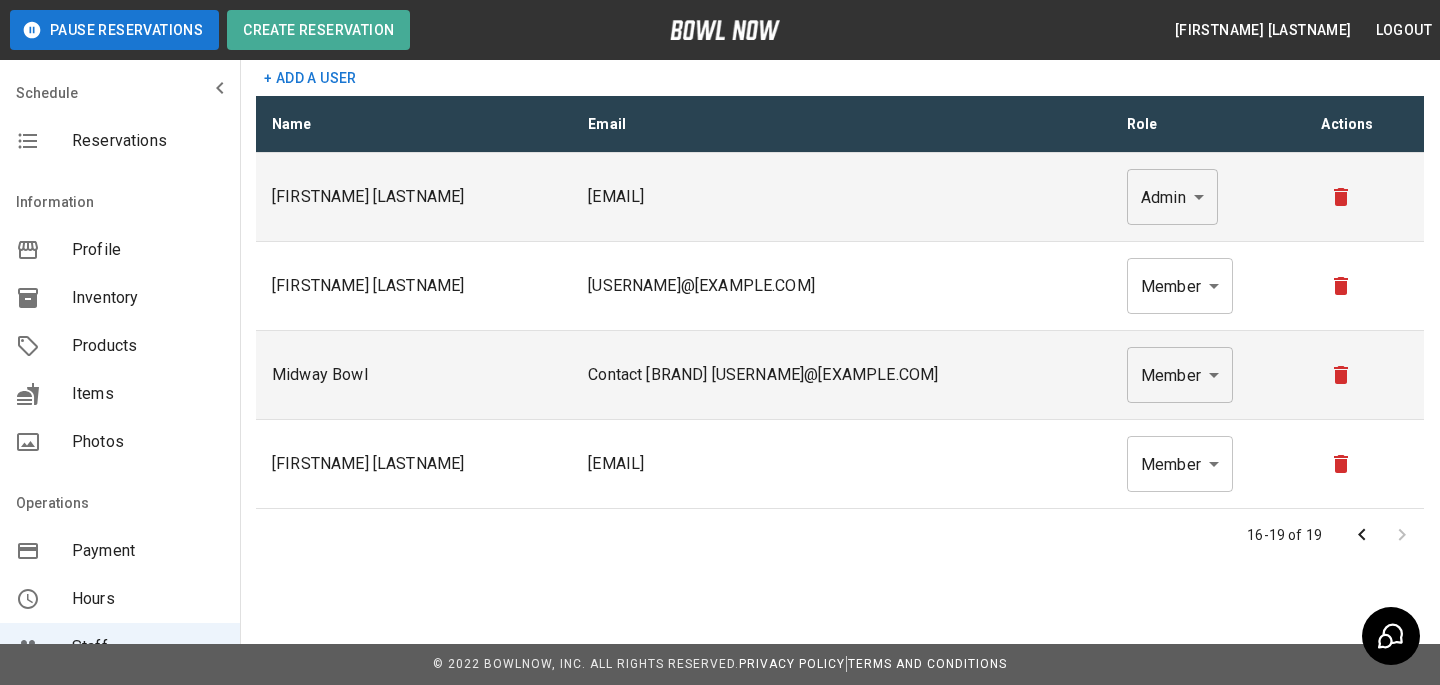 click at bounding box center [1382, 535] 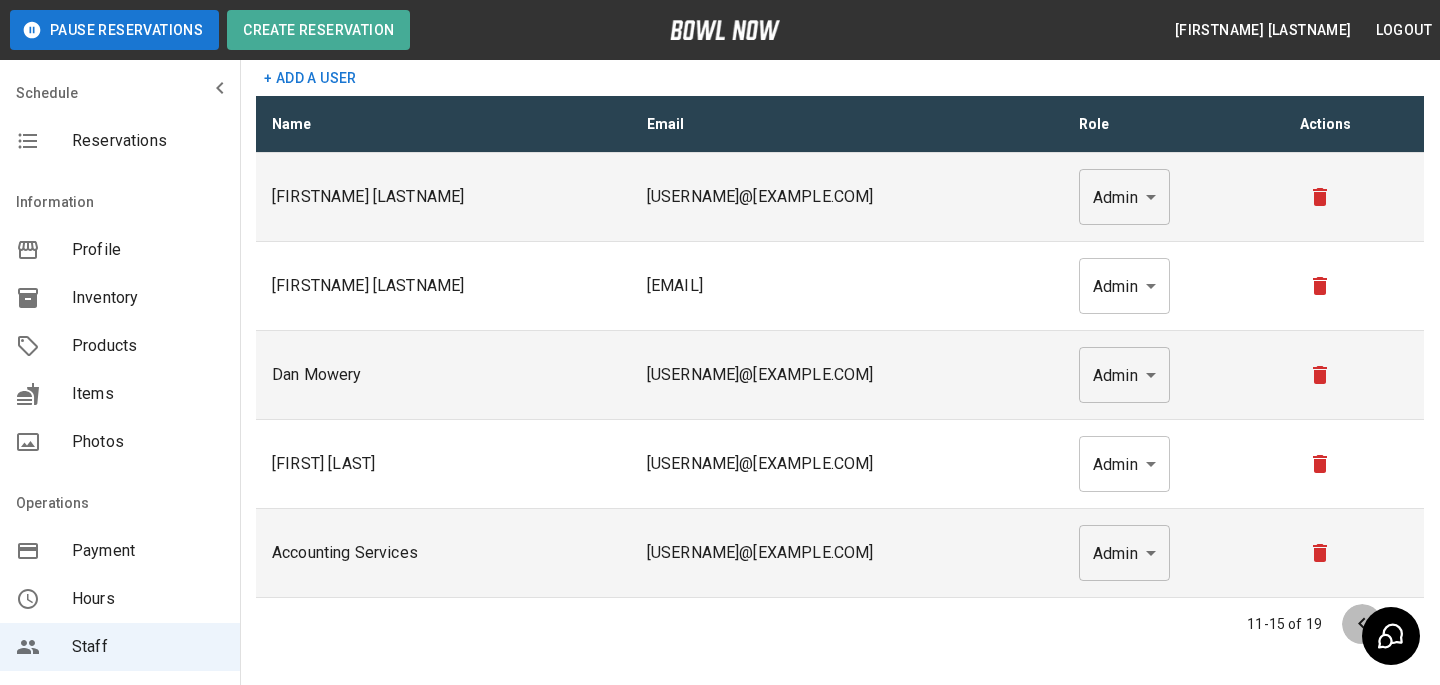 click 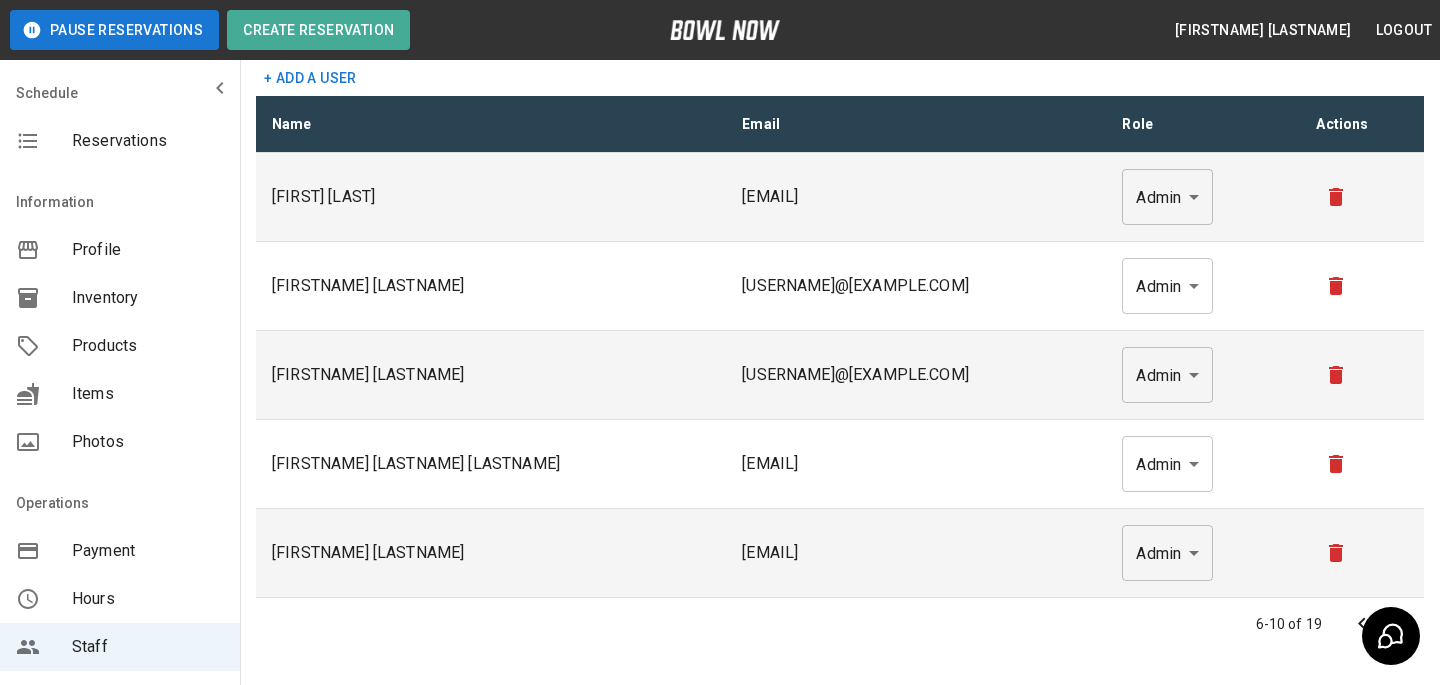 click 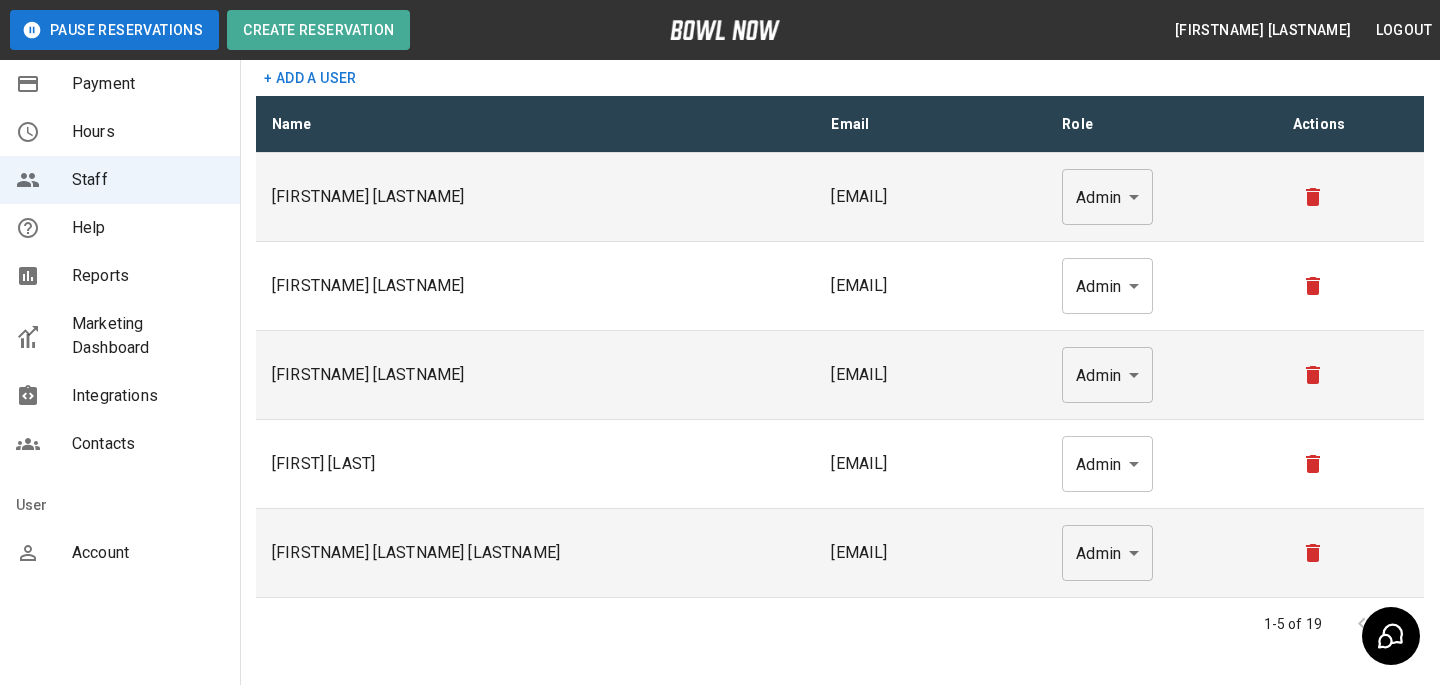 click 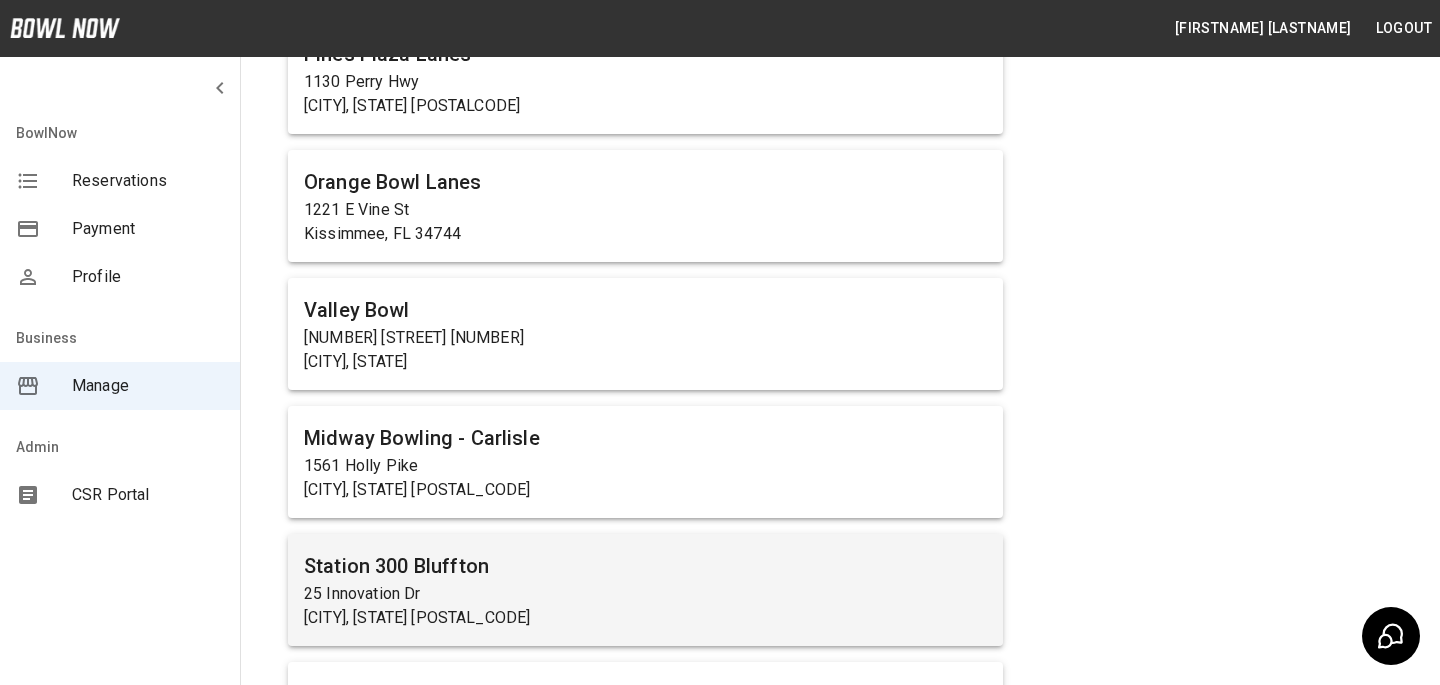 click on "Station 300 Bluffton" at bounding box center [645, 566] 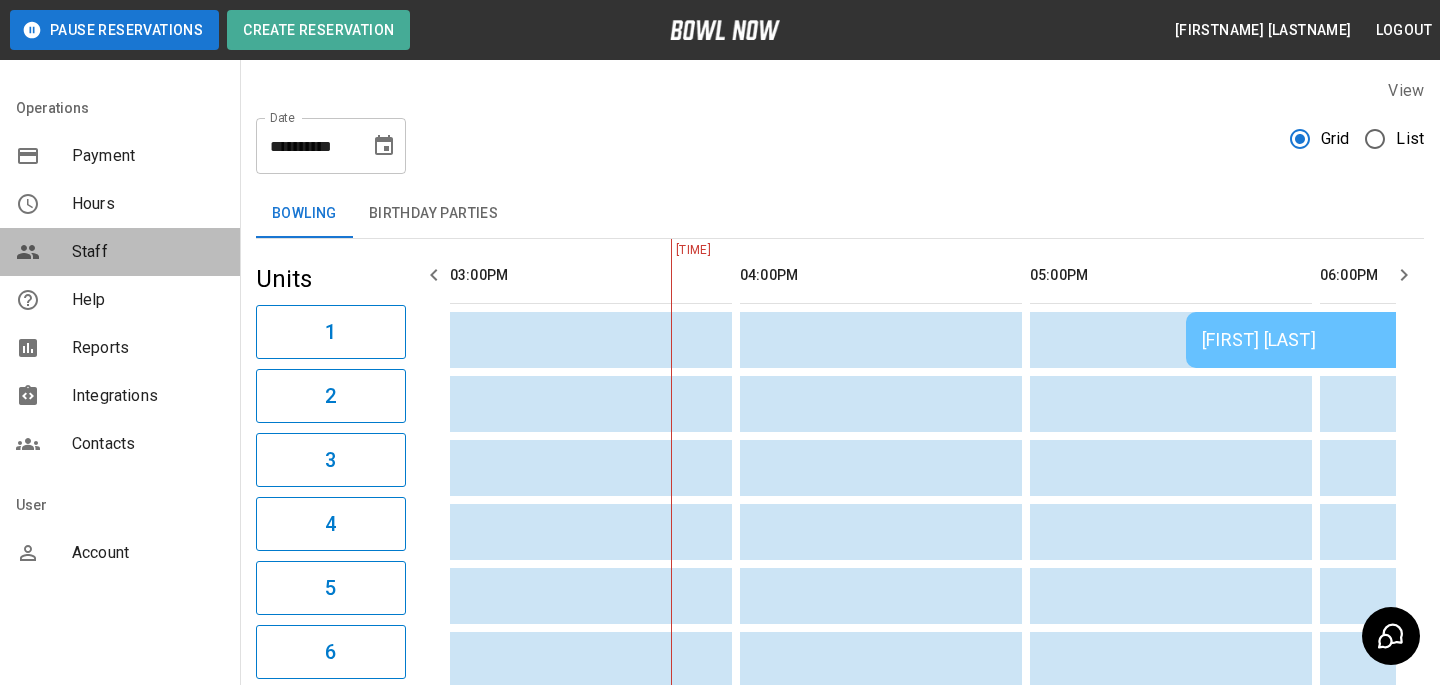 click on "Staff" at bounding box center [148, 252] 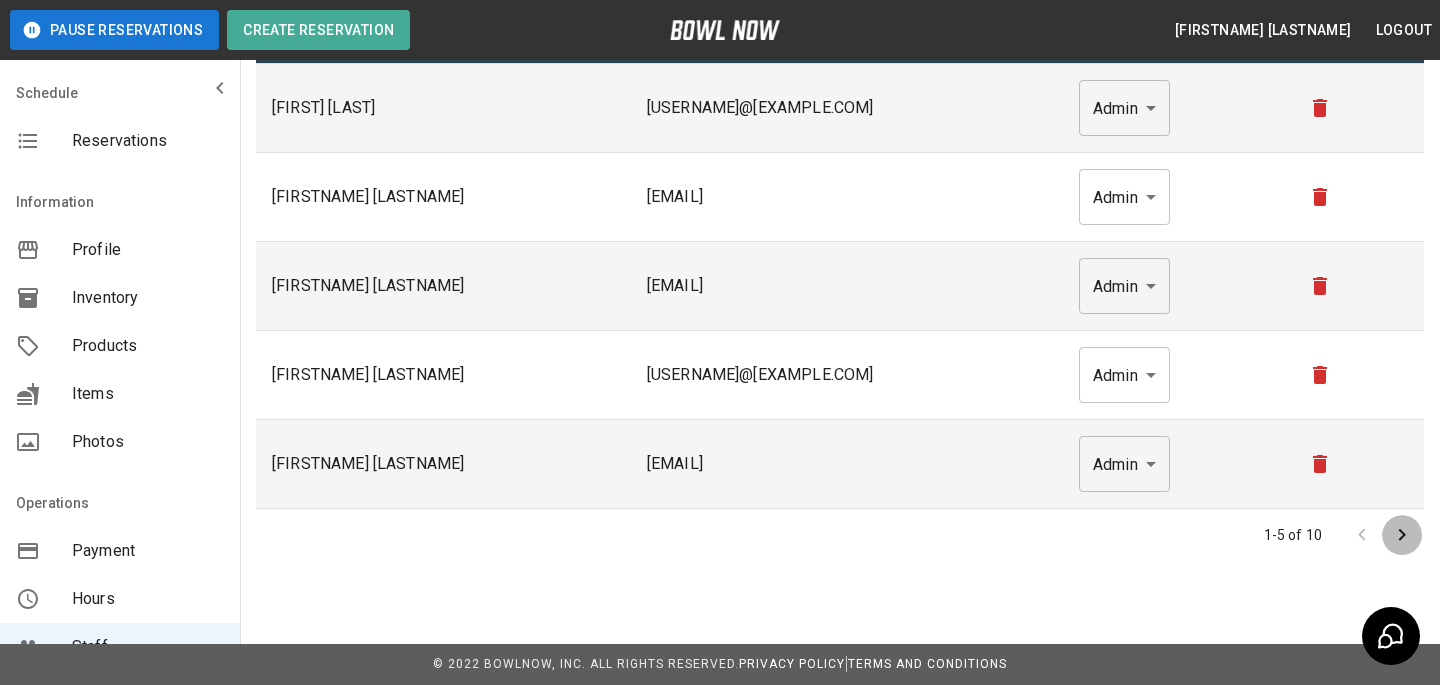 click 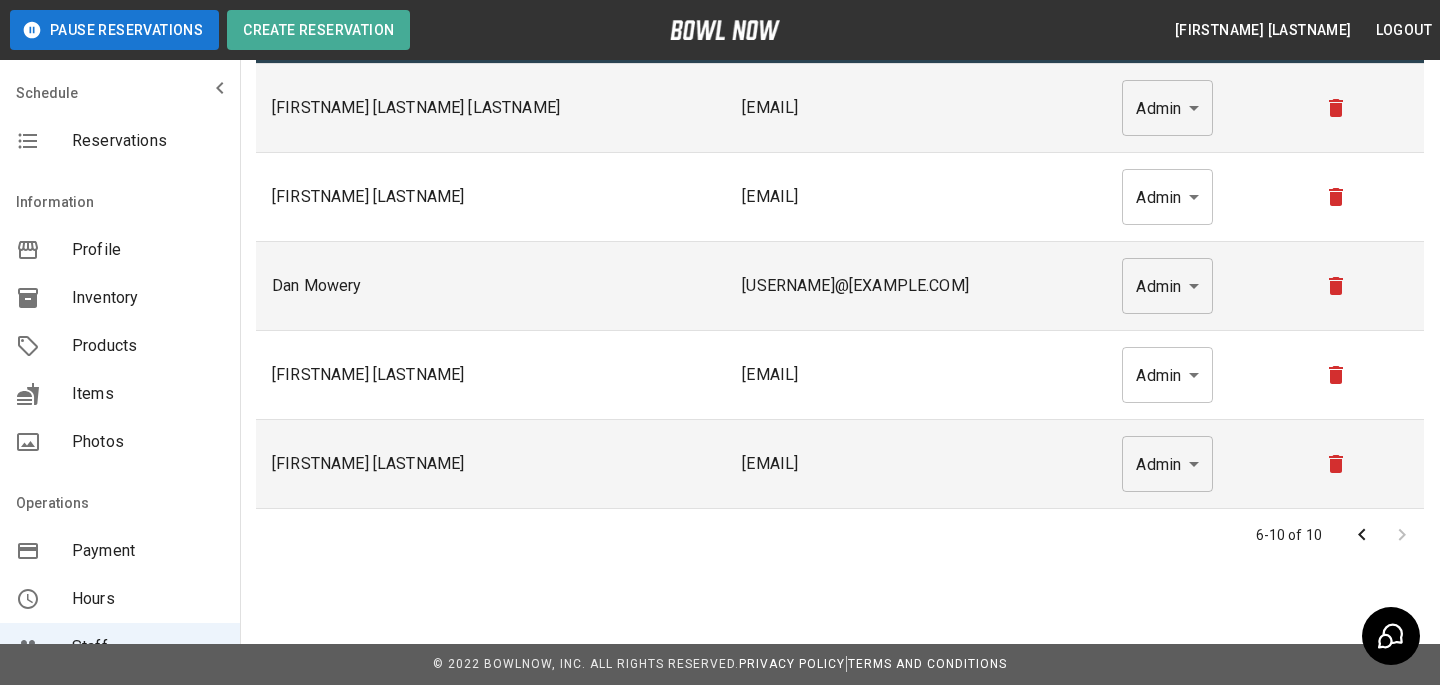 click 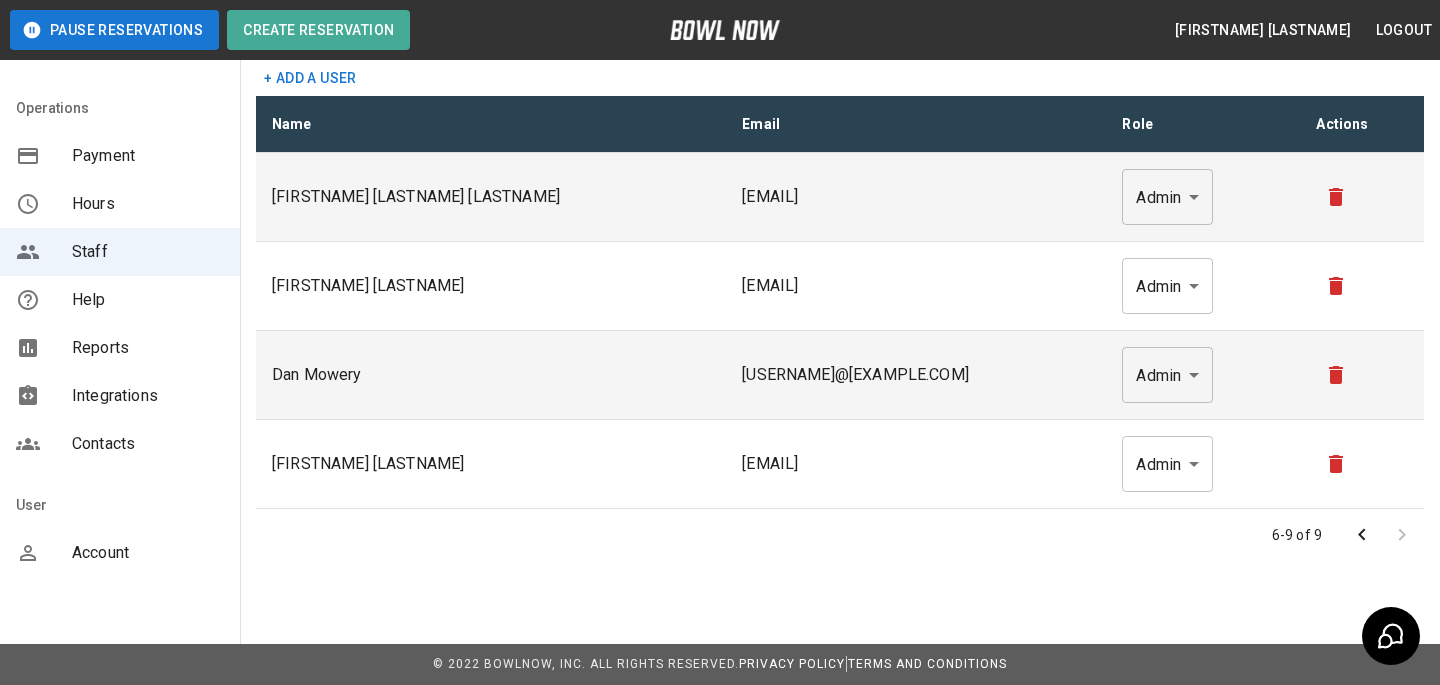click on "Account" at bounding box center (148, 553) 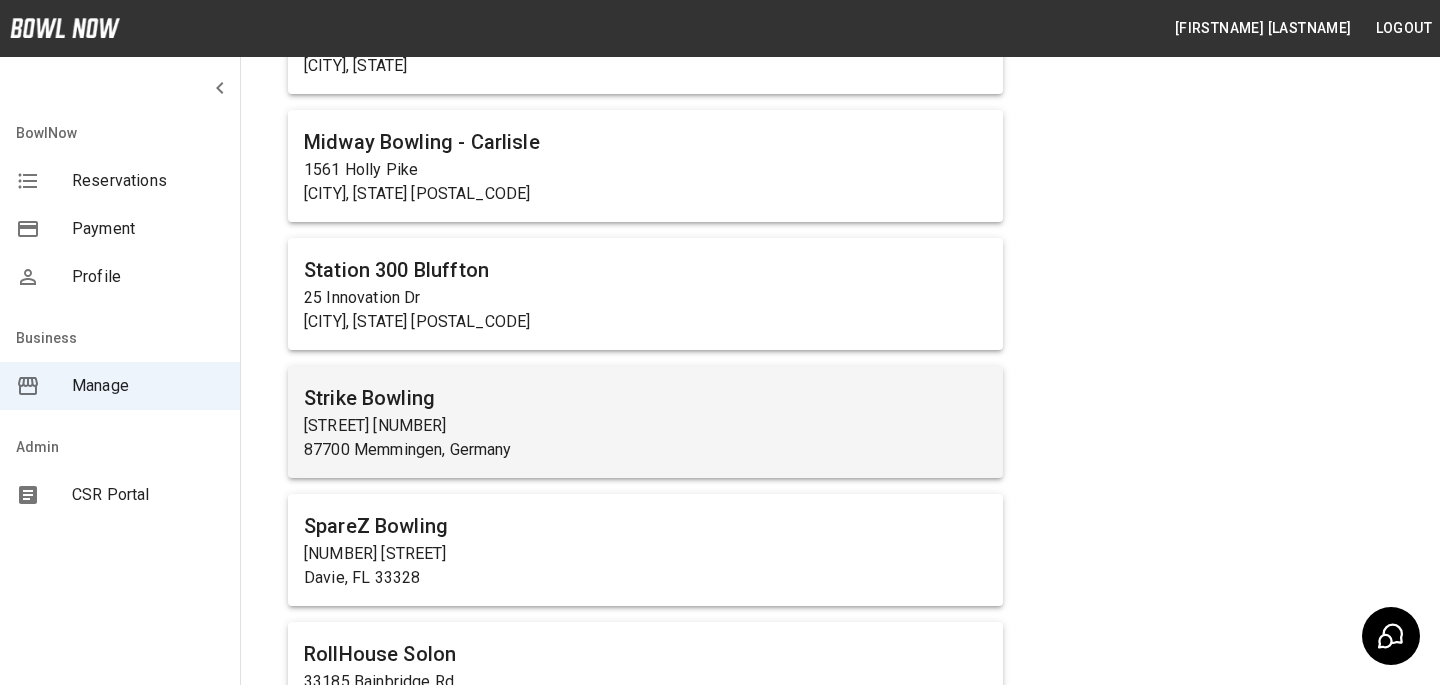 click on "87700 Memmingen, Germany" at bounding box center (645, 450) 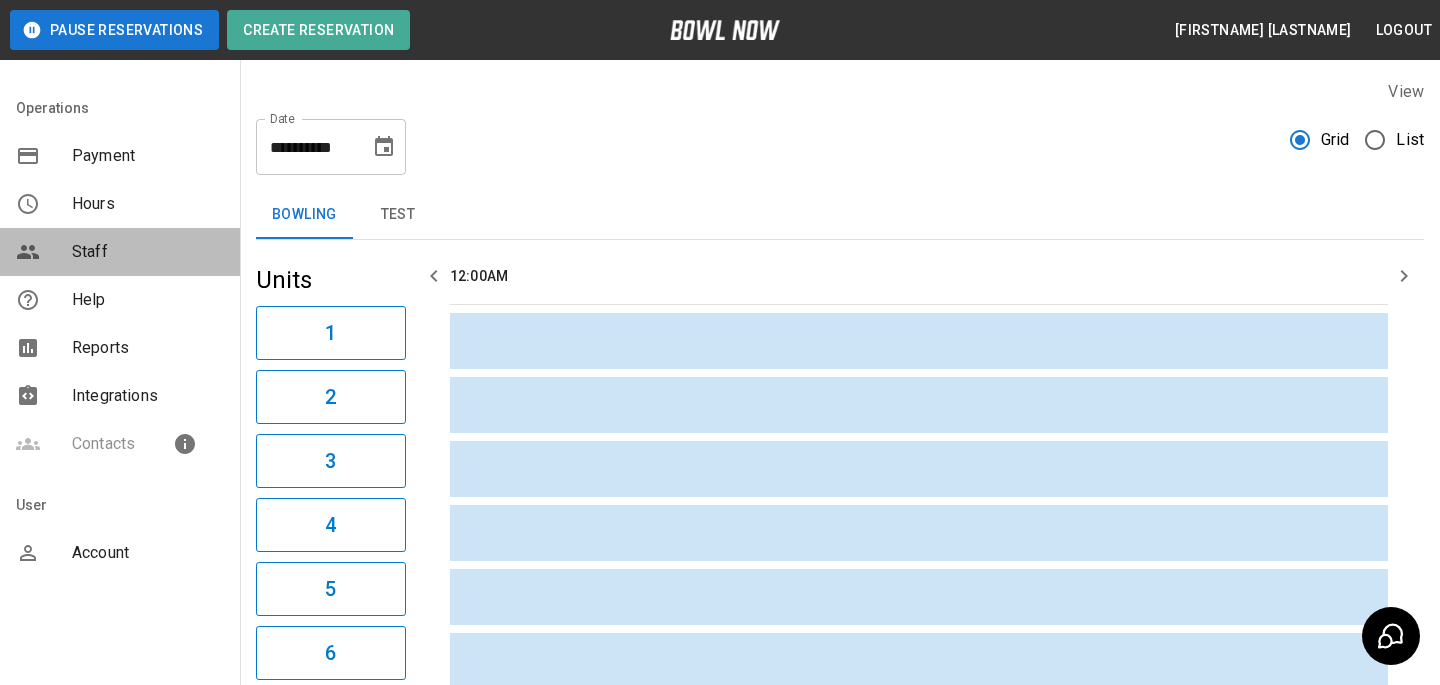 click on "Staff" at bounding box center [148, 252] 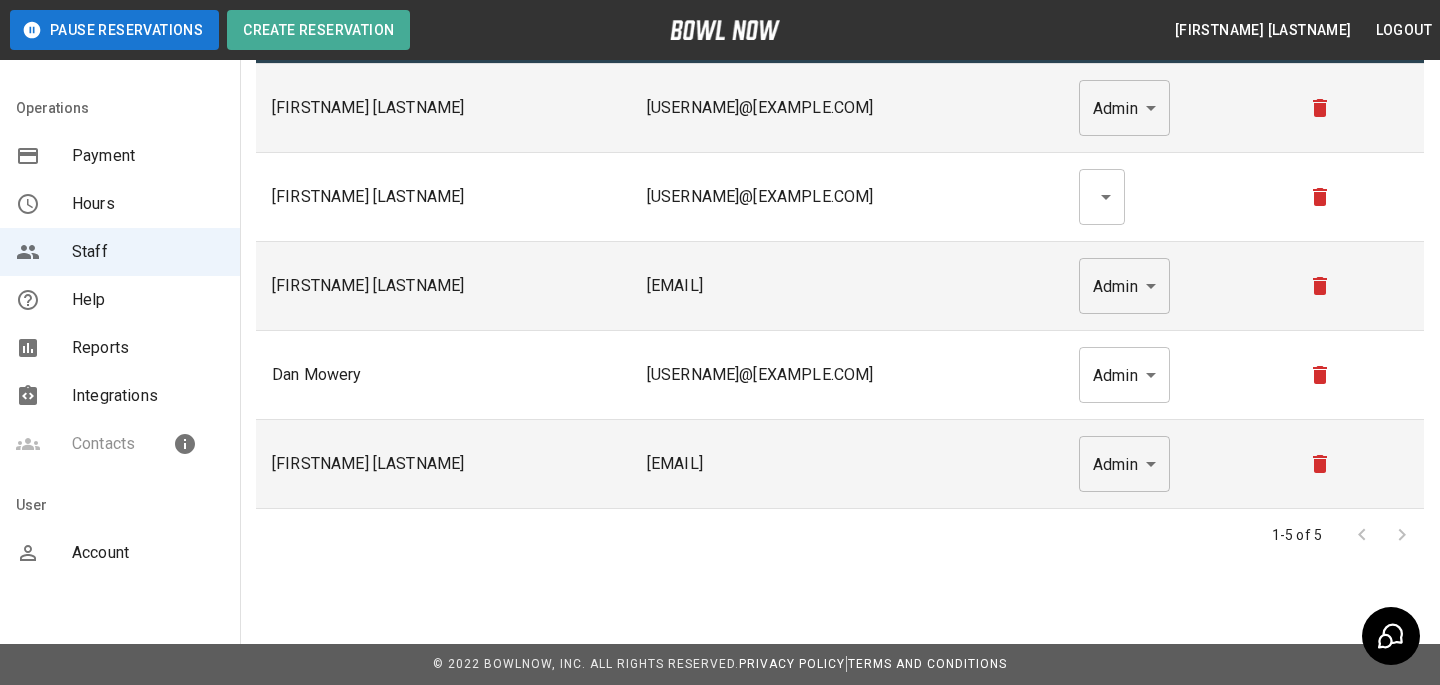 click on "Account" at bounding box center [148, 553] 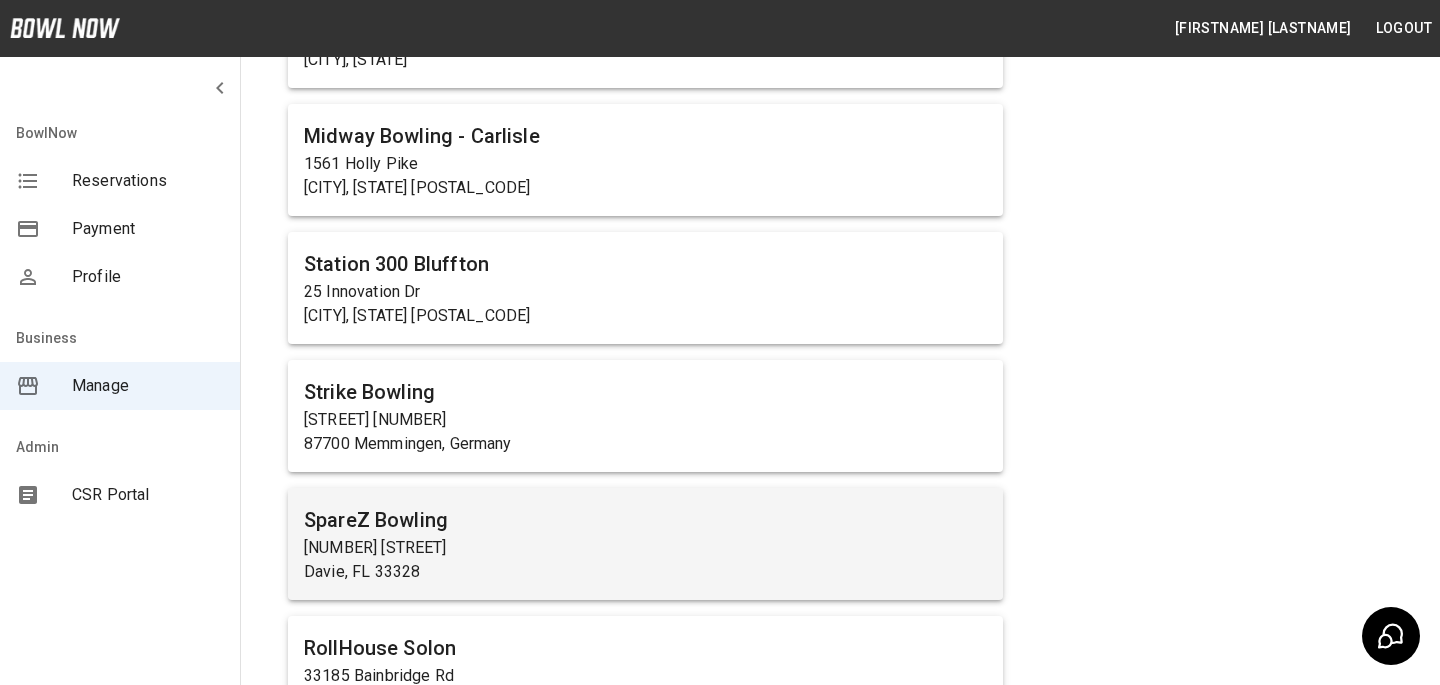 click on "[NUMBER] [STREET]" at bounding box center (645, 548) 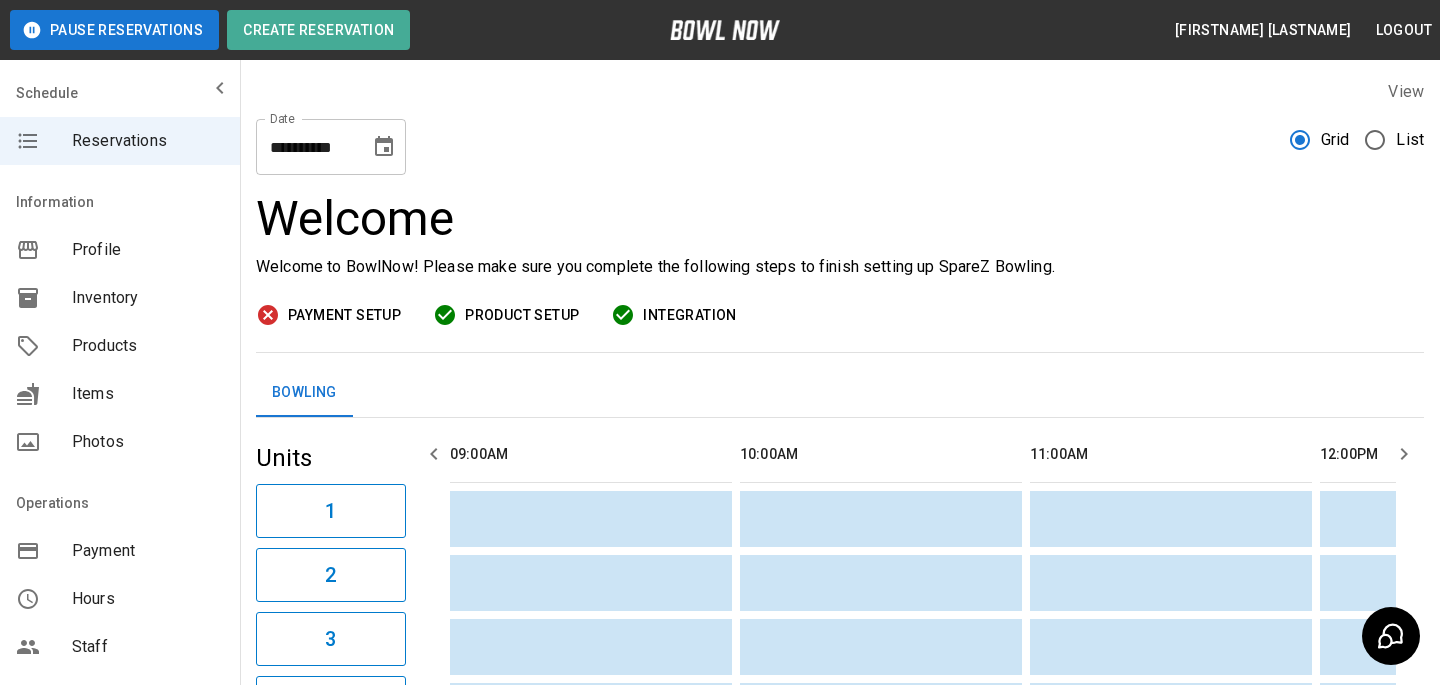 click on "Staff" at bounding box center (148, 647) 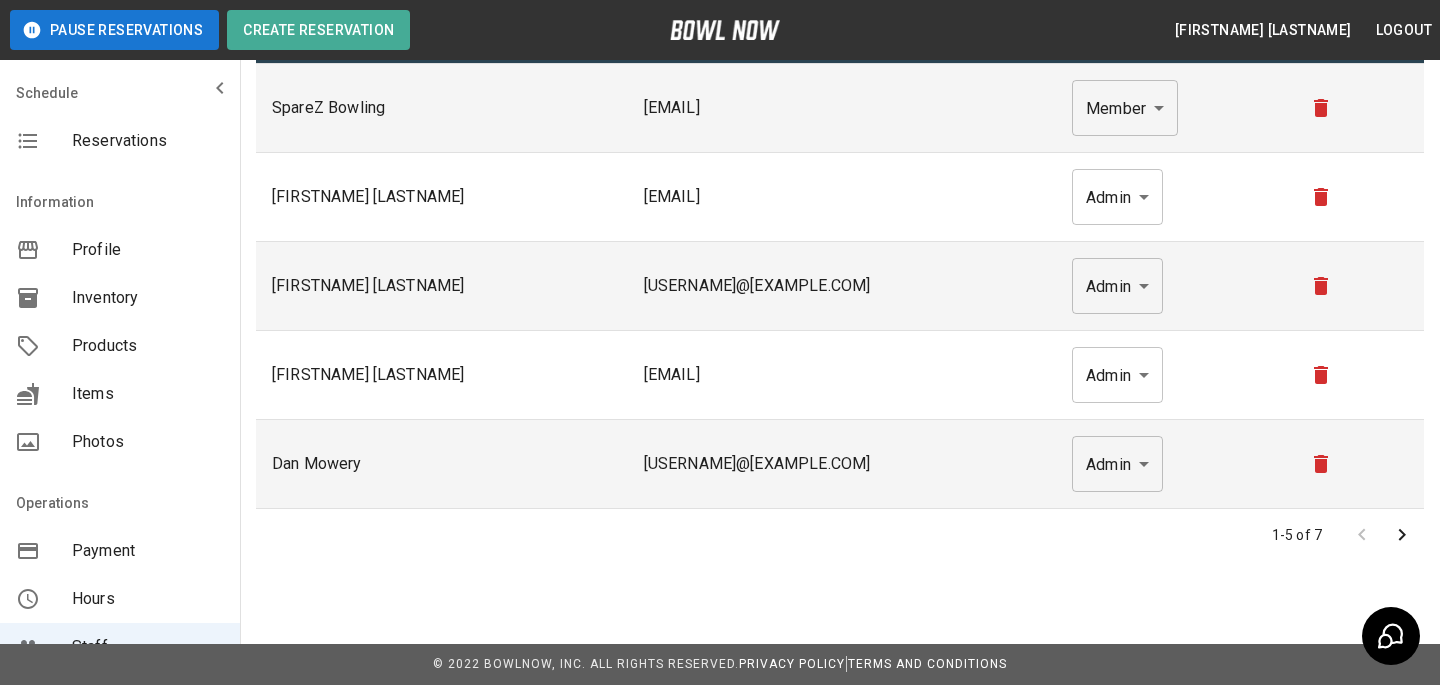 click 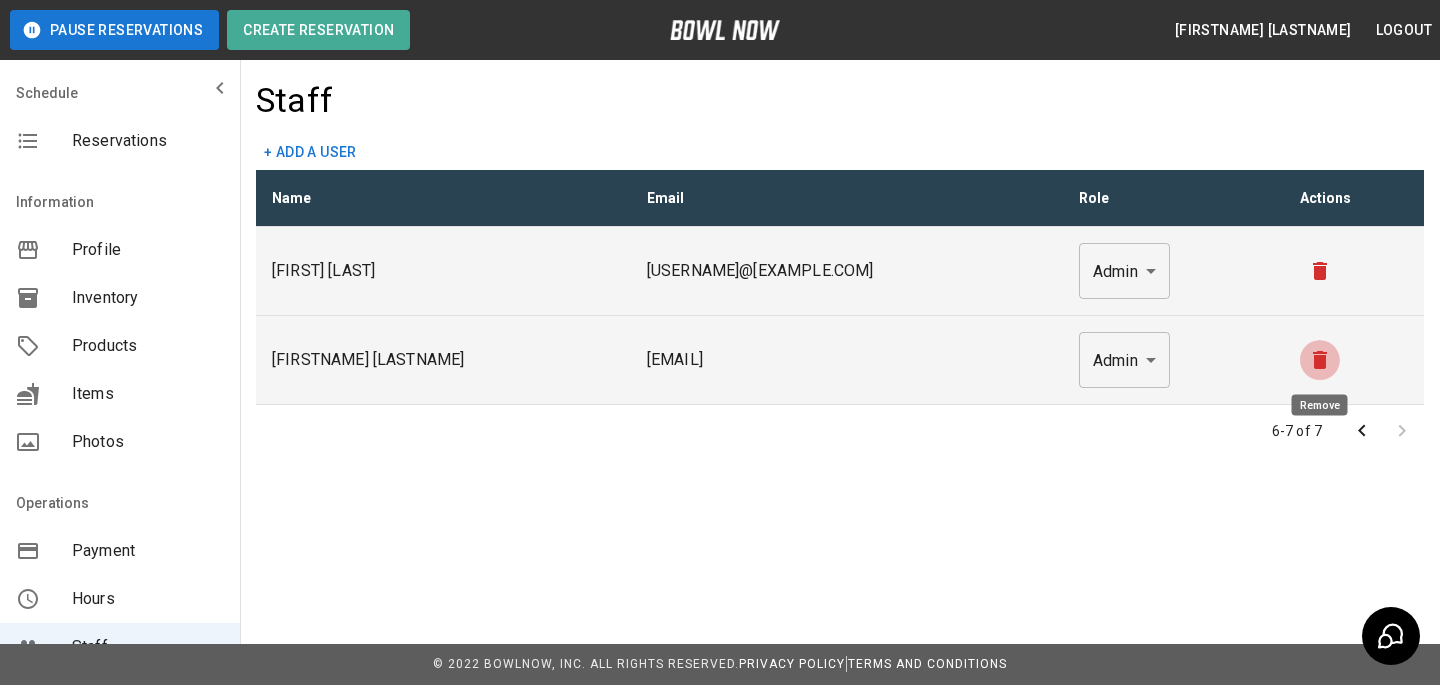 click at bounding box center (1320, 360) 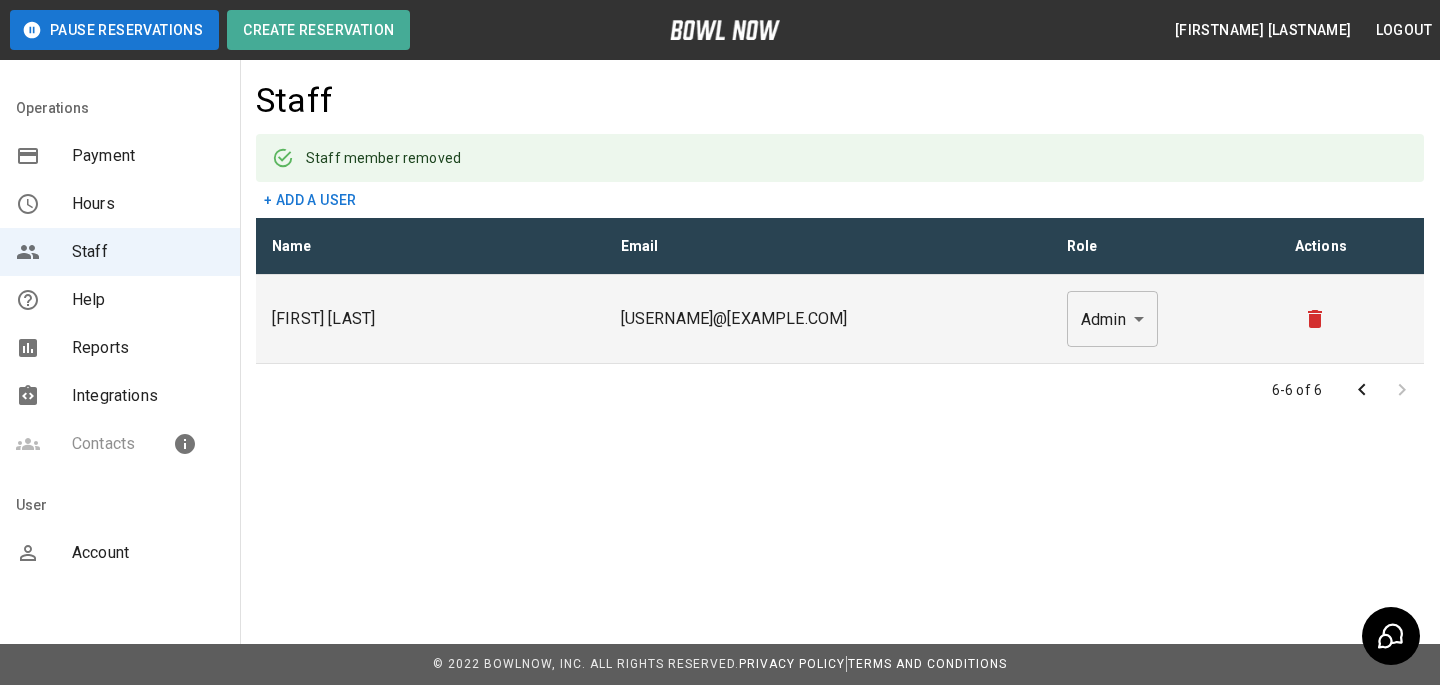 click on "Schedule Reservations Information Profile Inventory Products Items Photos Operations Payment Hours Staff Help Reports Integrations Contacts User Account" at bounding box center [120, 342] 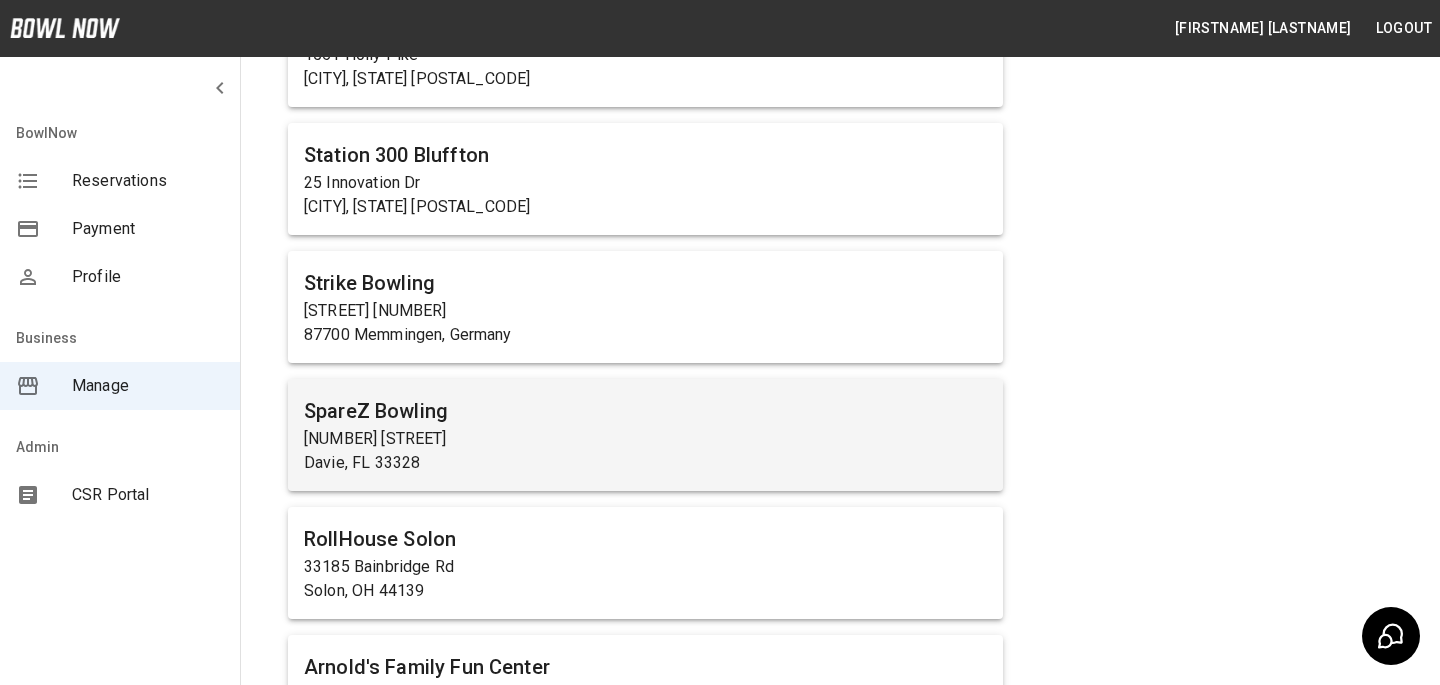click on "33185 Bainbridge Rd" at bounding box center [645, 567] 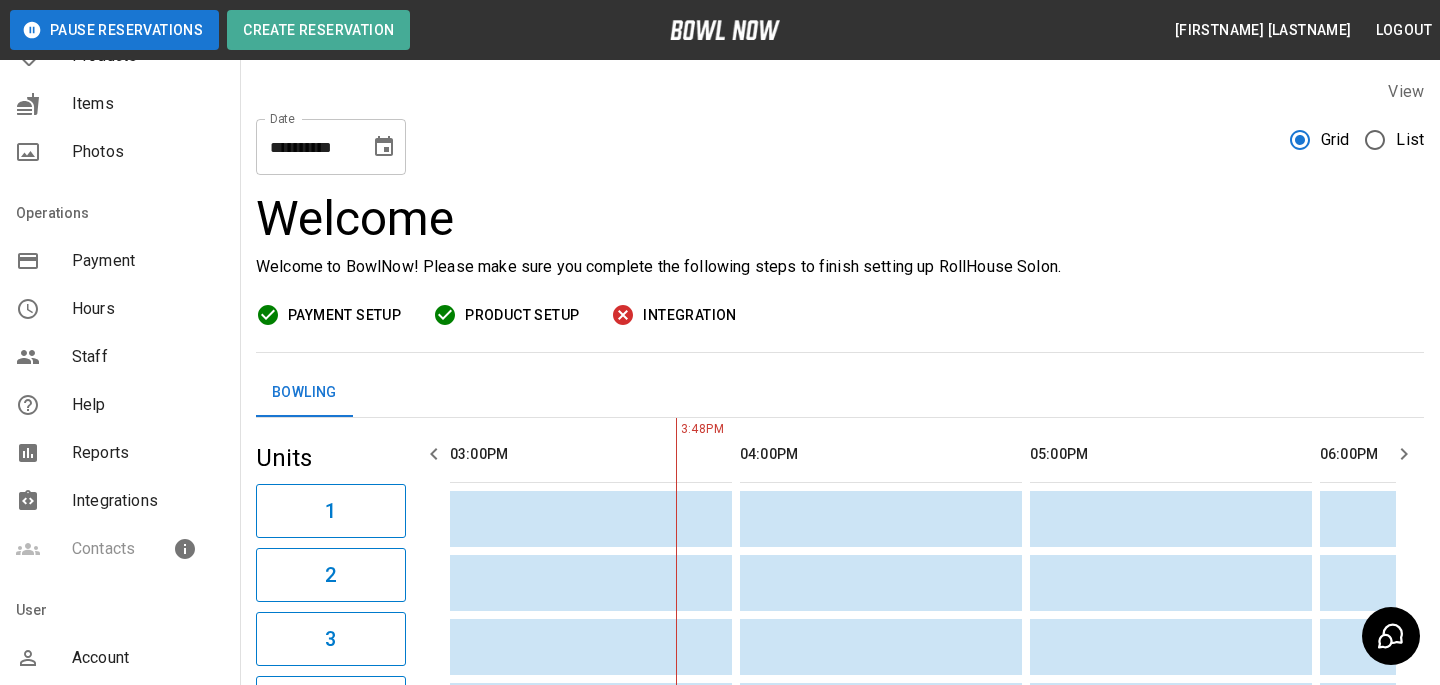 click on "Staff" at bounding box center (148, 357) 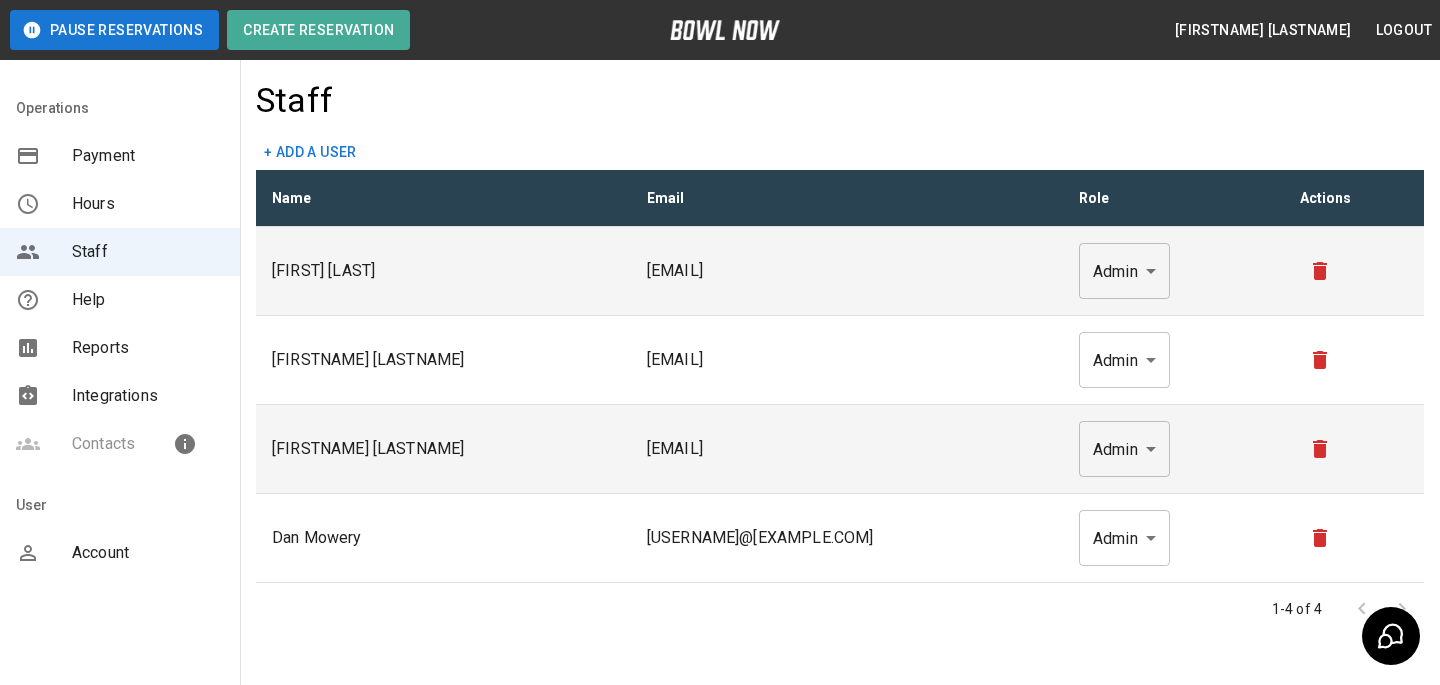 click at bounding box center [44, 553] 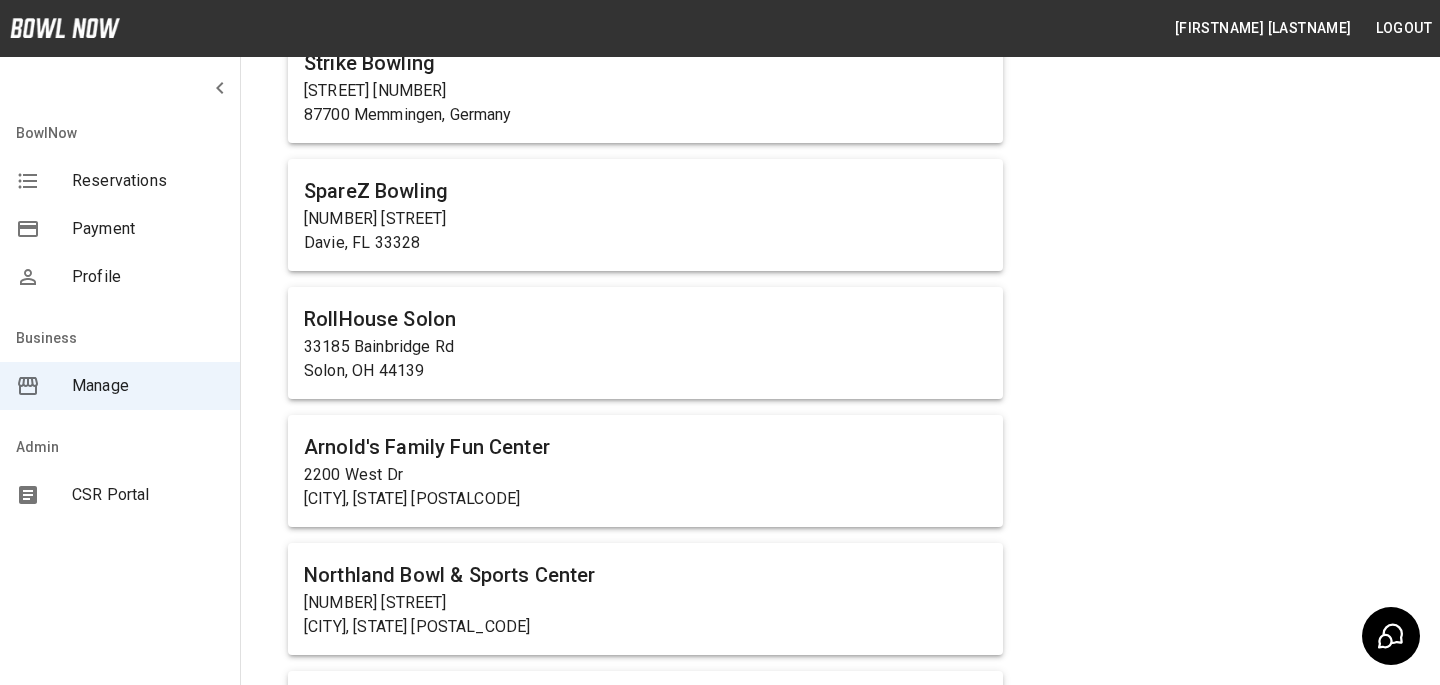 click on "2200 West Dr" at bounding box center [645, 475] 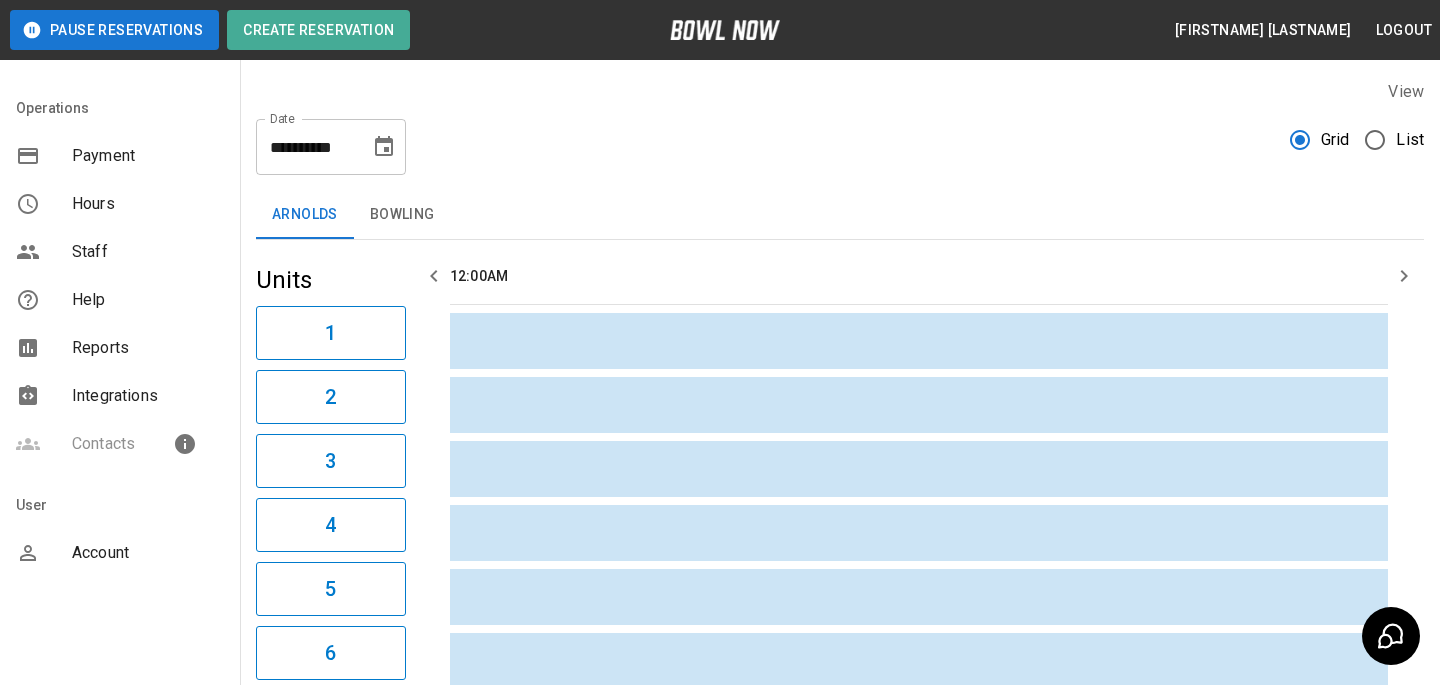click on "Staff" at bounding box center (148, 252) 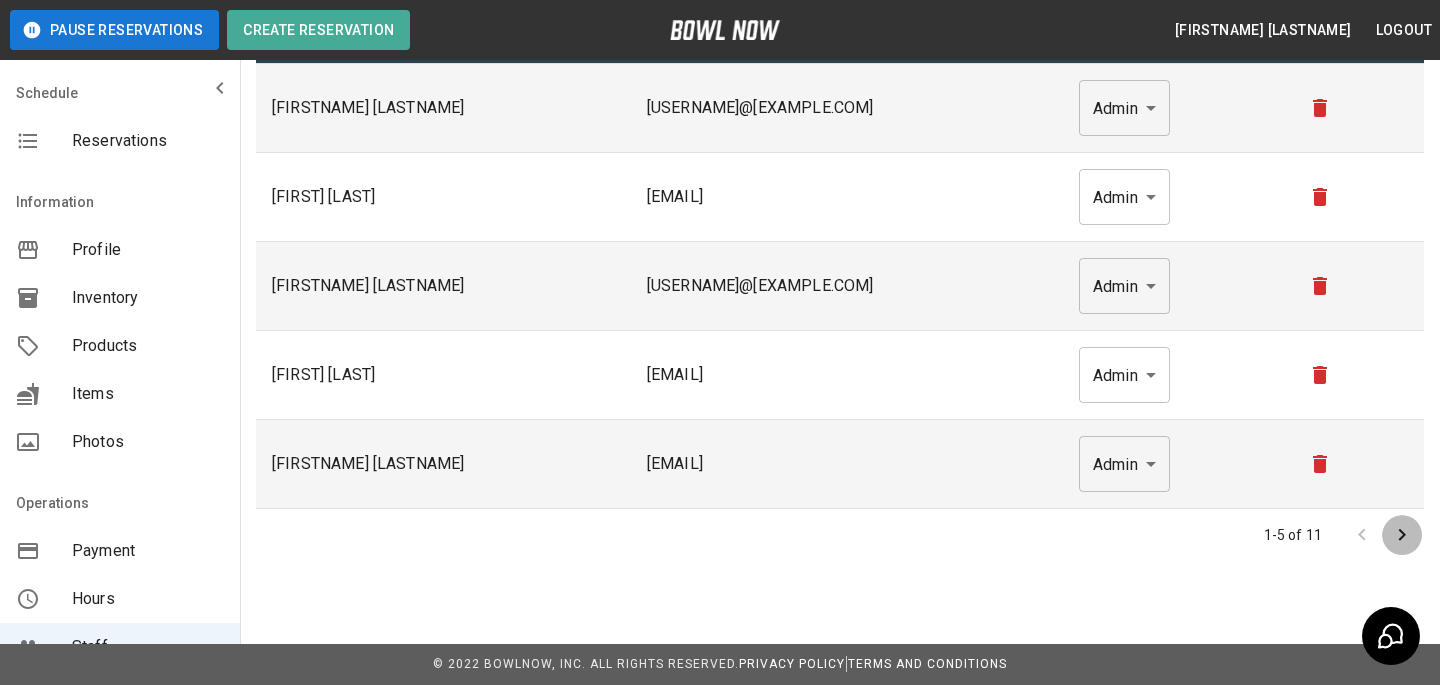 click 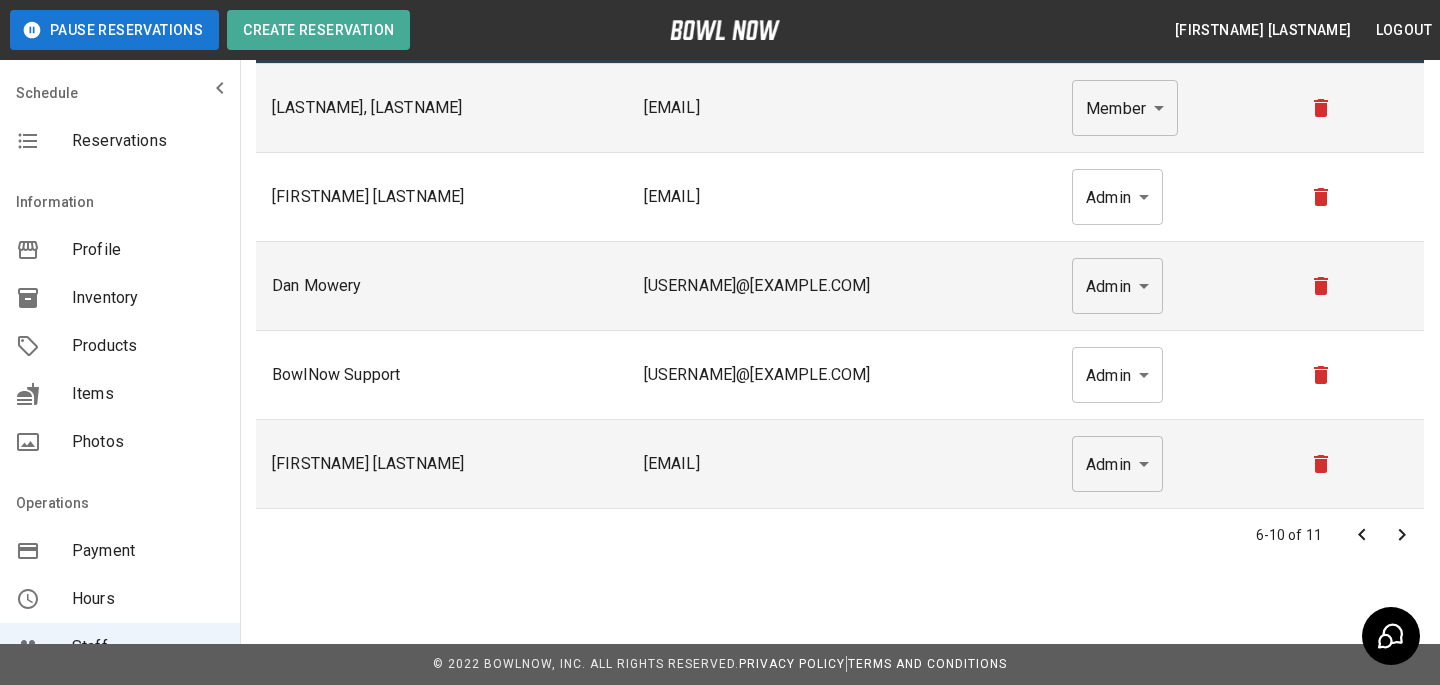 click 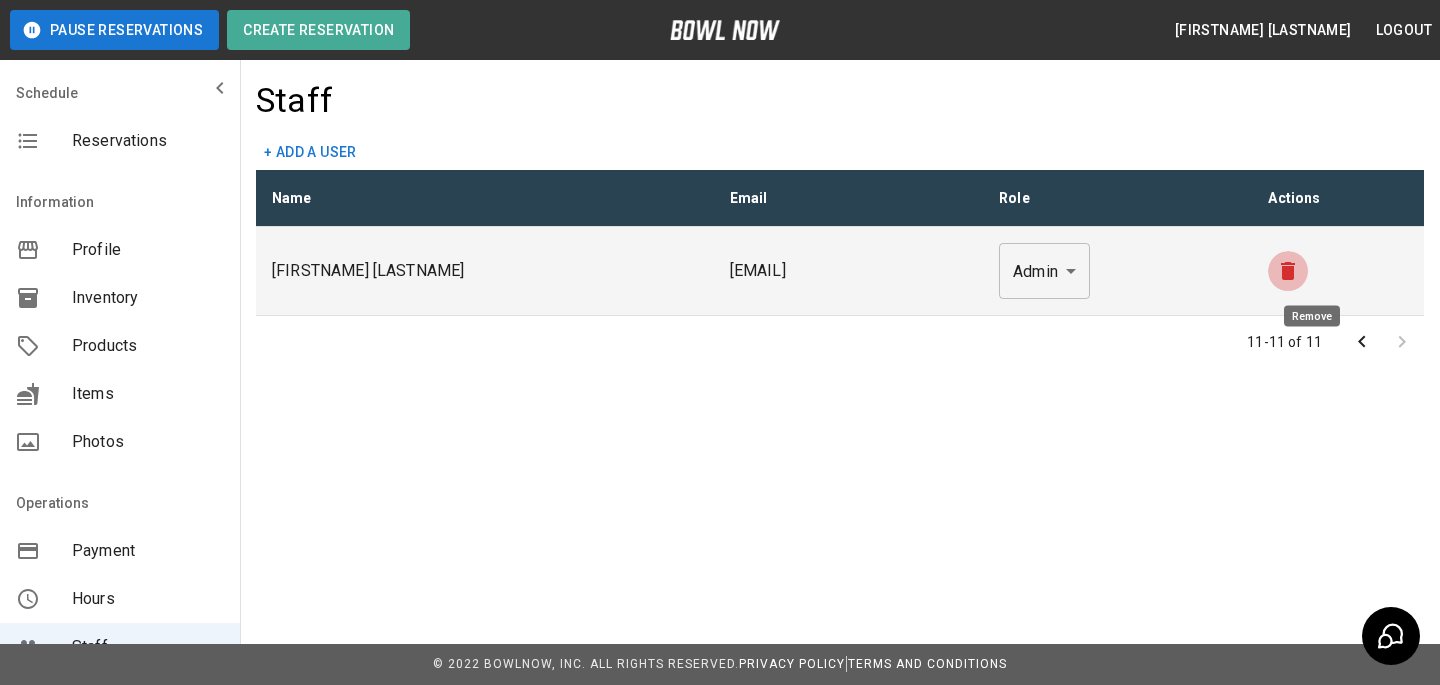 click at bounding box center [1288, 271] 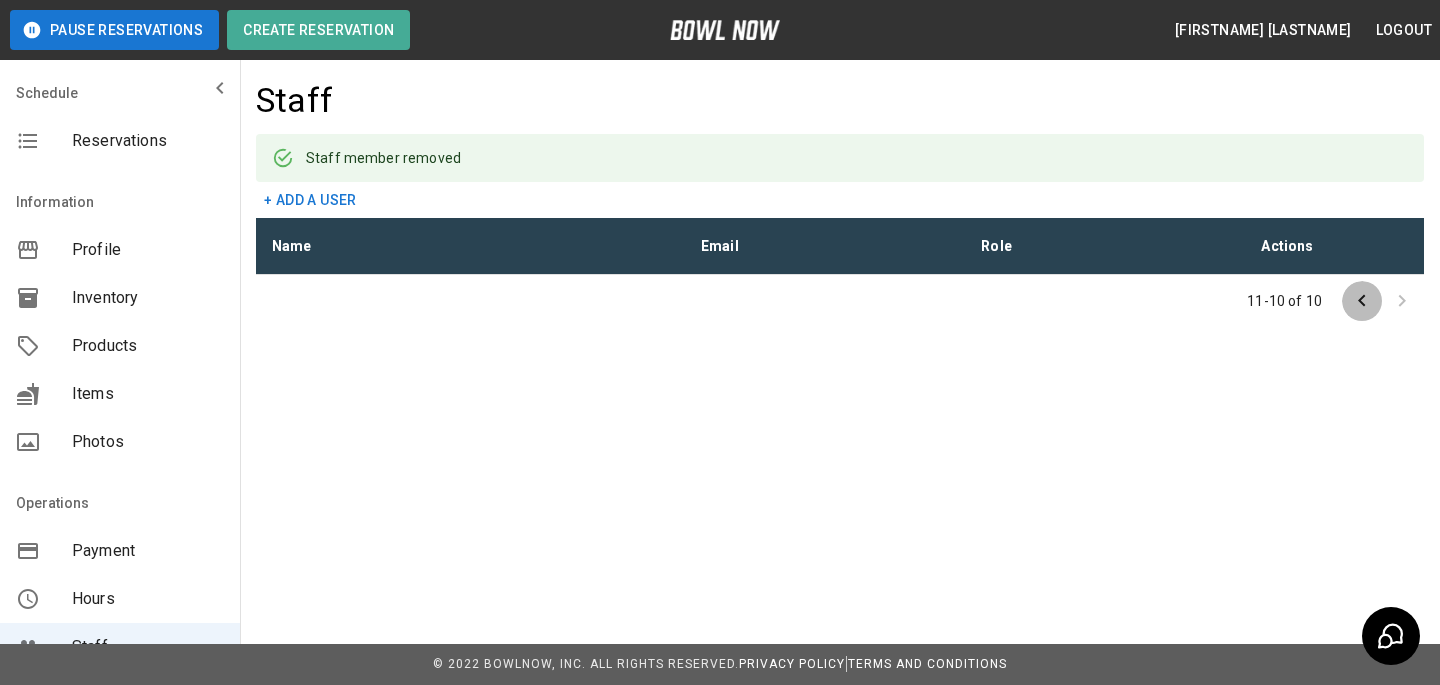 click 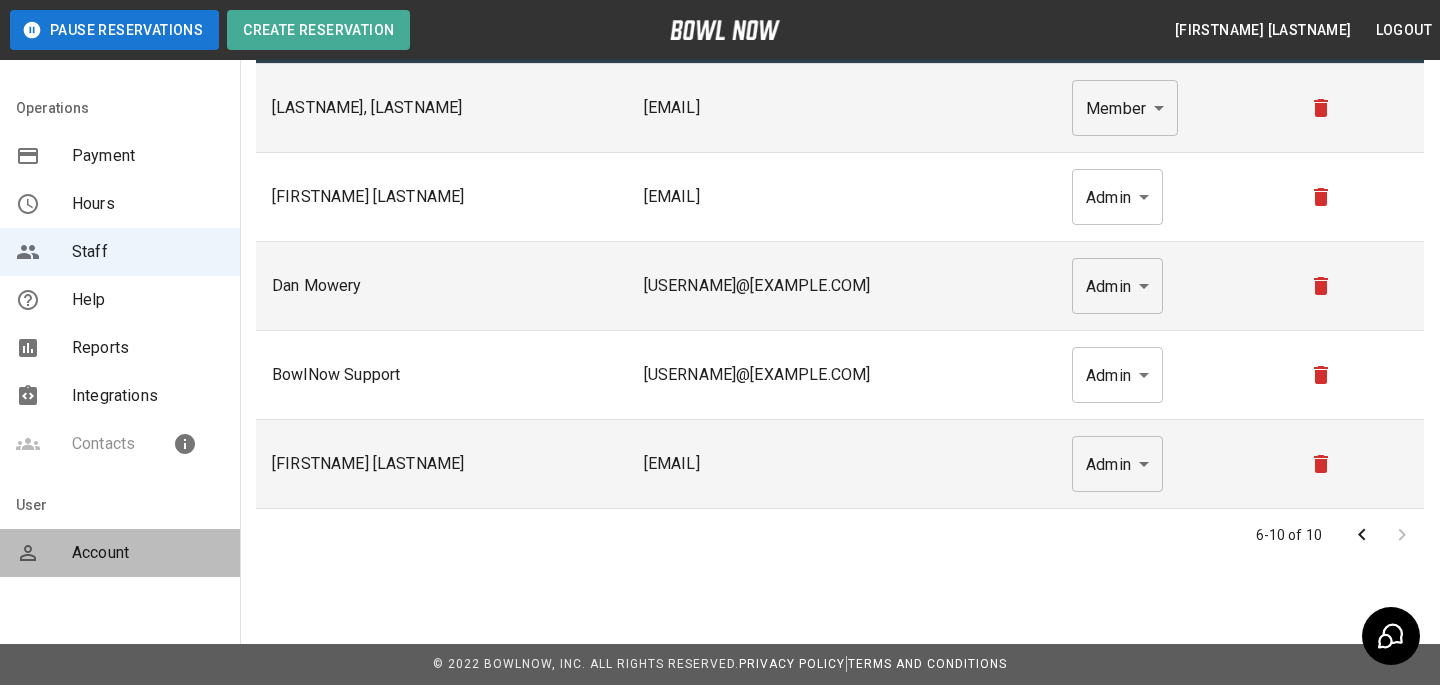 click on "Account" at bounding box center [148, 553] 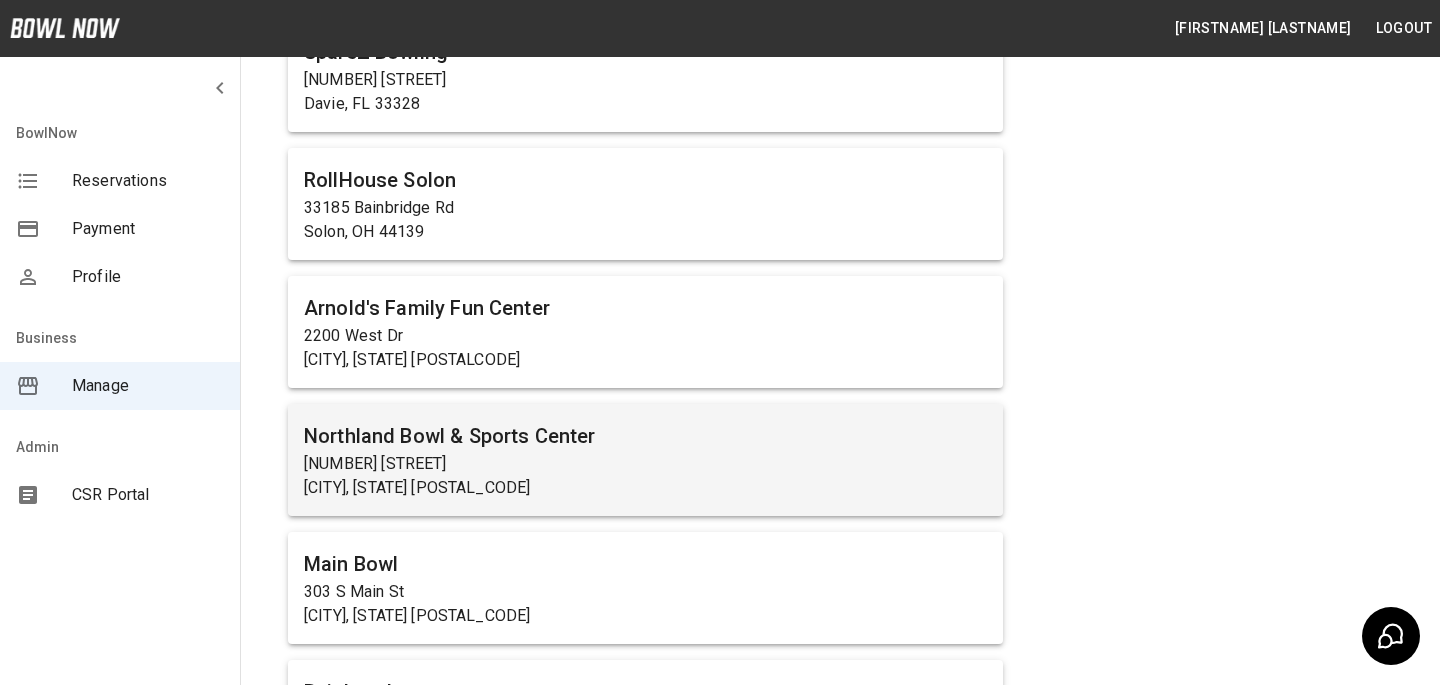 click on "[NUMBER] [STREET]" at bounding box center (645, 464) 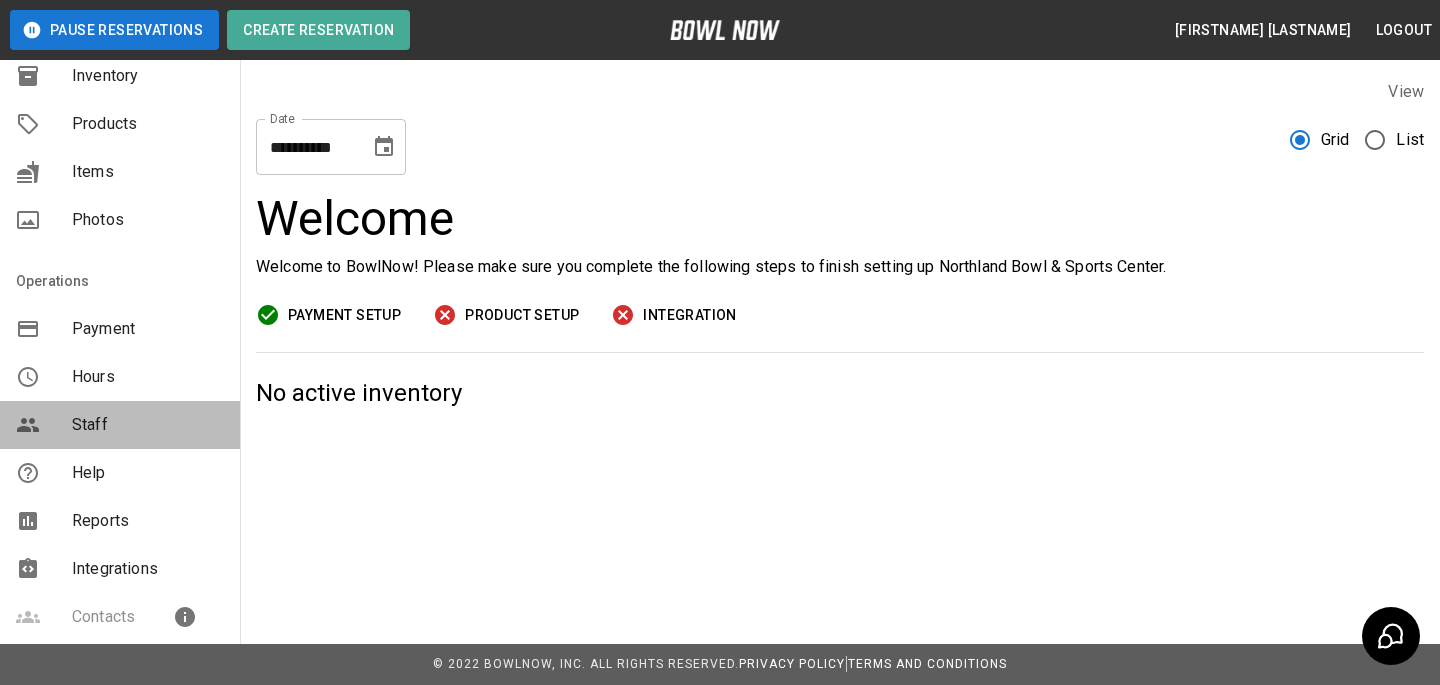 click on "Staff" at bounding box center [148, 425] 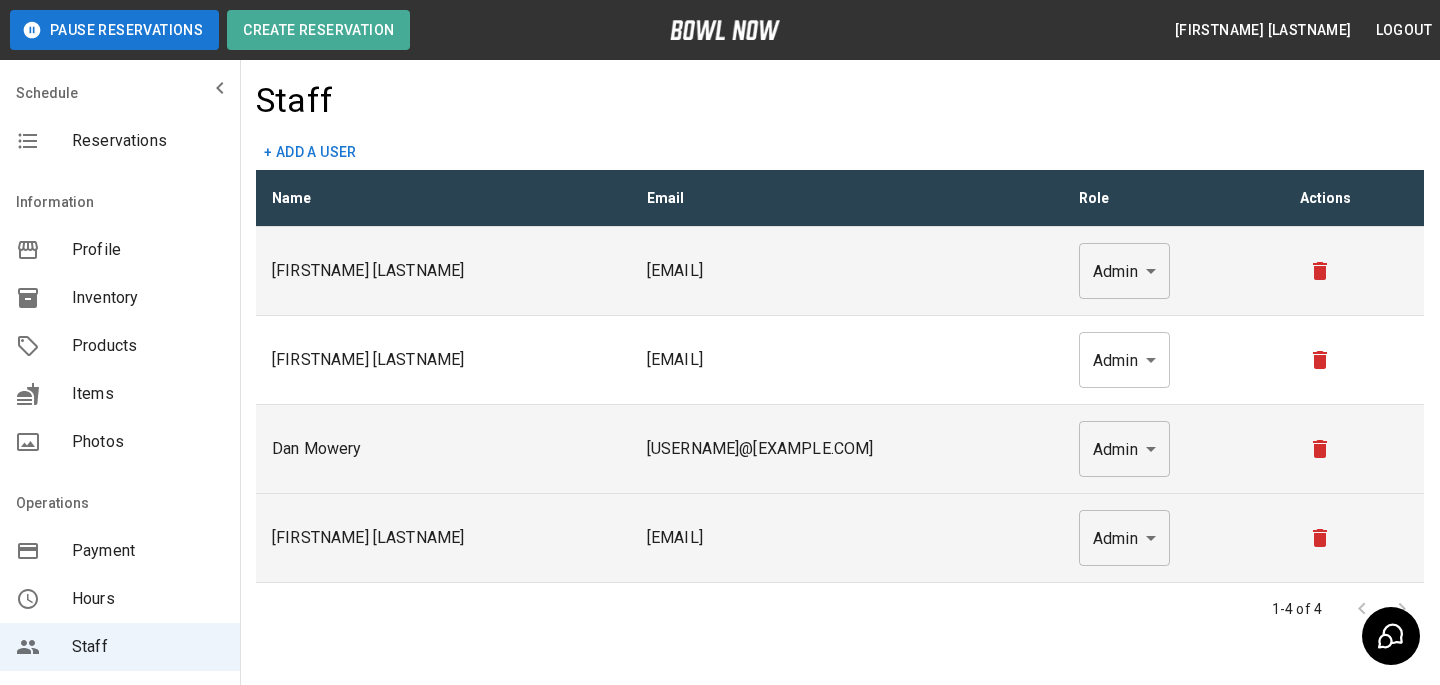 click 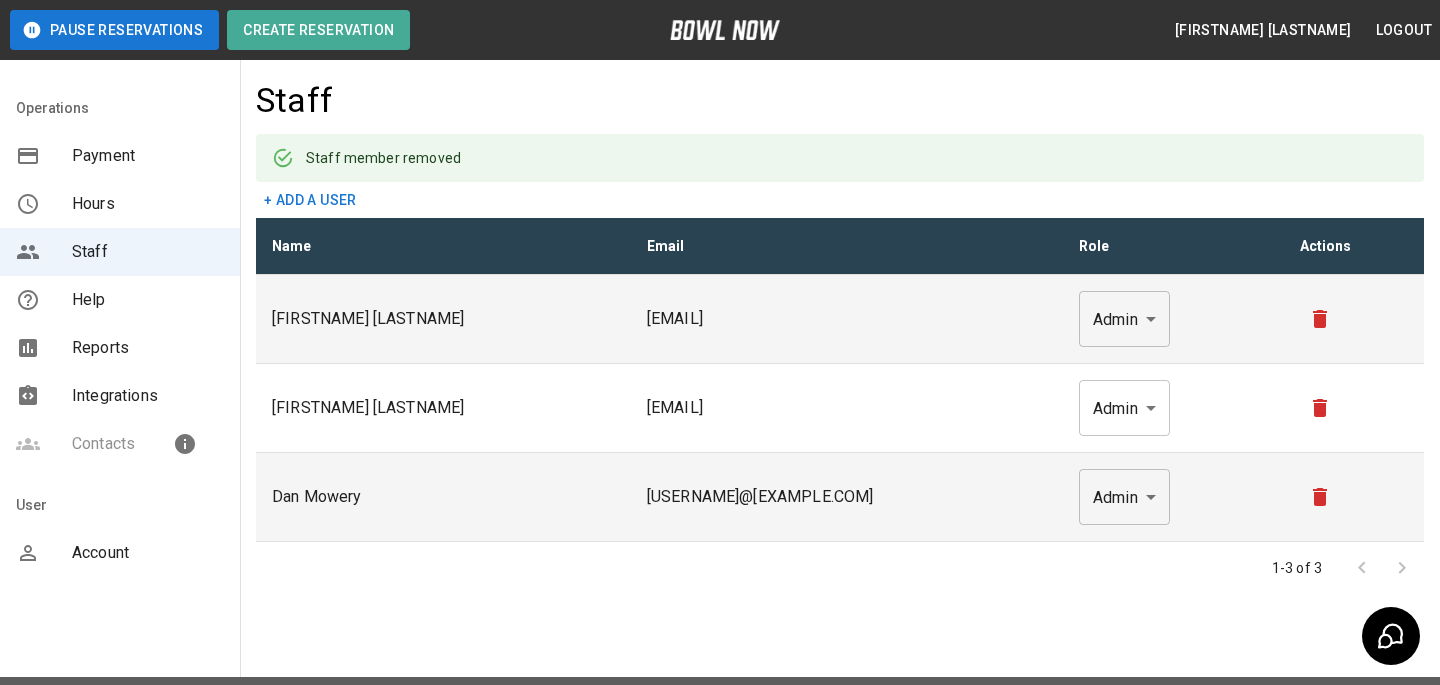 click on "Account" at bounding box center (120, 553) 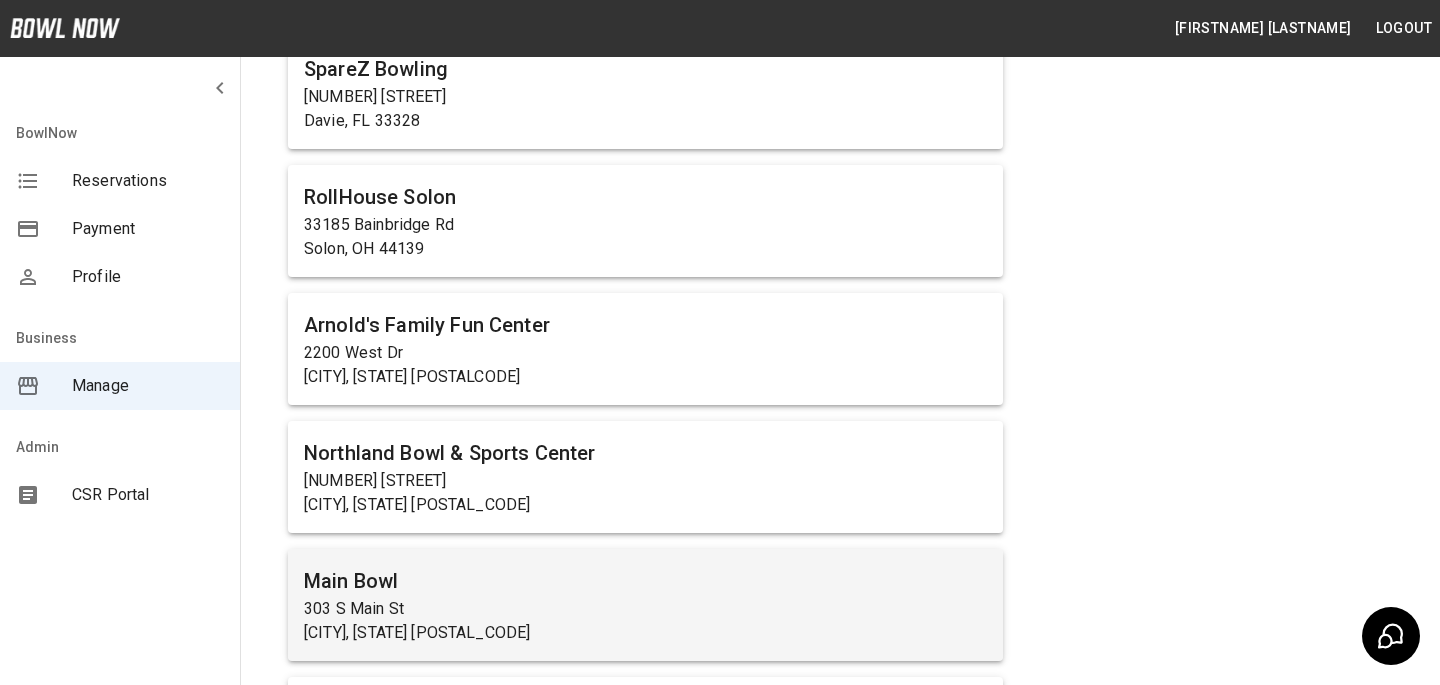 click on "Main Bowl" at bounding box center (645, 581) 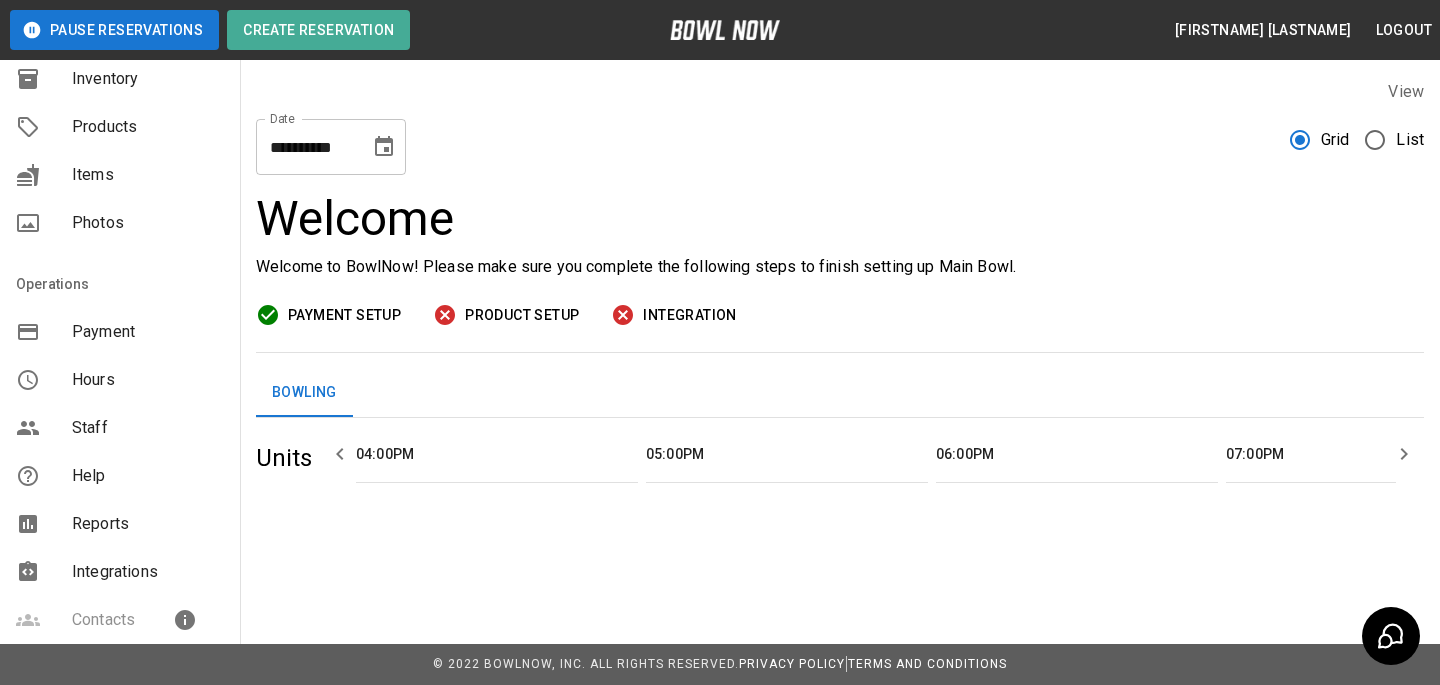 click on "Staff" at bounding box center [120, 428] 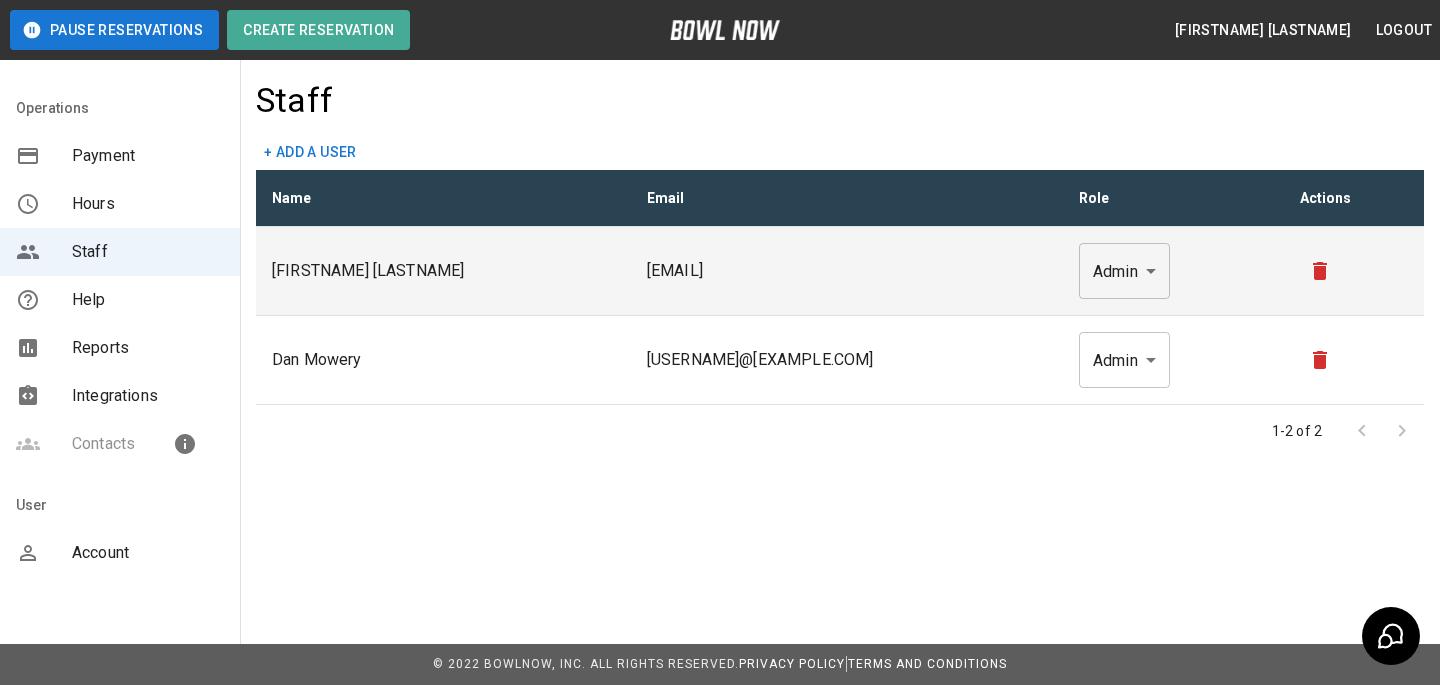 click on "Account" at bounding box center (148, 553) 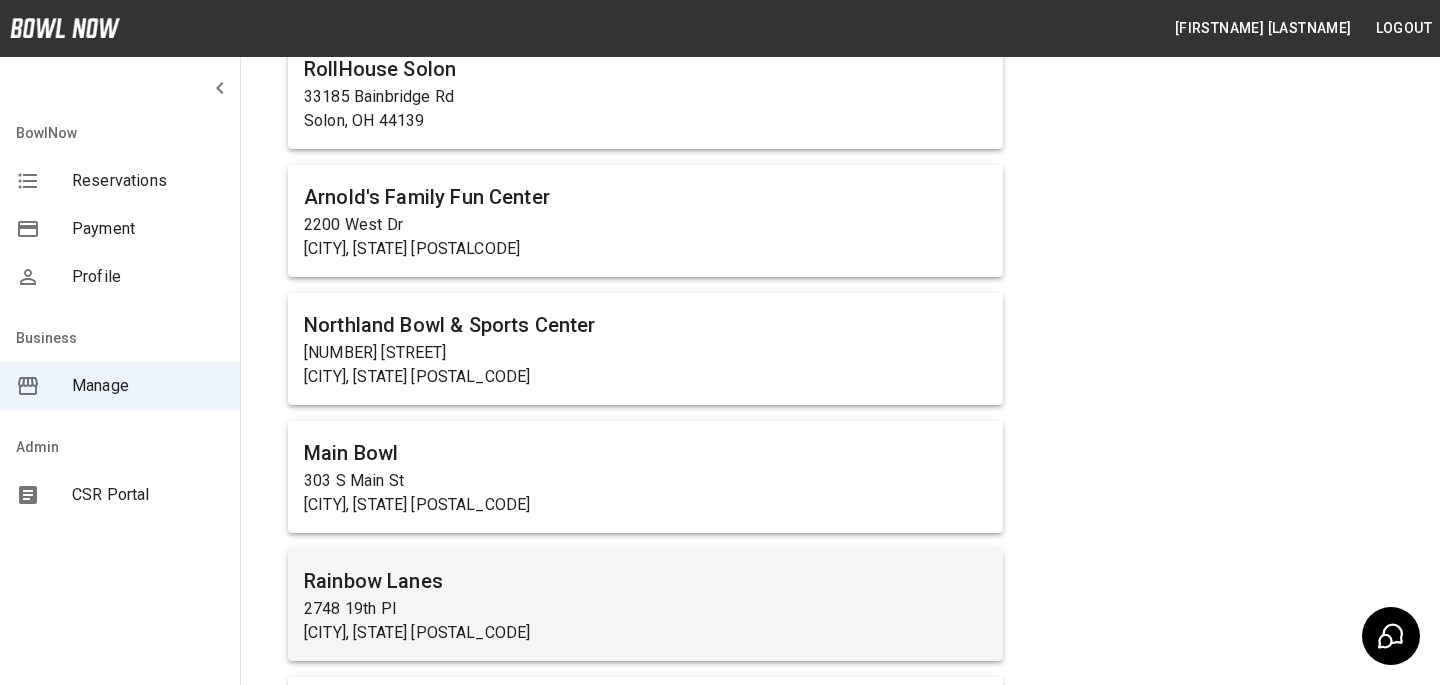click on "2748 19th Pl" at bounding box center [645, 609] 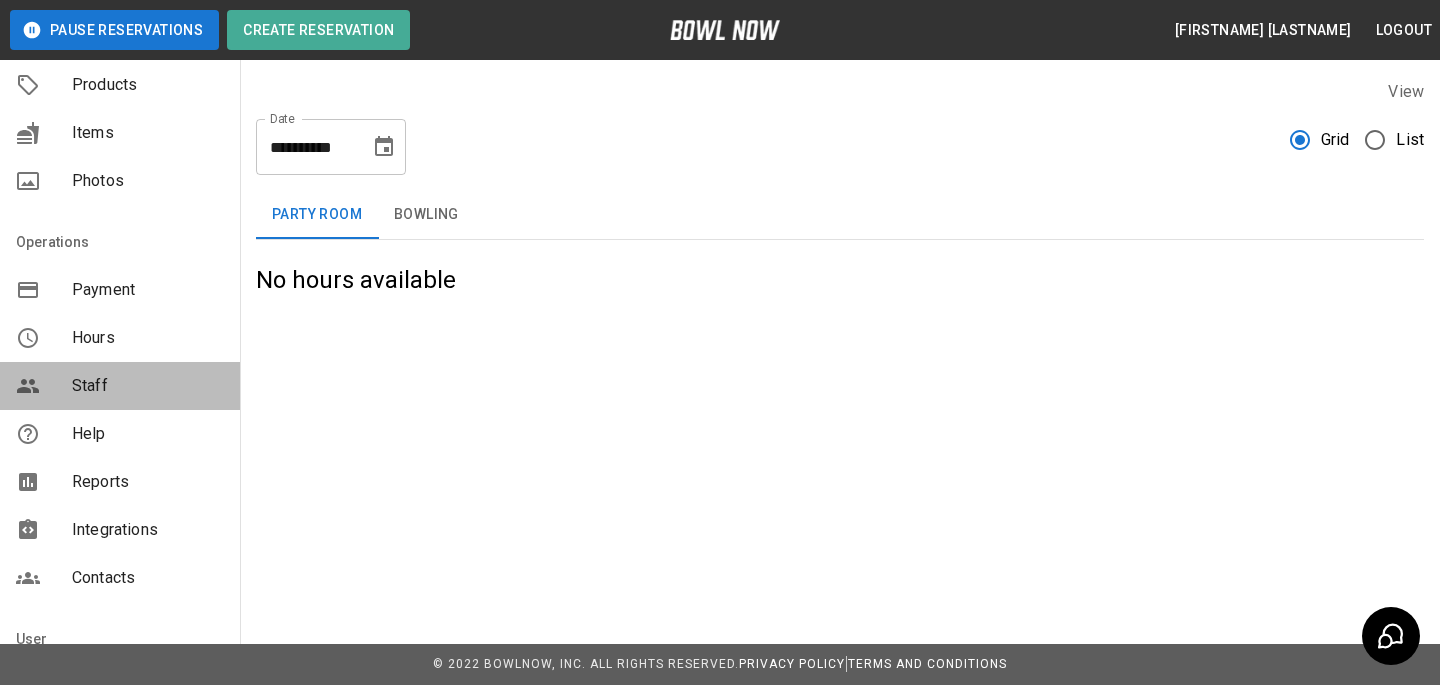 click on "Staff" at bounding box center (148, 386) 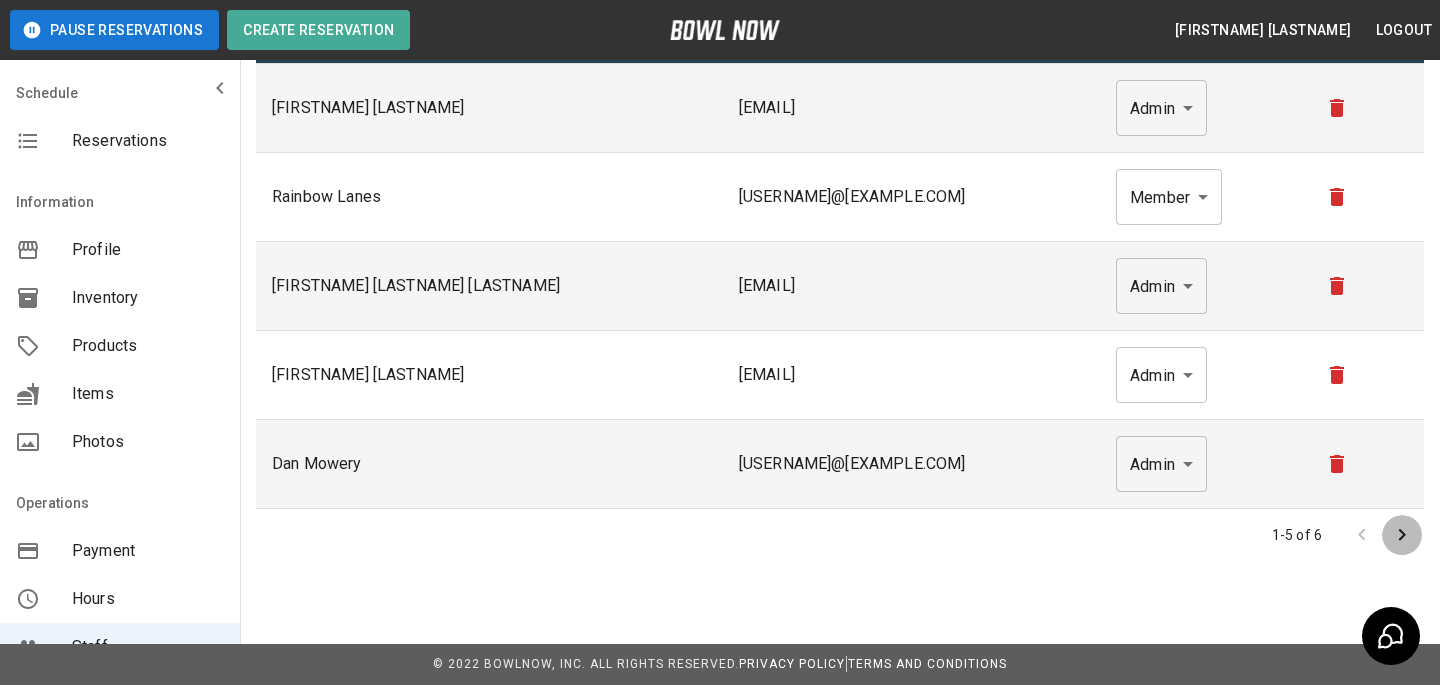 click 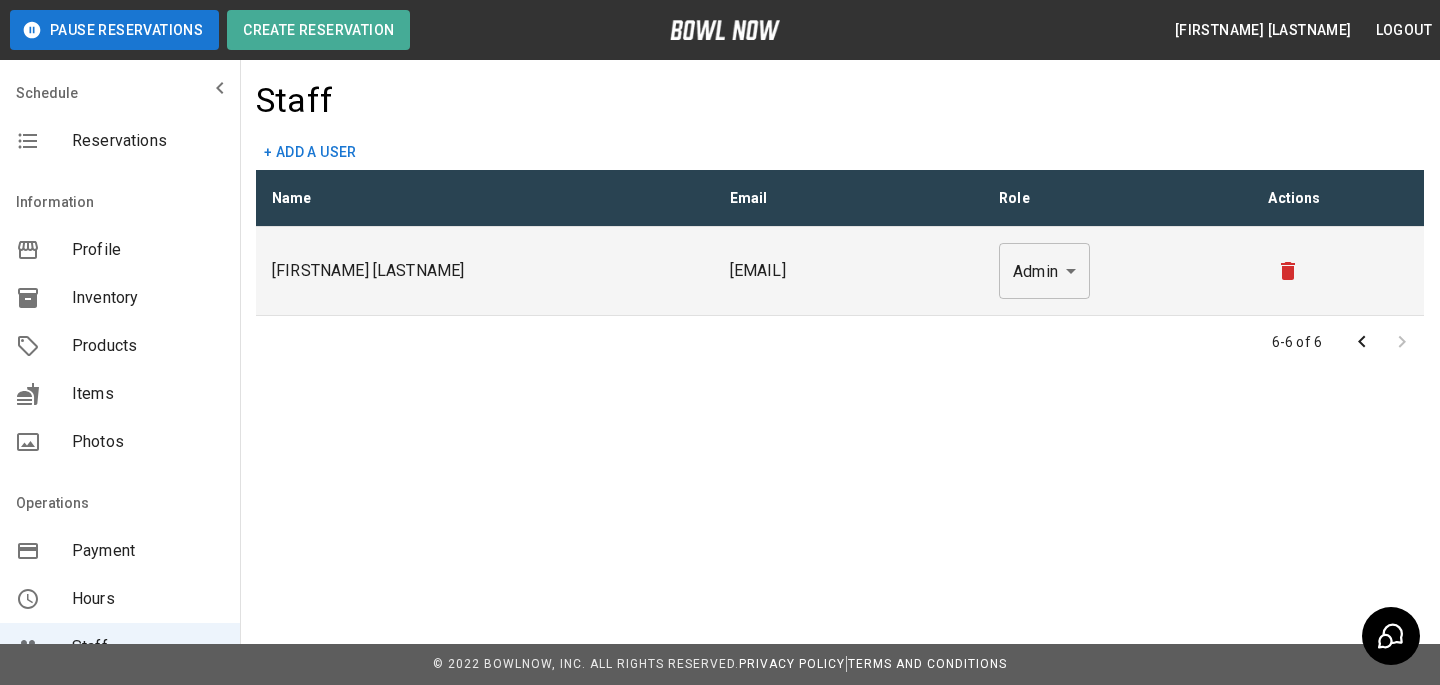 click 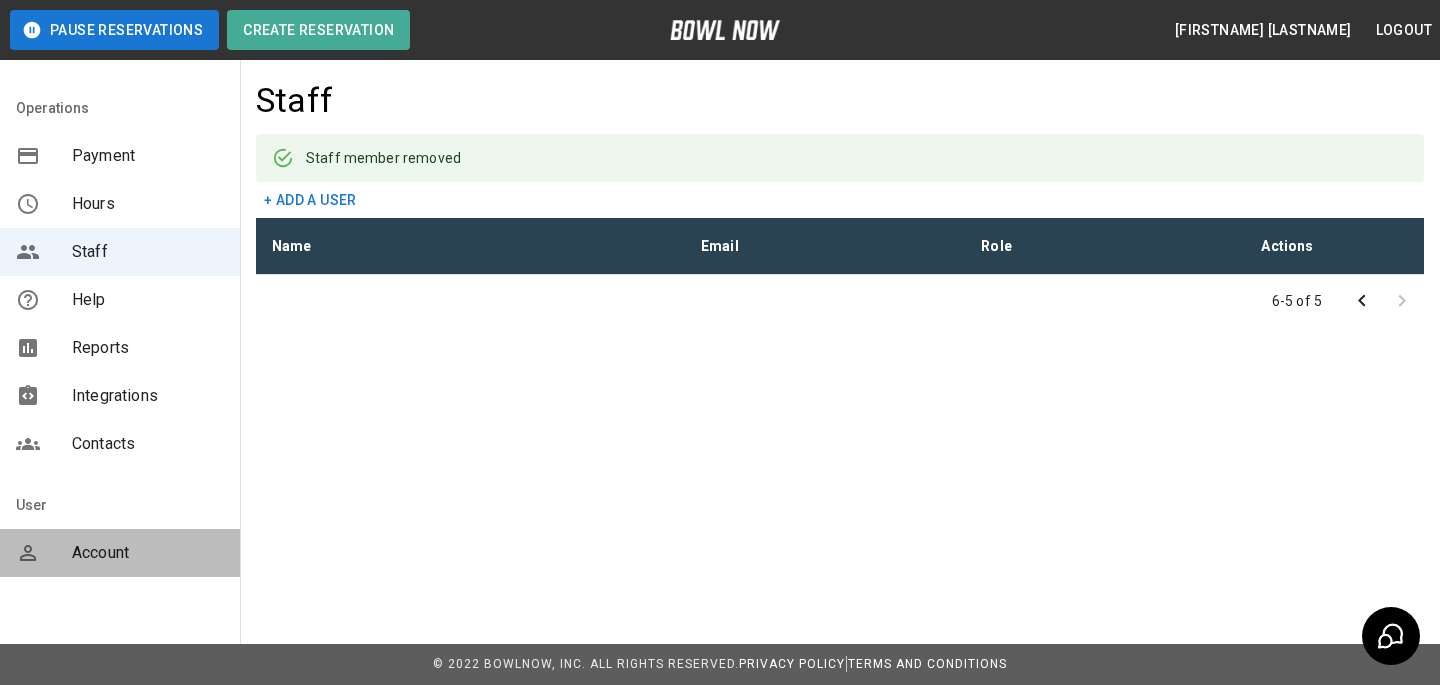 click on "Account" at bounding box center (120, 553) 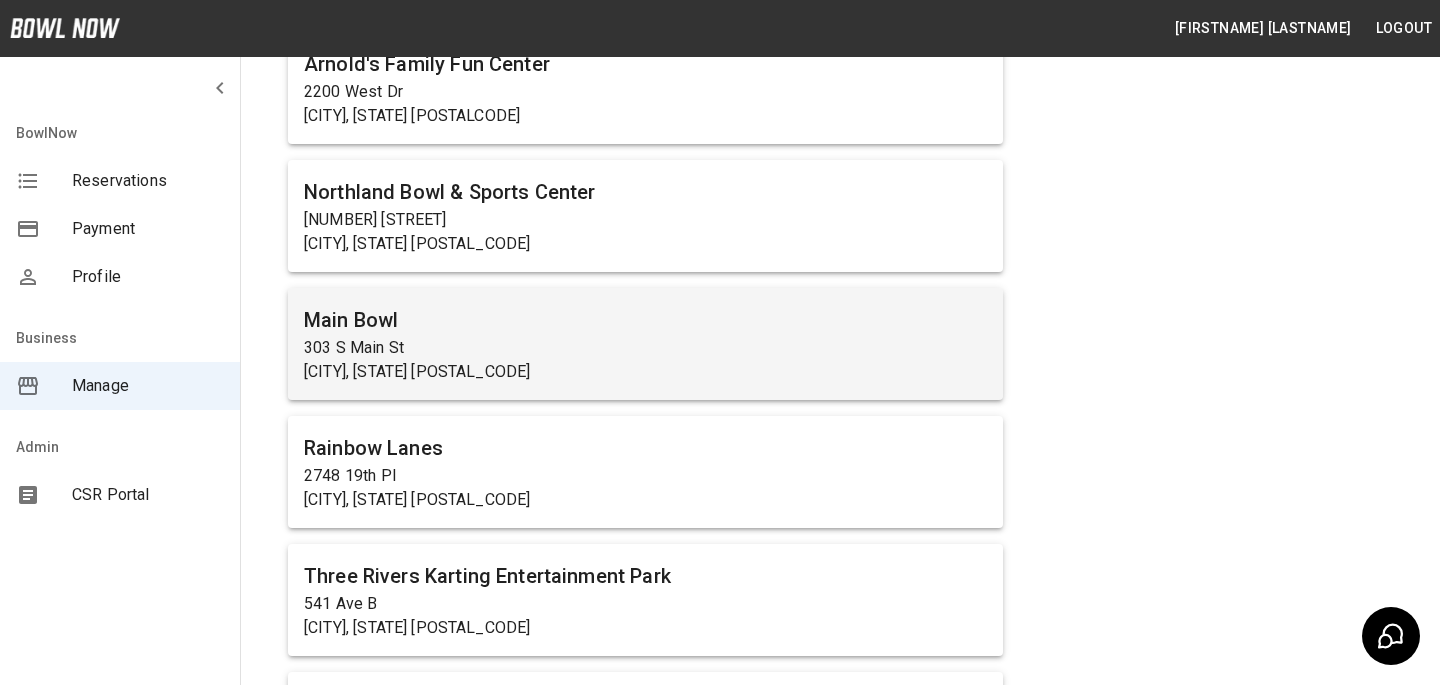 scroll, scrollTop: 2192, scrollLeft: 0, axis: vertical 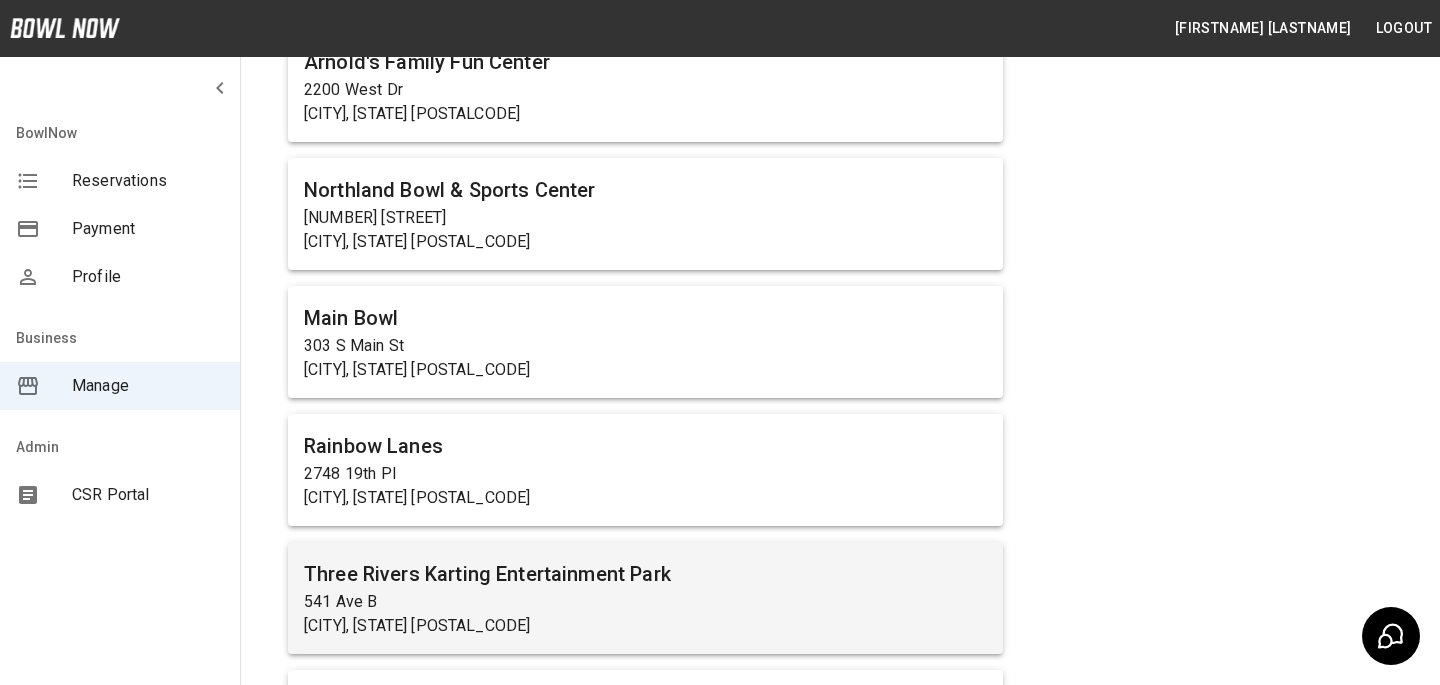 click on "Three Rivers Karting Entertainment Park" at bounding box center (645, 574) 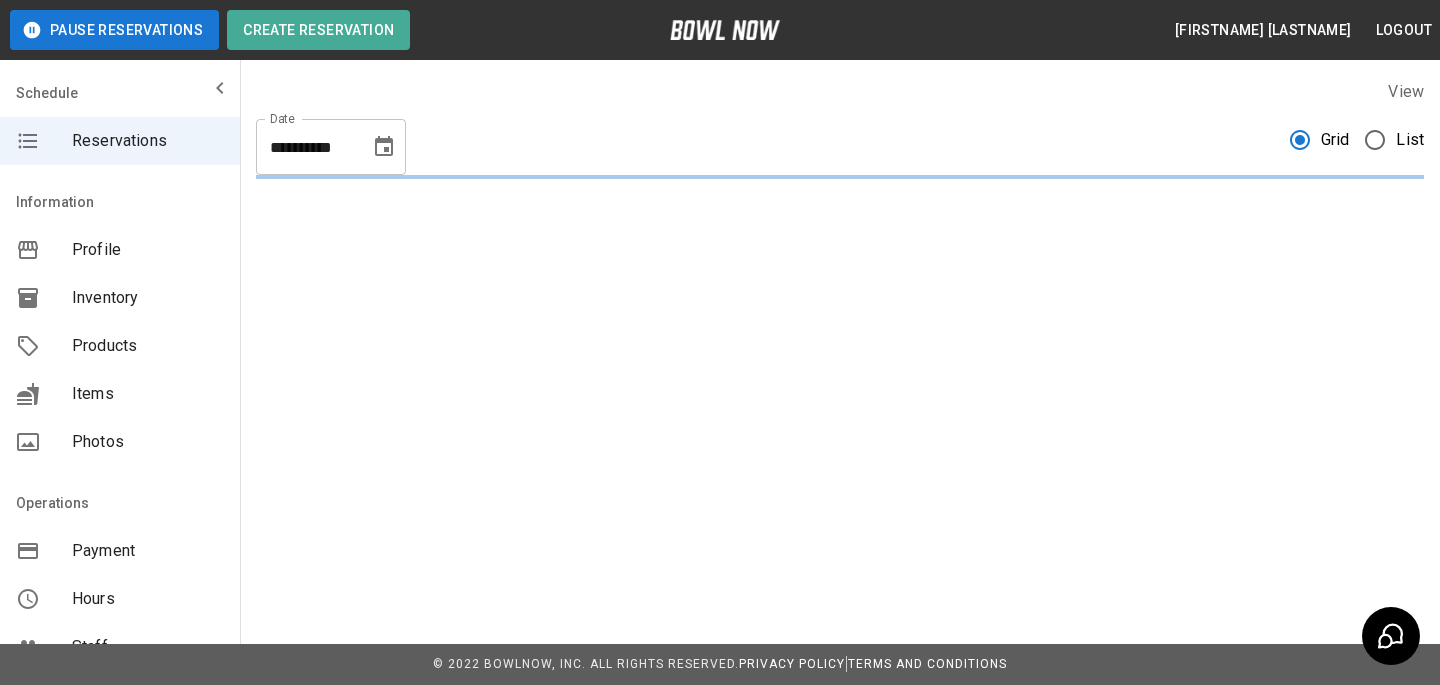 scroll, scrollTop: 0, scrollLeft: 0, axis: both 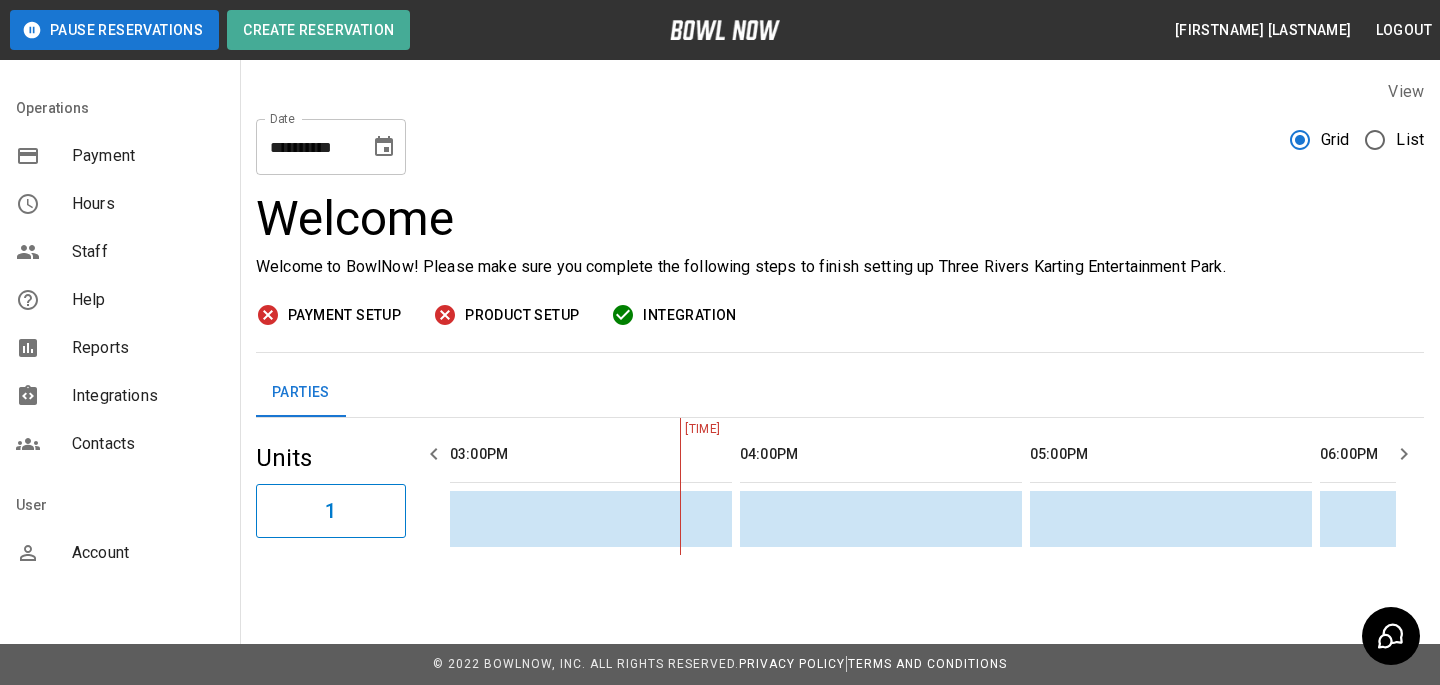 click on "Staff" at bounding box center (148, 252) 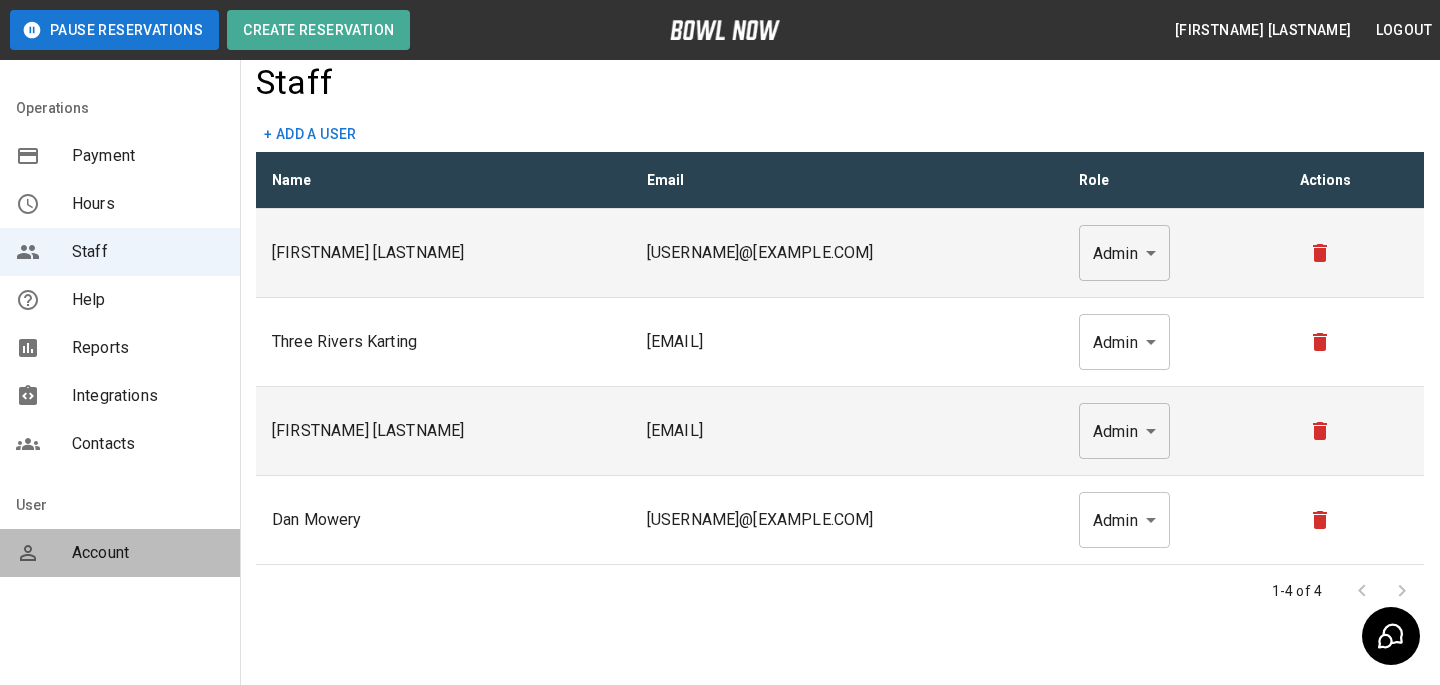 click on "Account" at bounding box center [120, 553] 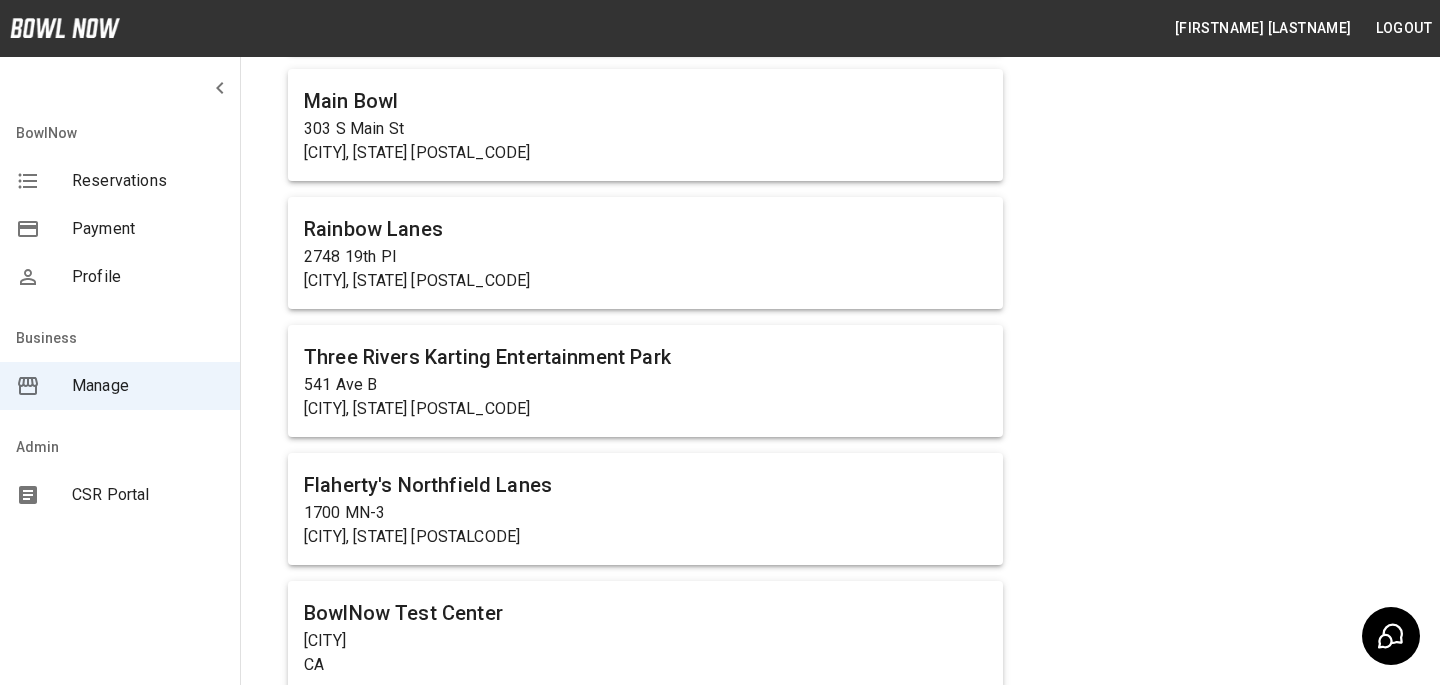 click on "1700 MN-3" at bounding box center (645, 513) 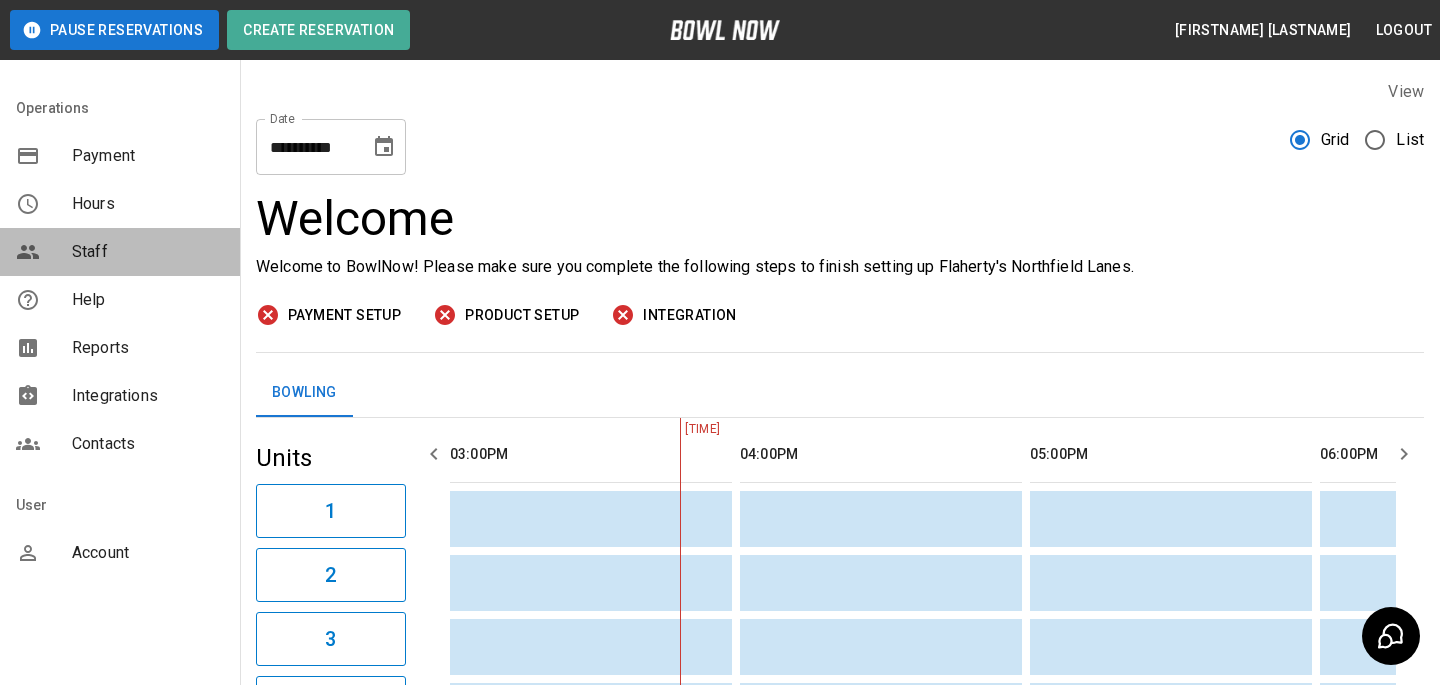 click on "Staff" at bounding box center [148, 252] 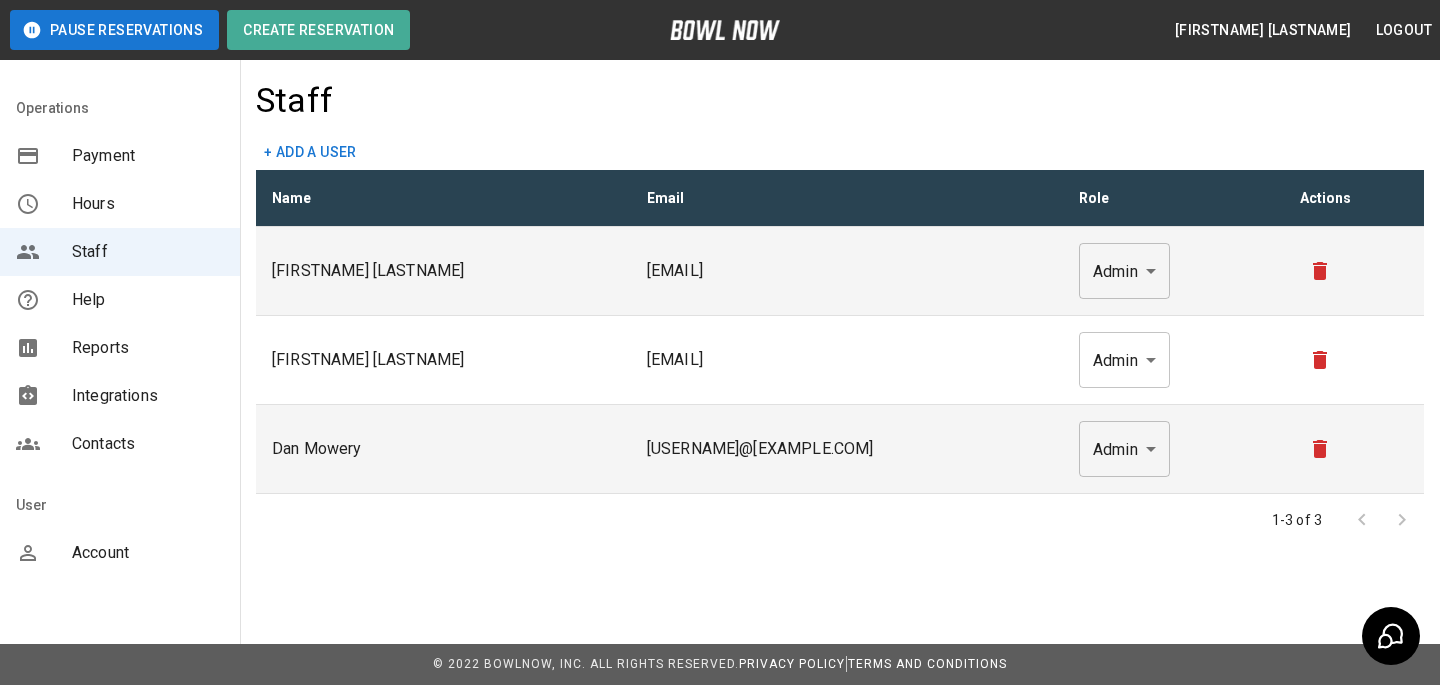 click on "Account" at bounding box center [148, 553] 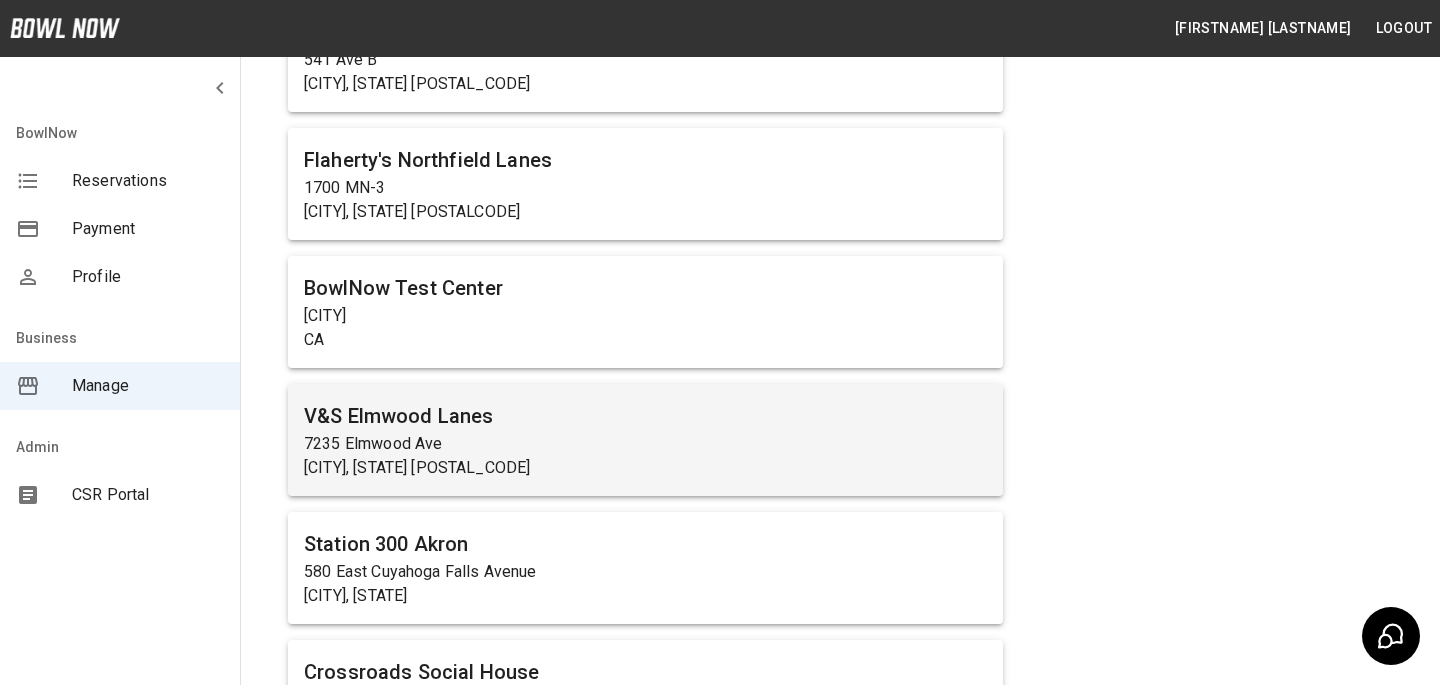 click on "Station 300 Akron" at bounding box center (645, 544) 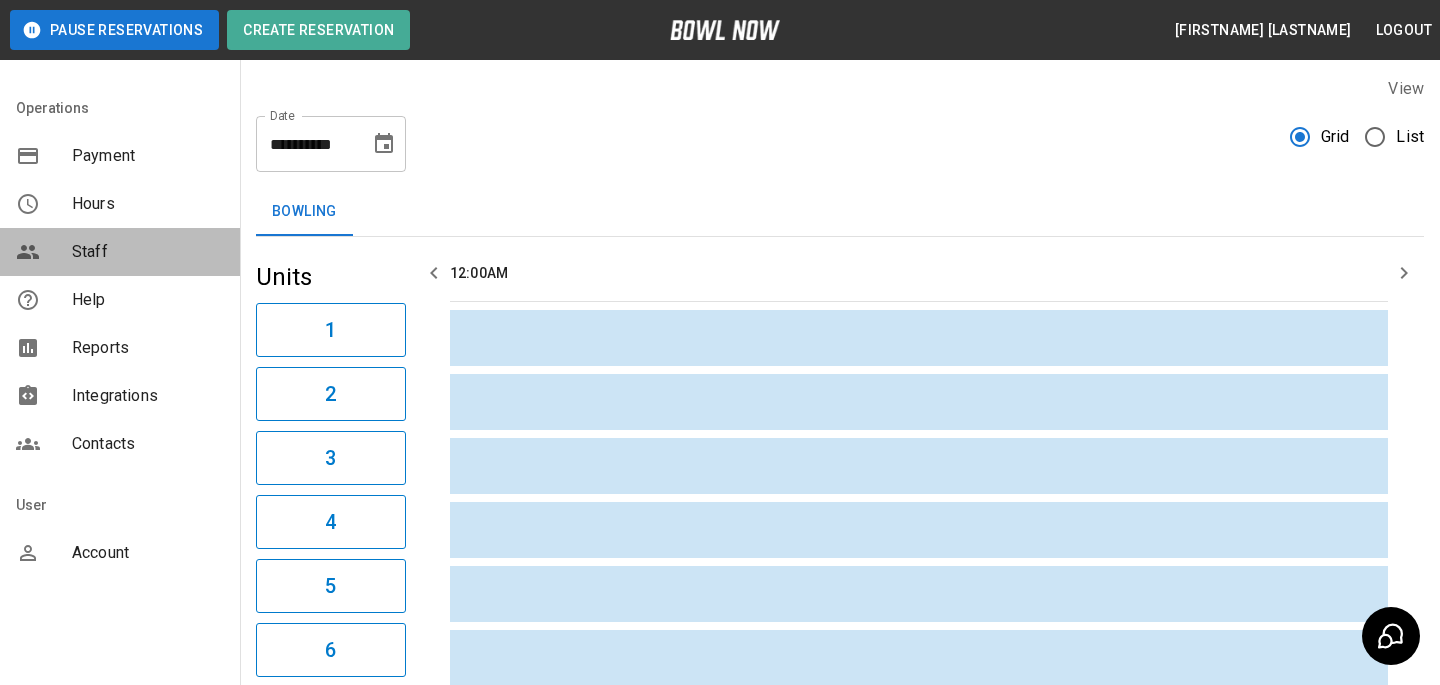 click on "Staff" at bounding box center (148, 252) 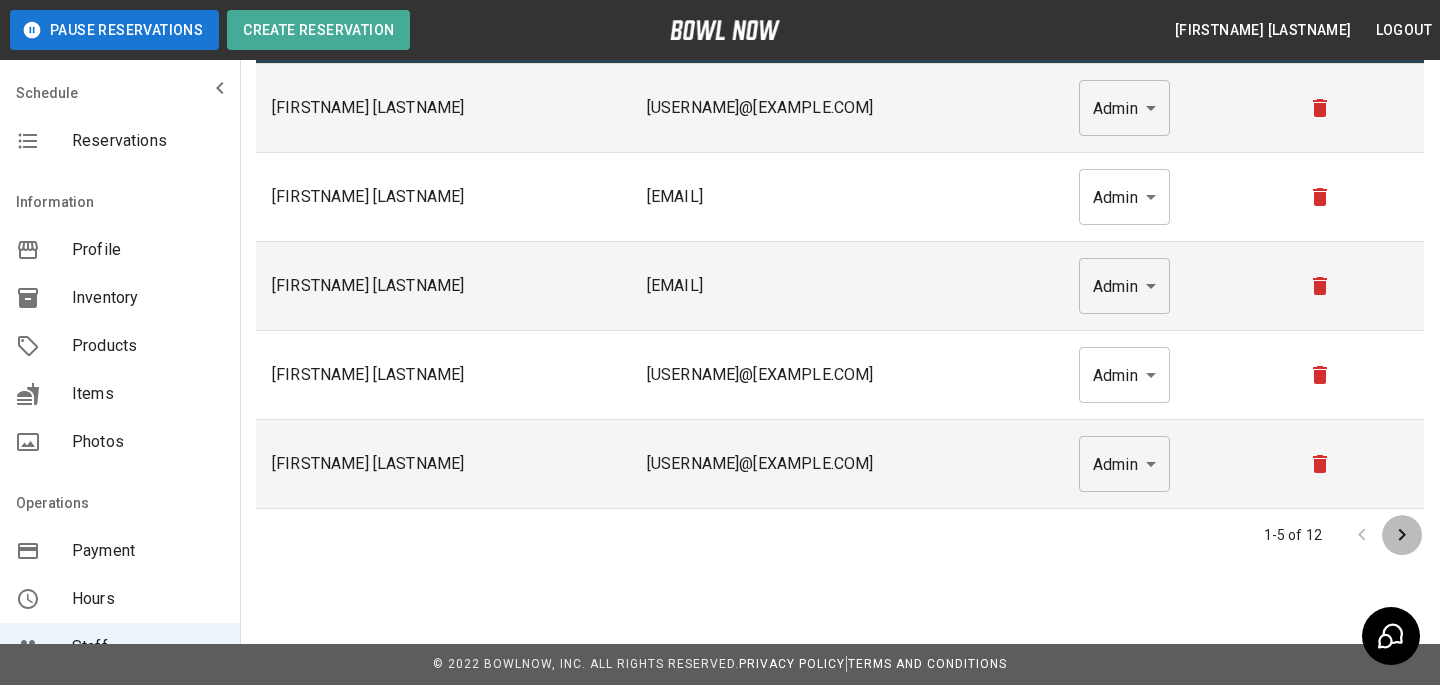 click 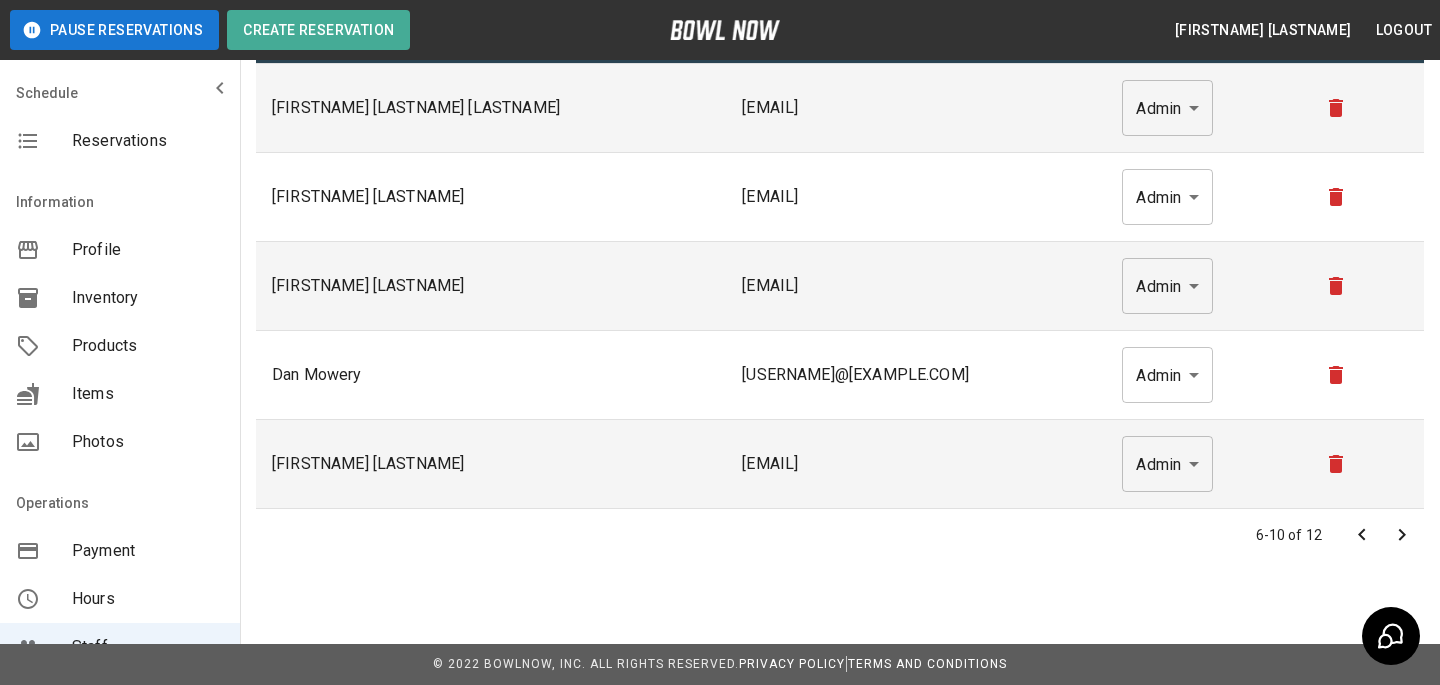 click 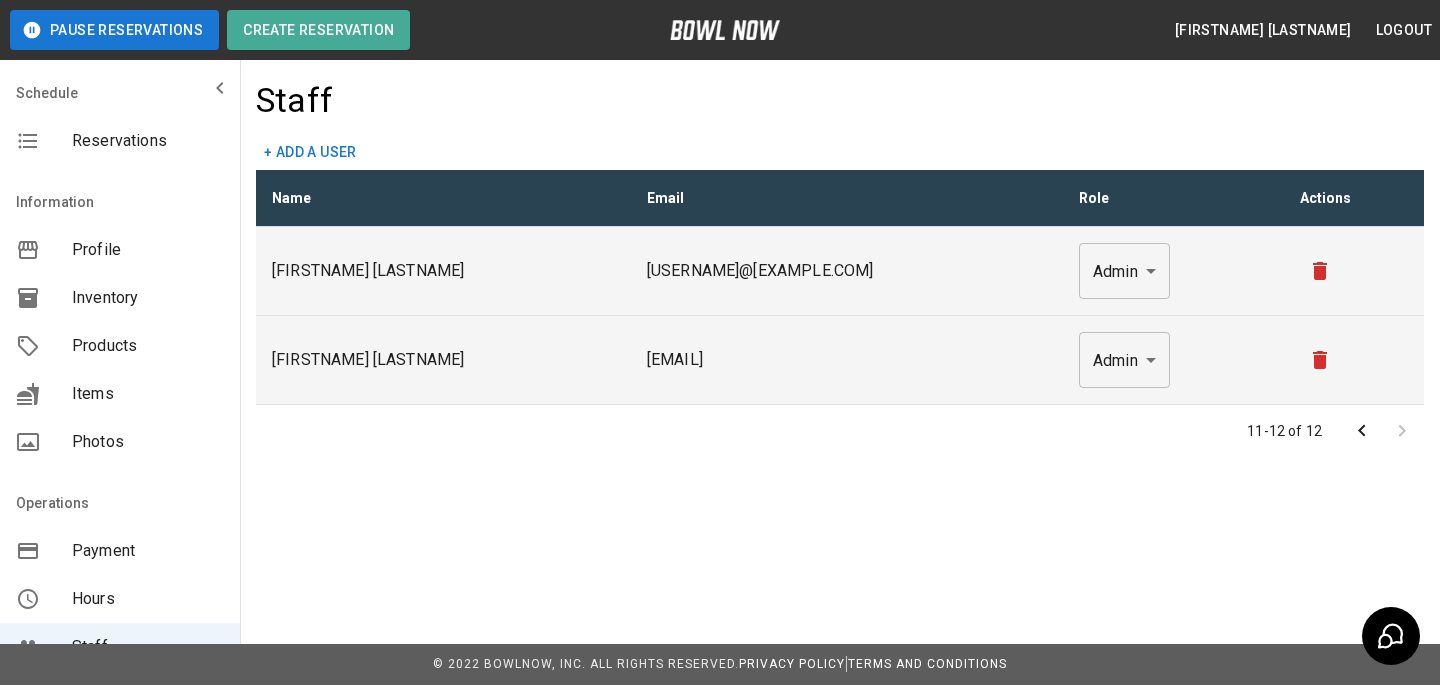 click at bounding box center [1354, 360] 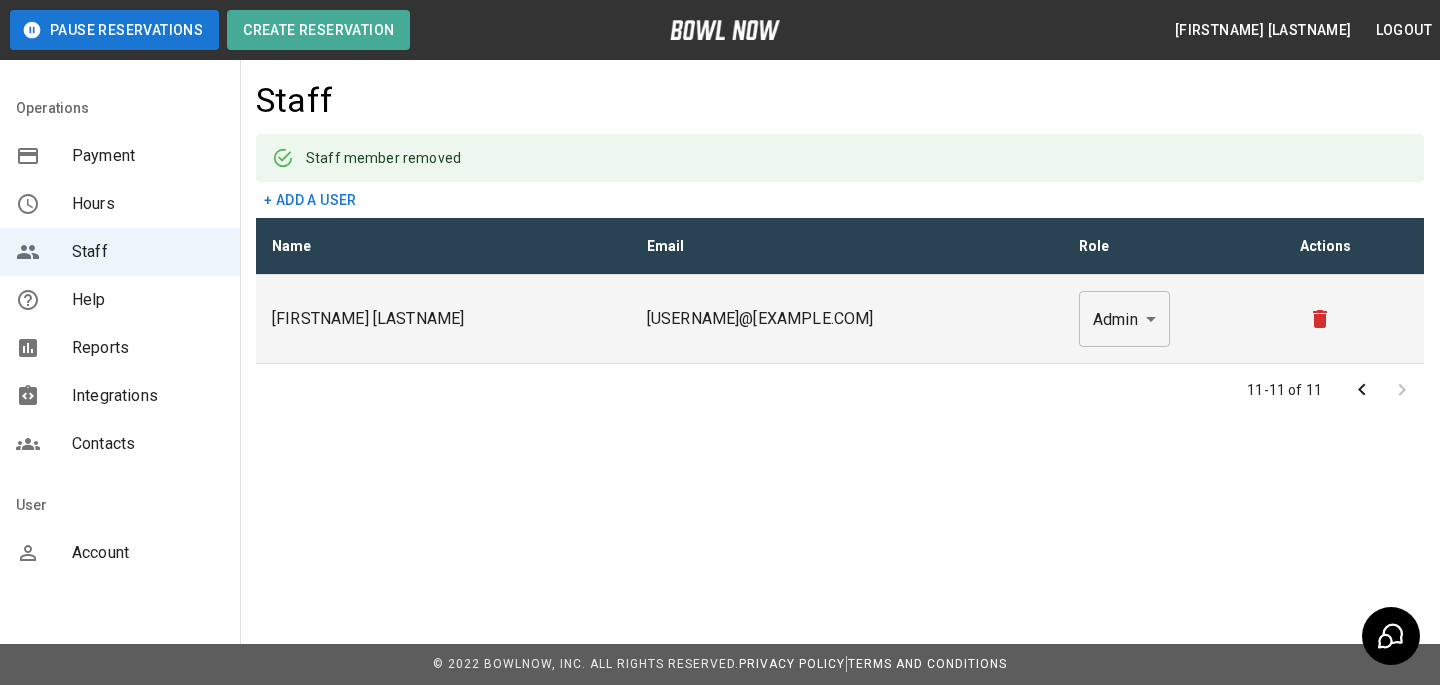 click on "Account" at bounding box center (148, 553) 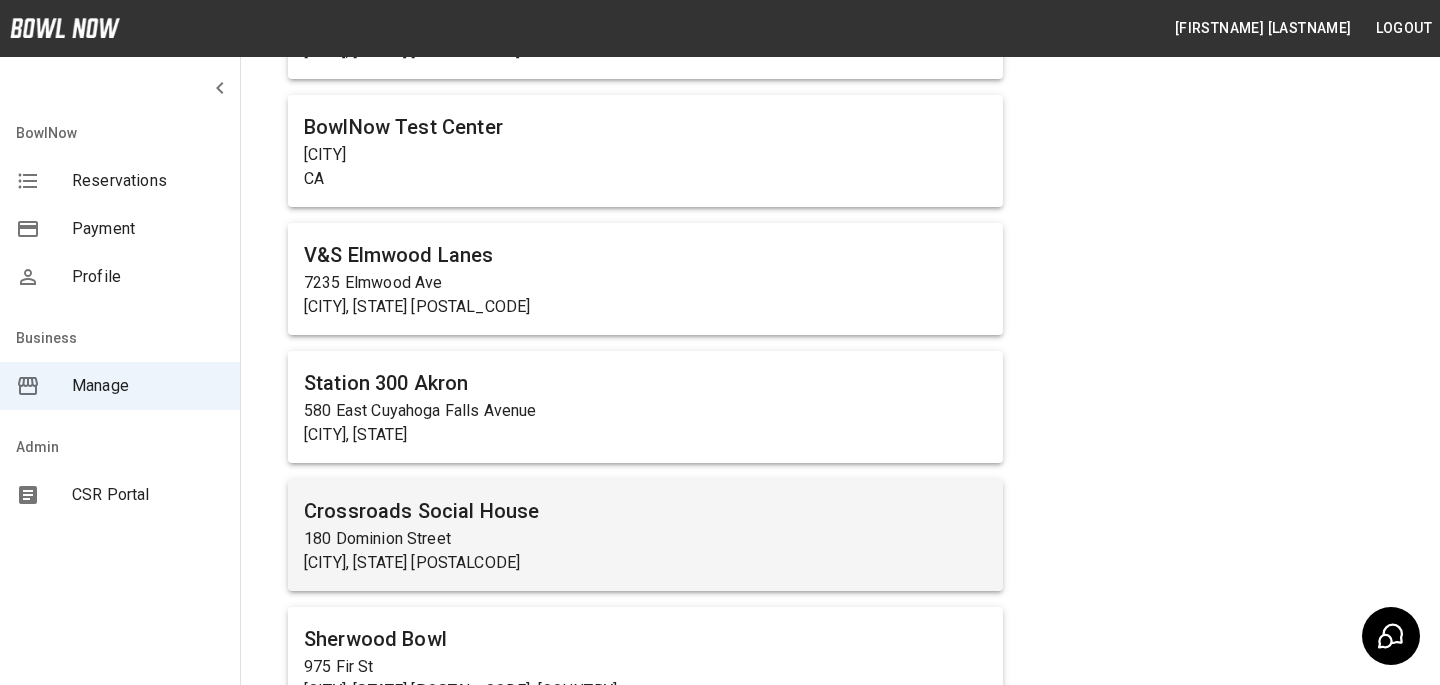 click on "Crossroads Social House" at bounding box center (645, 511) 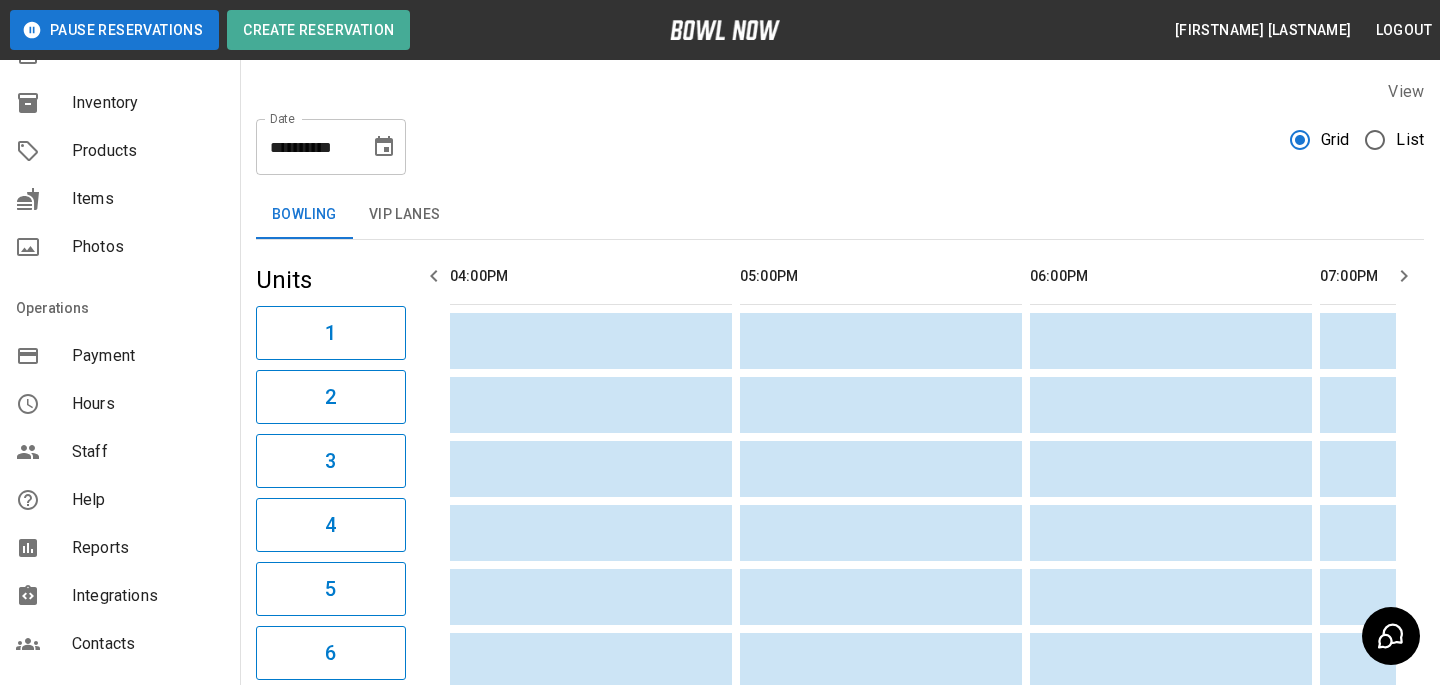 click on "Staff" at bounding box center (120, 452) 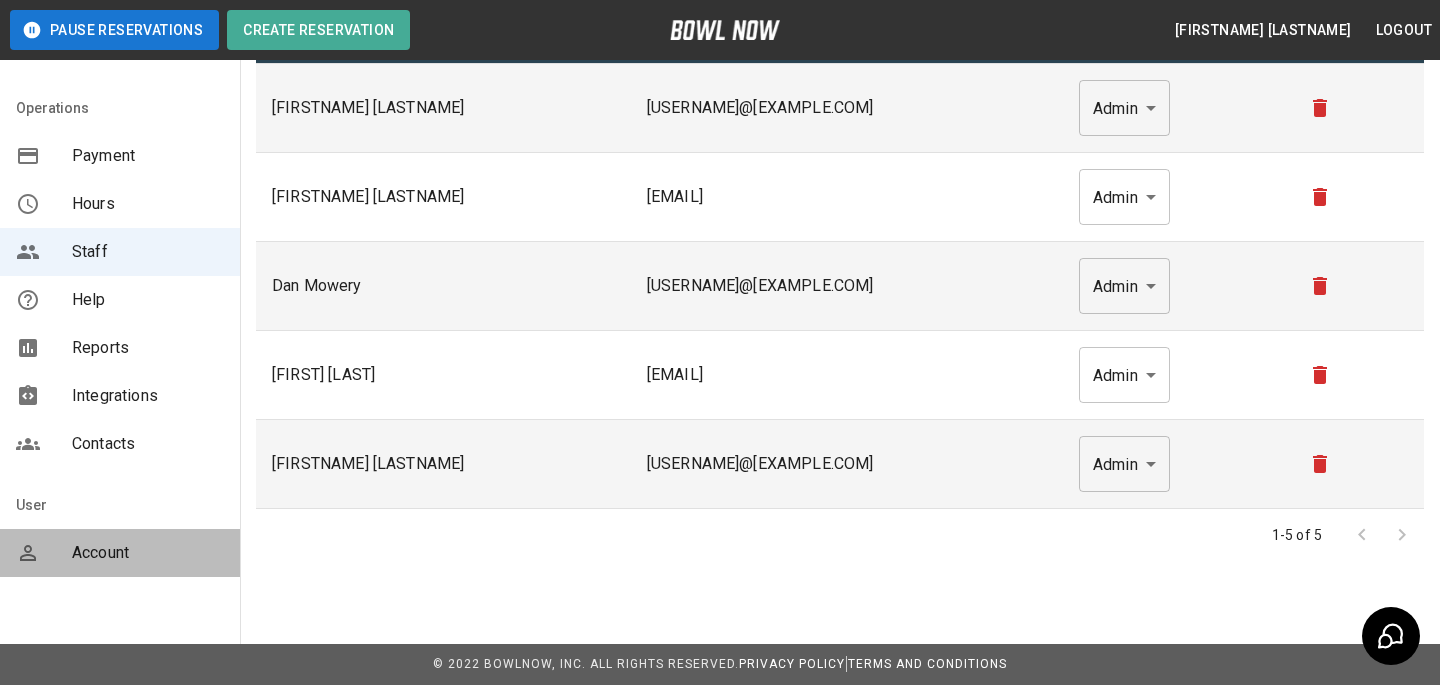 click on "Account" at bounding box center [148, 553] 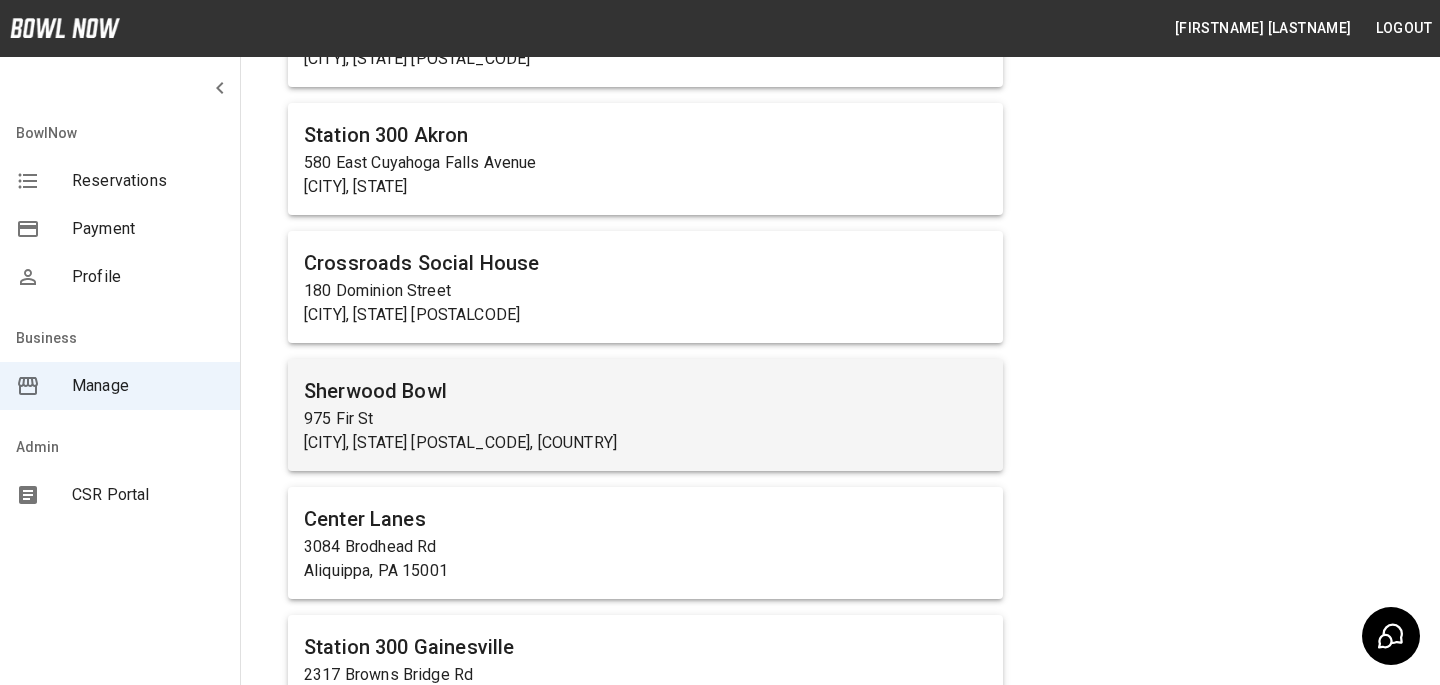 click on "[CITY], [STATE] [POSTAL_CODE], [COUNTRY]" at bounding box center (645, 443) 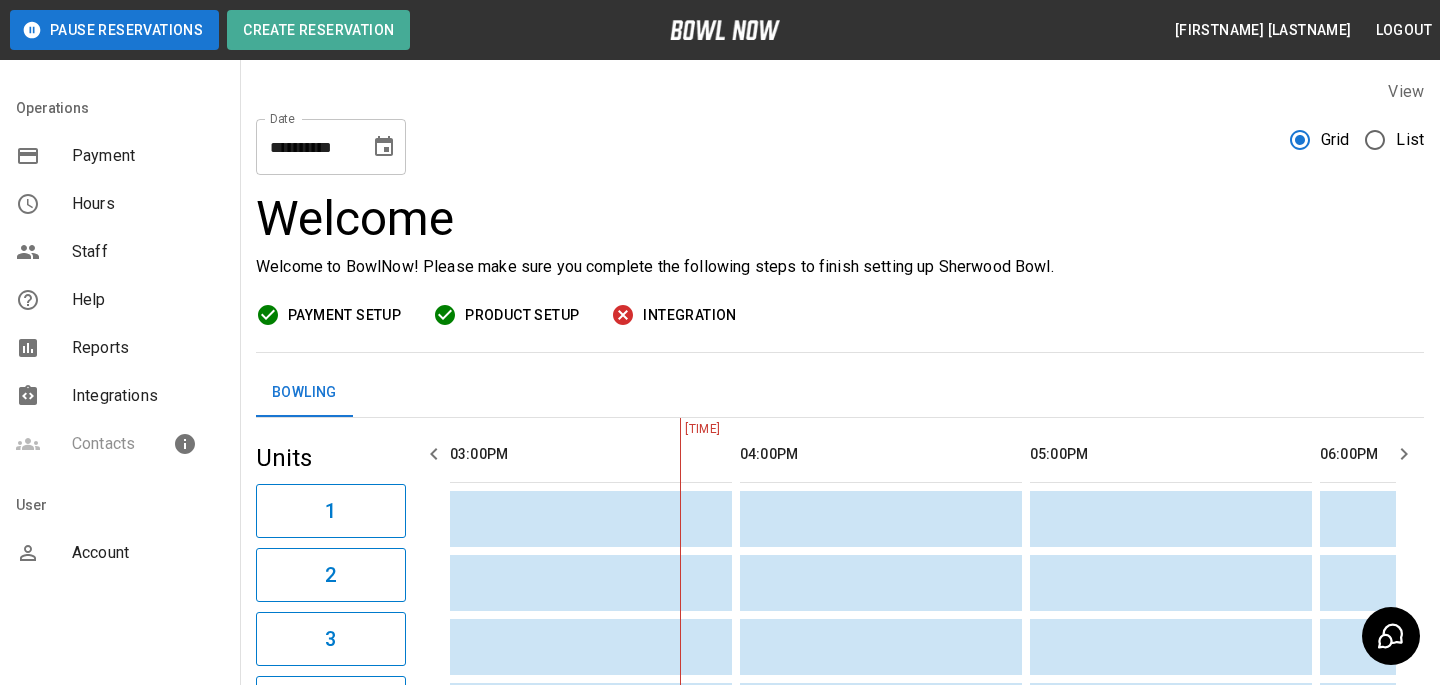 click on "Staff" at bounding box center (148, 252) 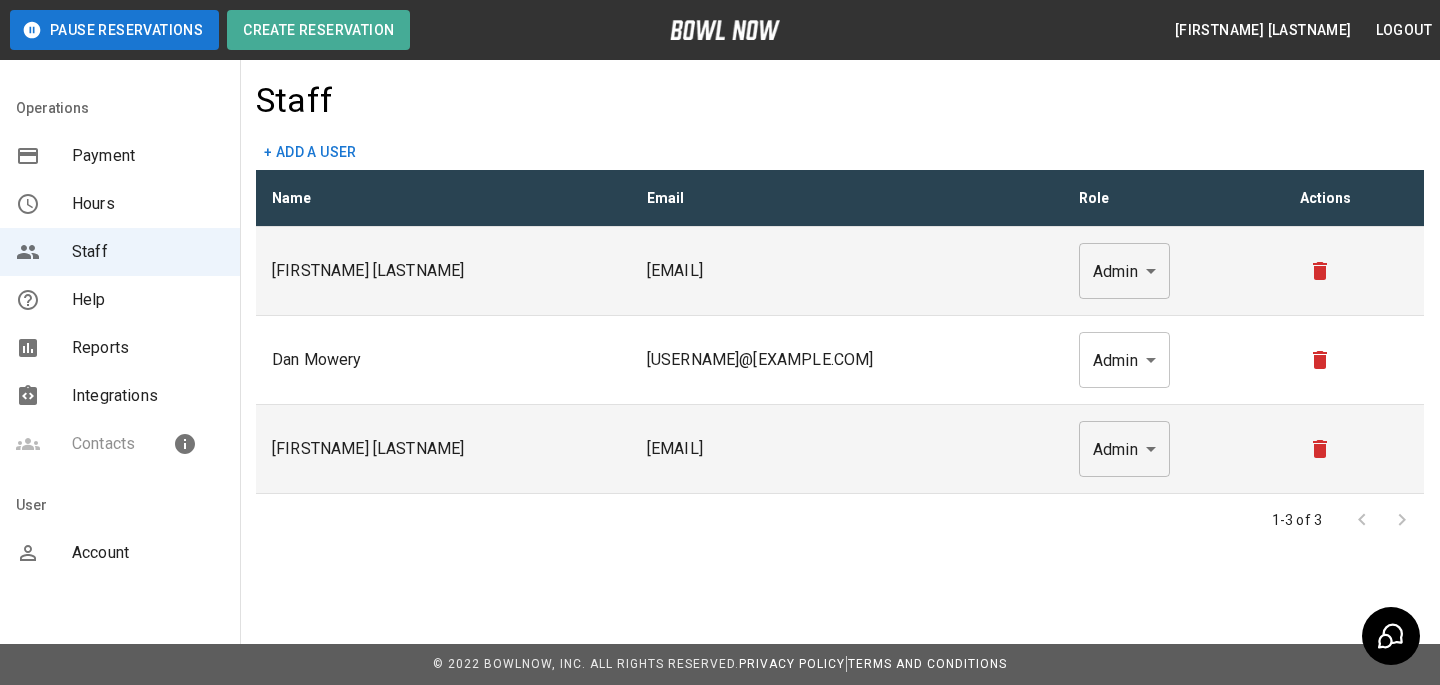 click on "Account" at bounding box center (148, 553) 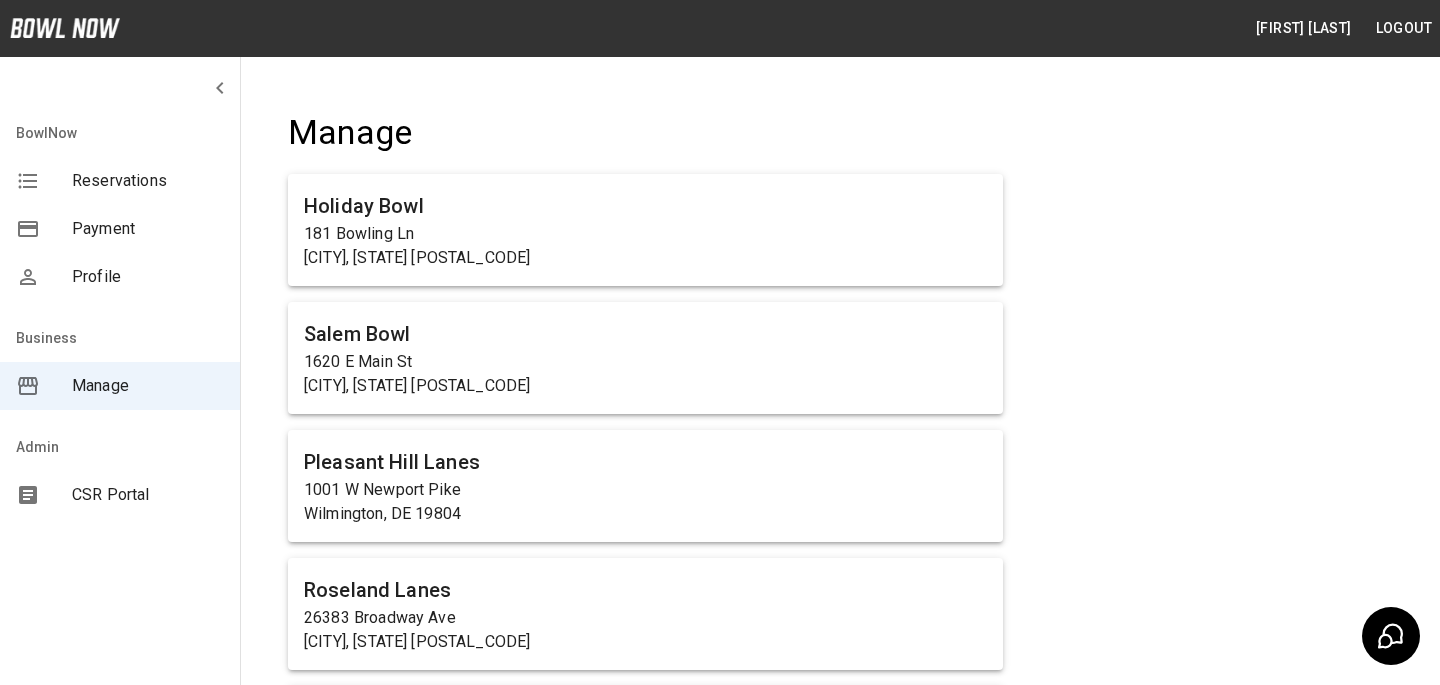 scroll, scrollTop: 4950, scrollLeft: 0, axis: vertical 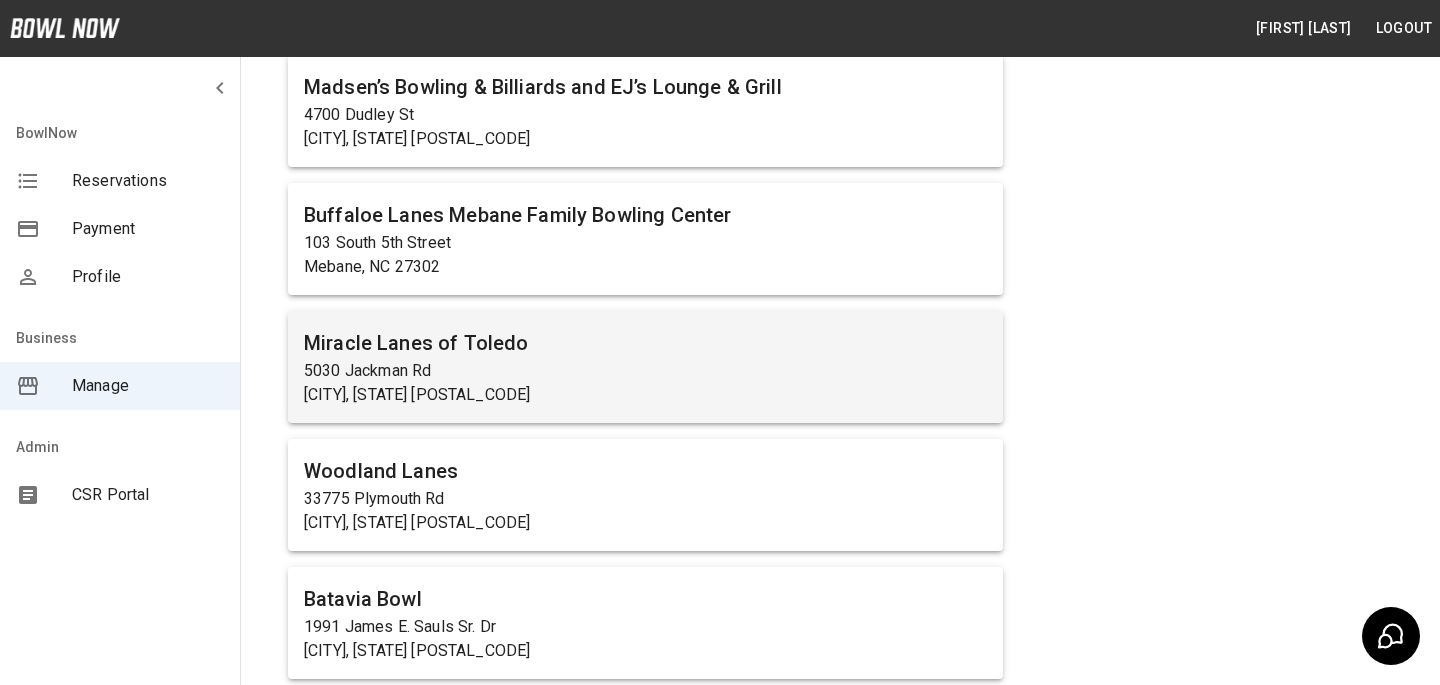 click on "[BUSINESS_NAME] [NUMBER] [STREET_NAME] [CITY], [STATE] [POSTAL_CODE]" at bounding box center (645, 367) 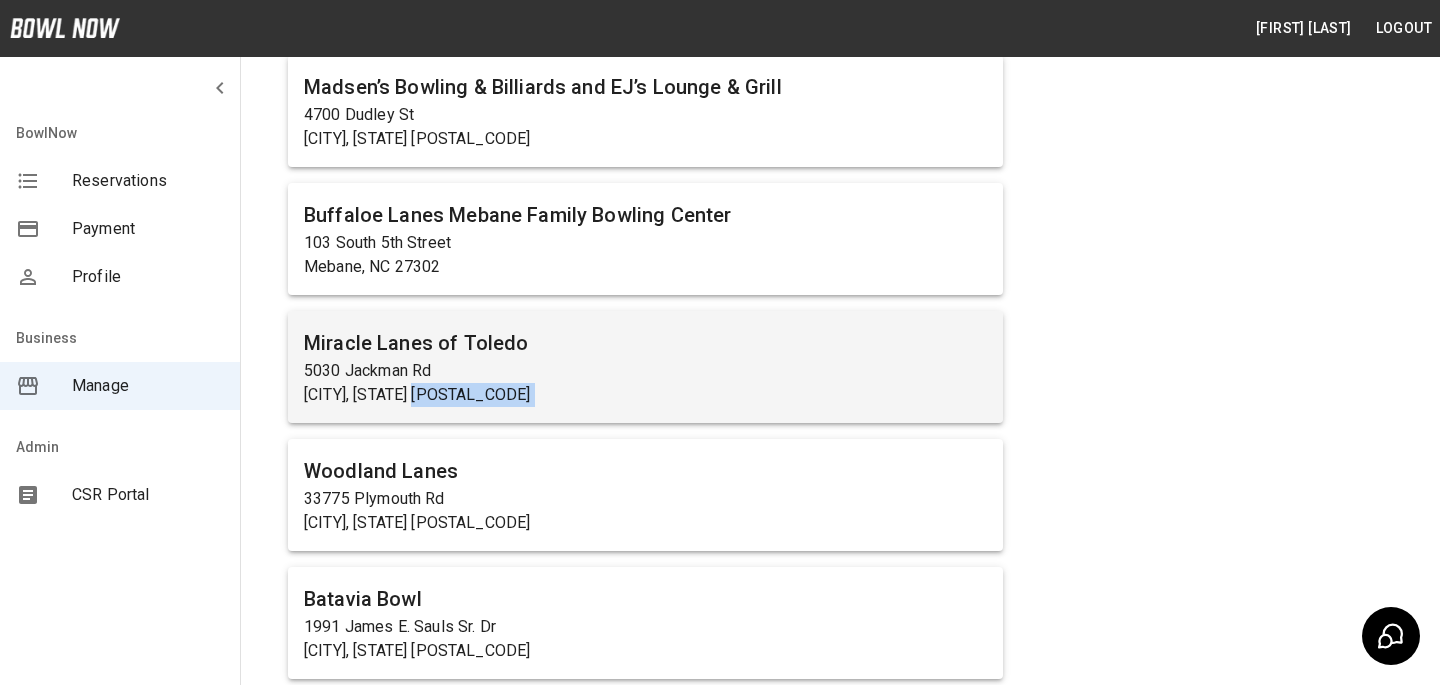 click on "[BUSINESS_NAME] [NUMBER] [STREET_NAME] [CITY], [STATE] [POSTAL_CODE]" at bounding box center [645, 367] 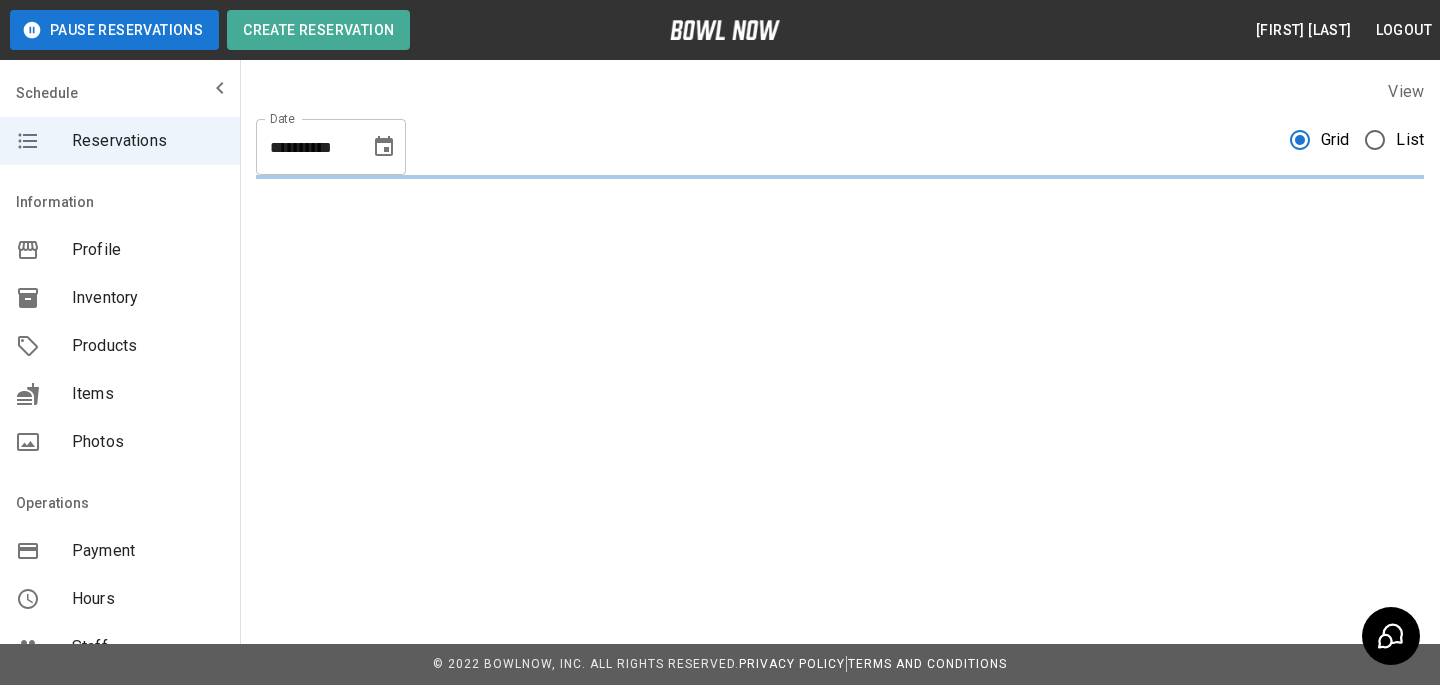 scroll, scrollTop: 0, scrollLeft: 0, axis: both 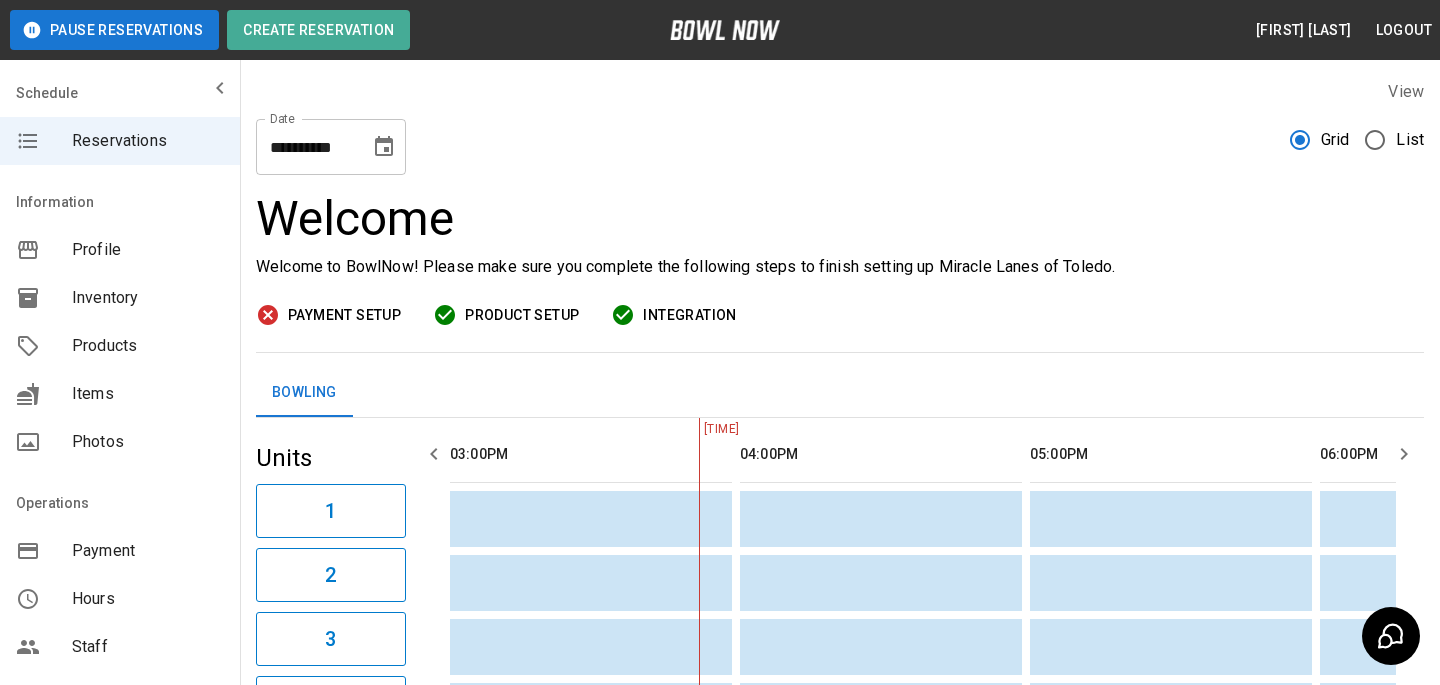 click on "Products" at bounding box center [148, 346] 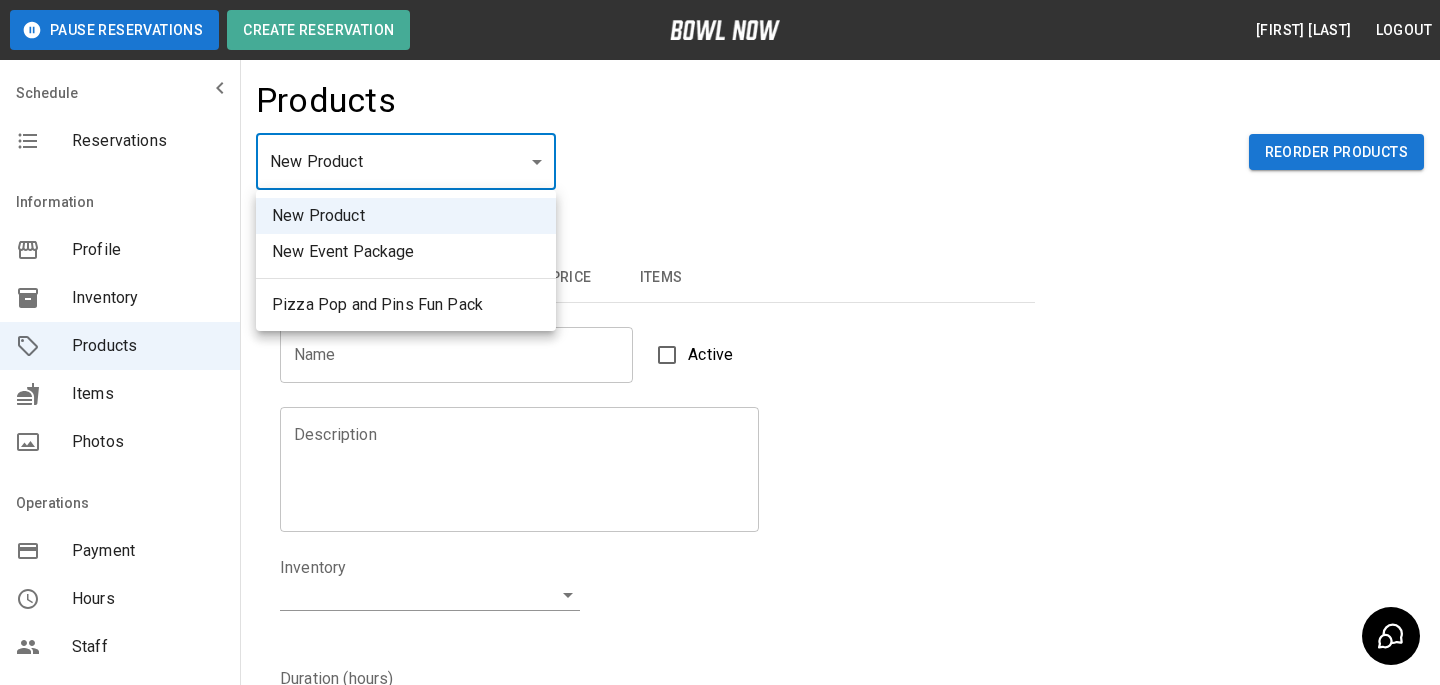 click on "Pause Reservations Create Reservation [FIRSTNAME] [LASTNAME] Logout Schedule Reservations Information Profile Inventory Products Items Photos Operations Payment Hours Staff Help Reports Integrations Contacts User Account Products New Product ** ​ Reorder Products Details Basic Image Hours Price Items Name Name Active Description Description Inventory ​ Duration (hours) Min * Min Max * Max Guest Count Min * Min Max * Max Limit Product Availability Restrict product availability within a date range Limit Availability? Current Image Select an Image Upload Product Hours: Same as Business Hours ******* Product Hours: Deposit only? Collect Deposit Only % * ​ percent ******* ​ Unit Price $ * Unit Price per hour **** ​ Price per Shoe $ * Price per Shoe Include Shoes? Require Shoes? Sales Tax % * Sales Tax Tax Unit Price Tax Shoes Discounts and Promos Create discount codes and promos for your product ADD DISCOUNT CODE Select Items For This Product Allow customers to edit or cancel their reservation? Yes Create |" at bounding box center [720, 644] 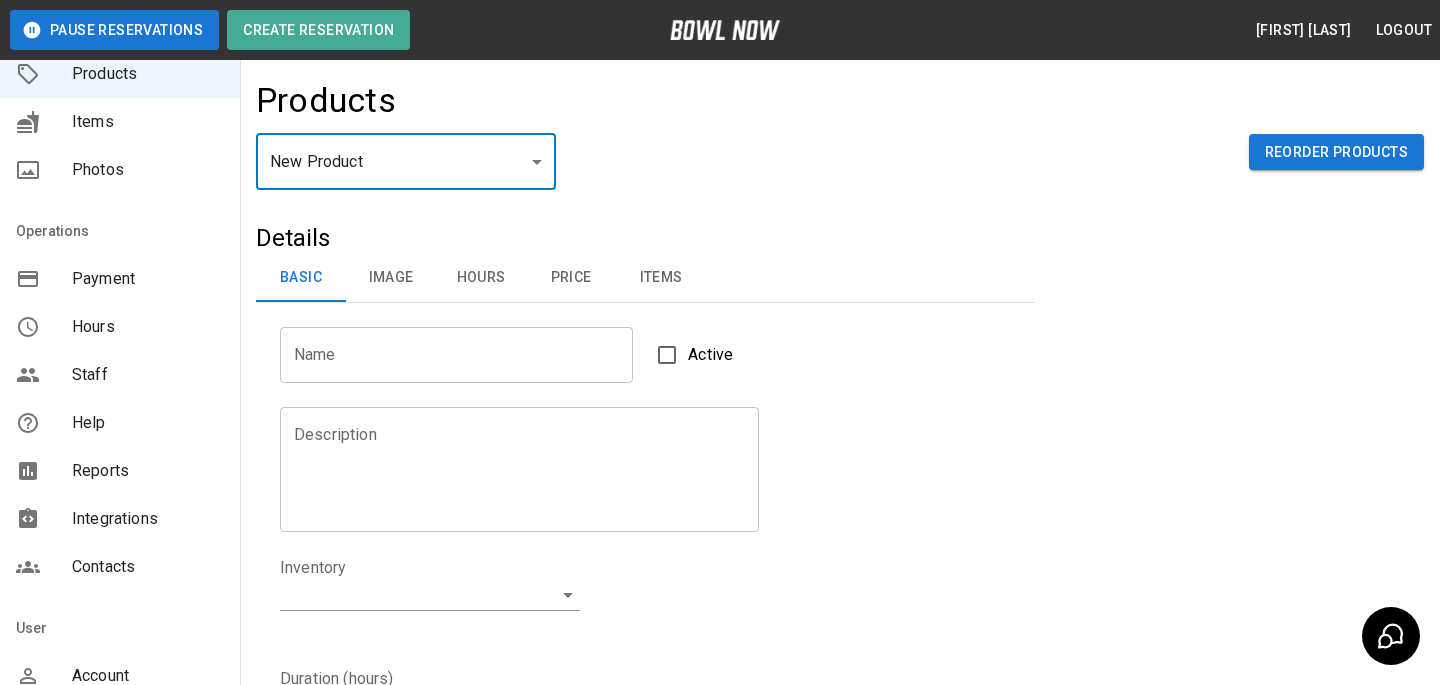 scroll, scrollTop: 395, scrollLeft: 0, axis: vertical 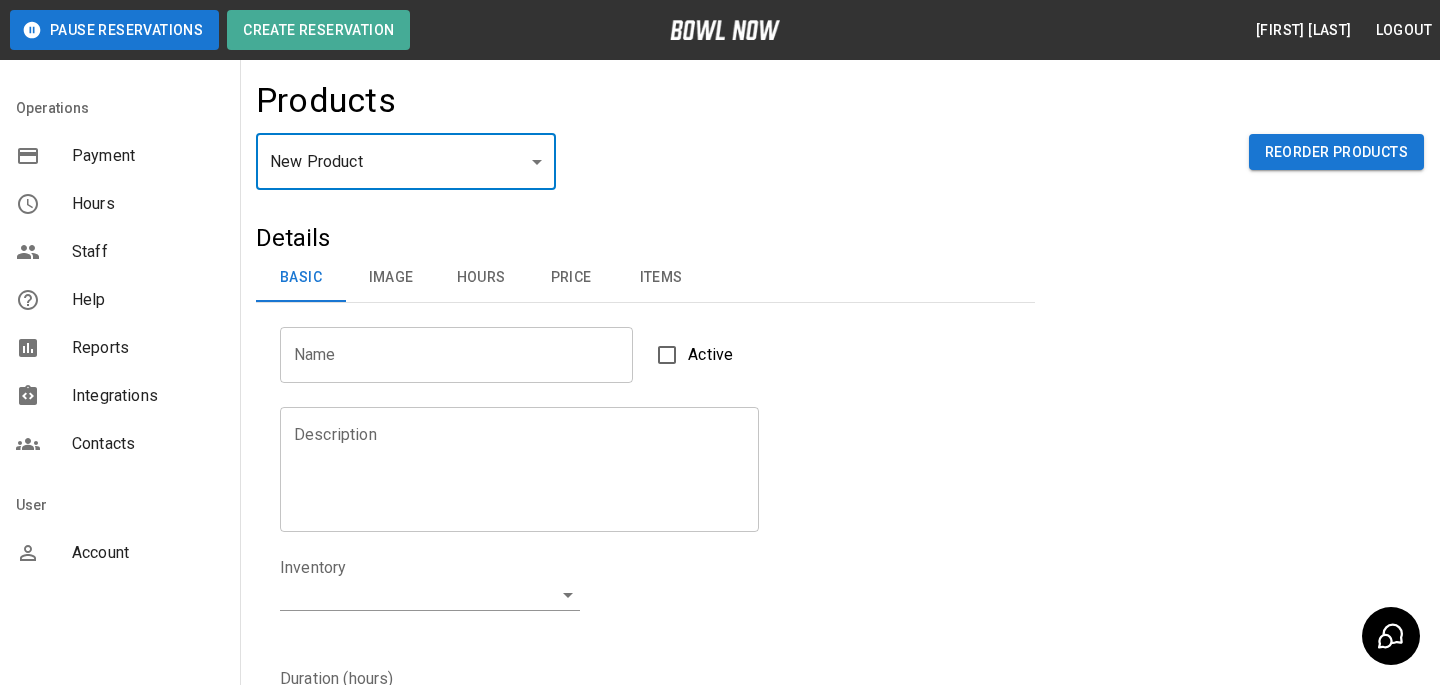 click on "Account" at bounding box center (148, 553) 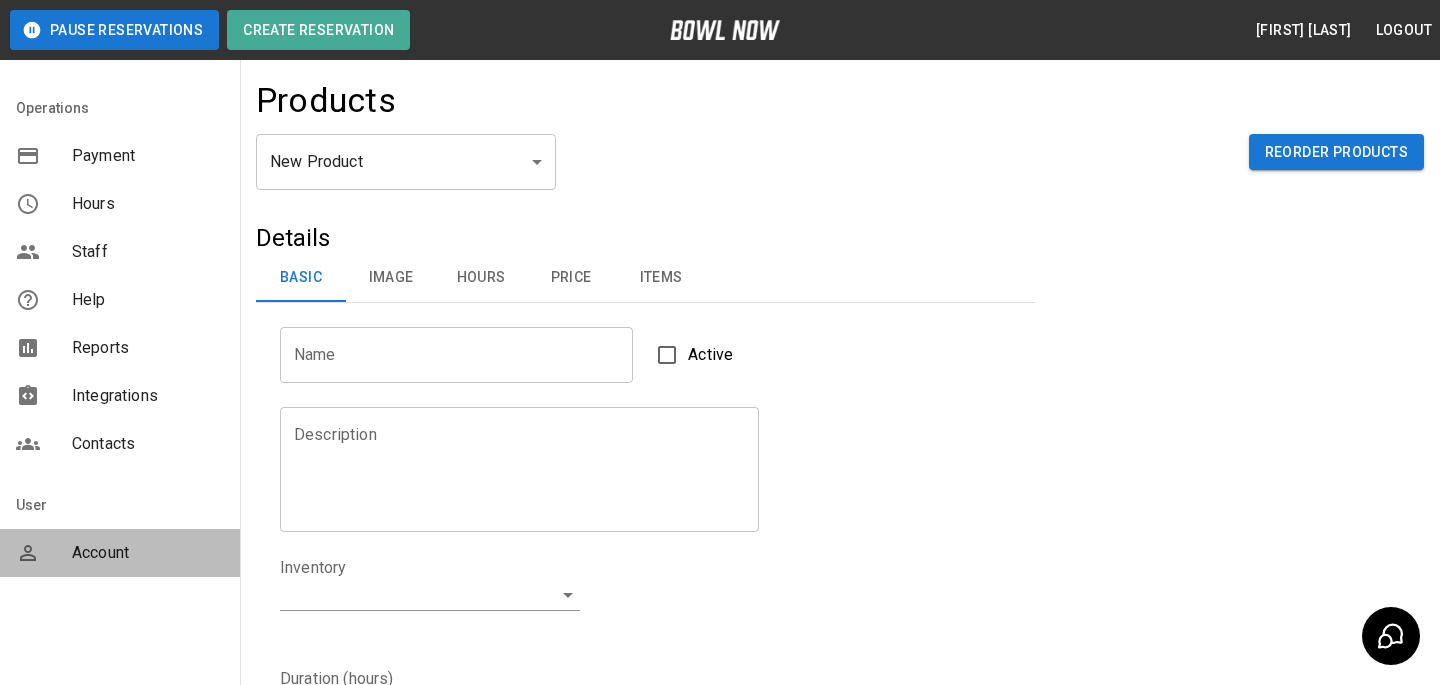 click on "Account" at bounding box center [148, 553] 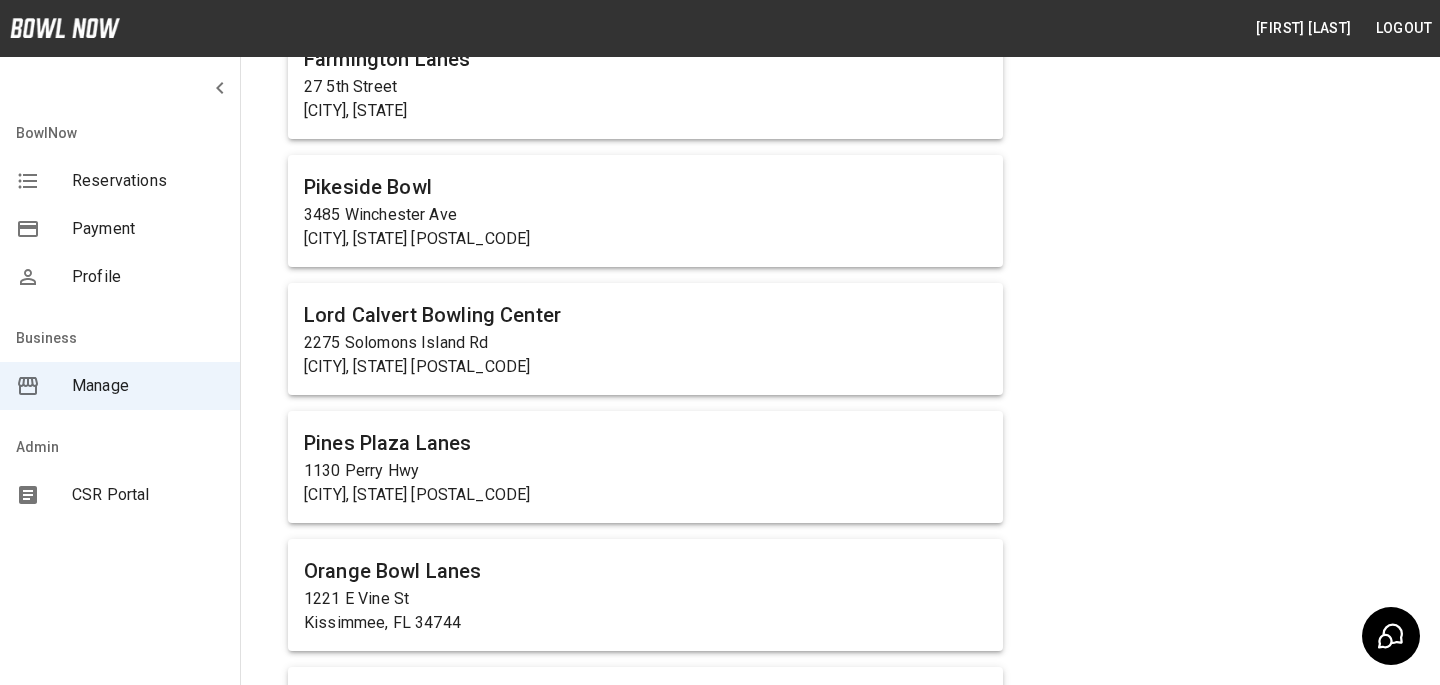 scroll, scrollTop: 6263, scrollLeft: 0, axis: vertical 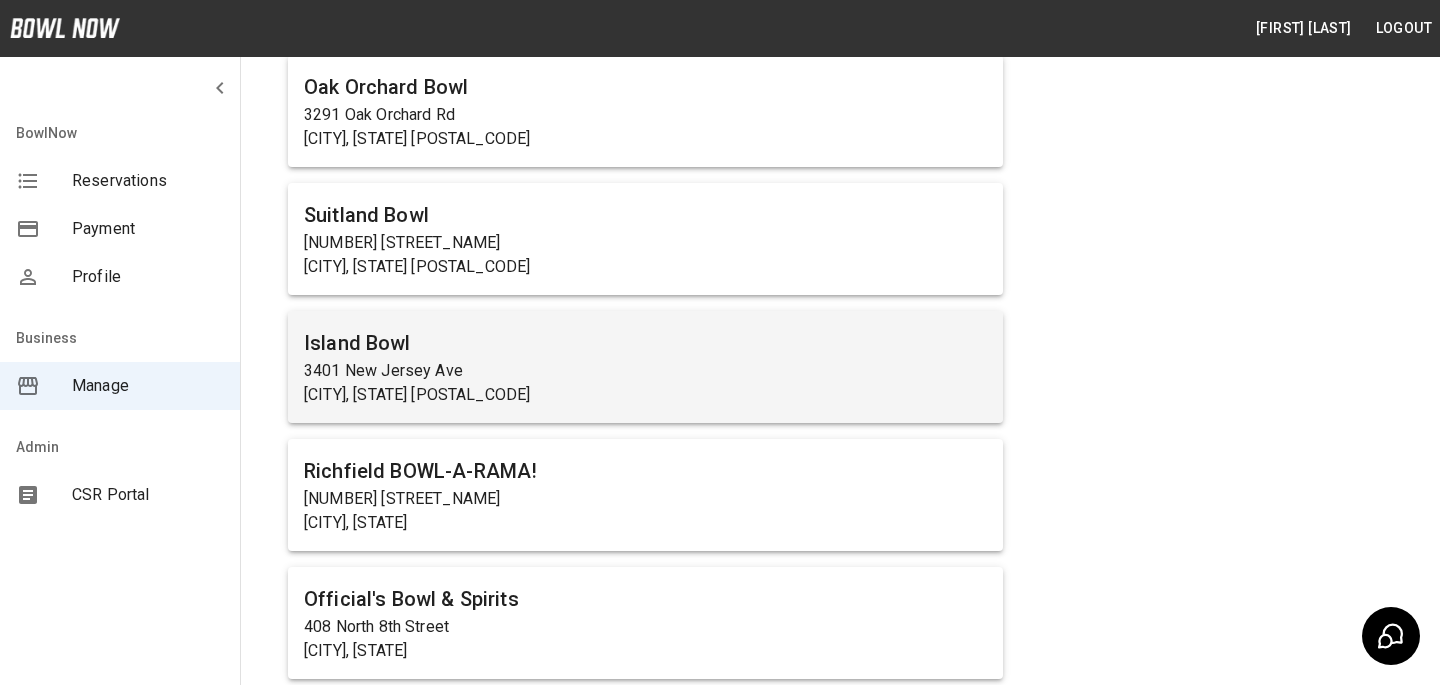 click on "Island Bowl" at bounding box center (645, 343) 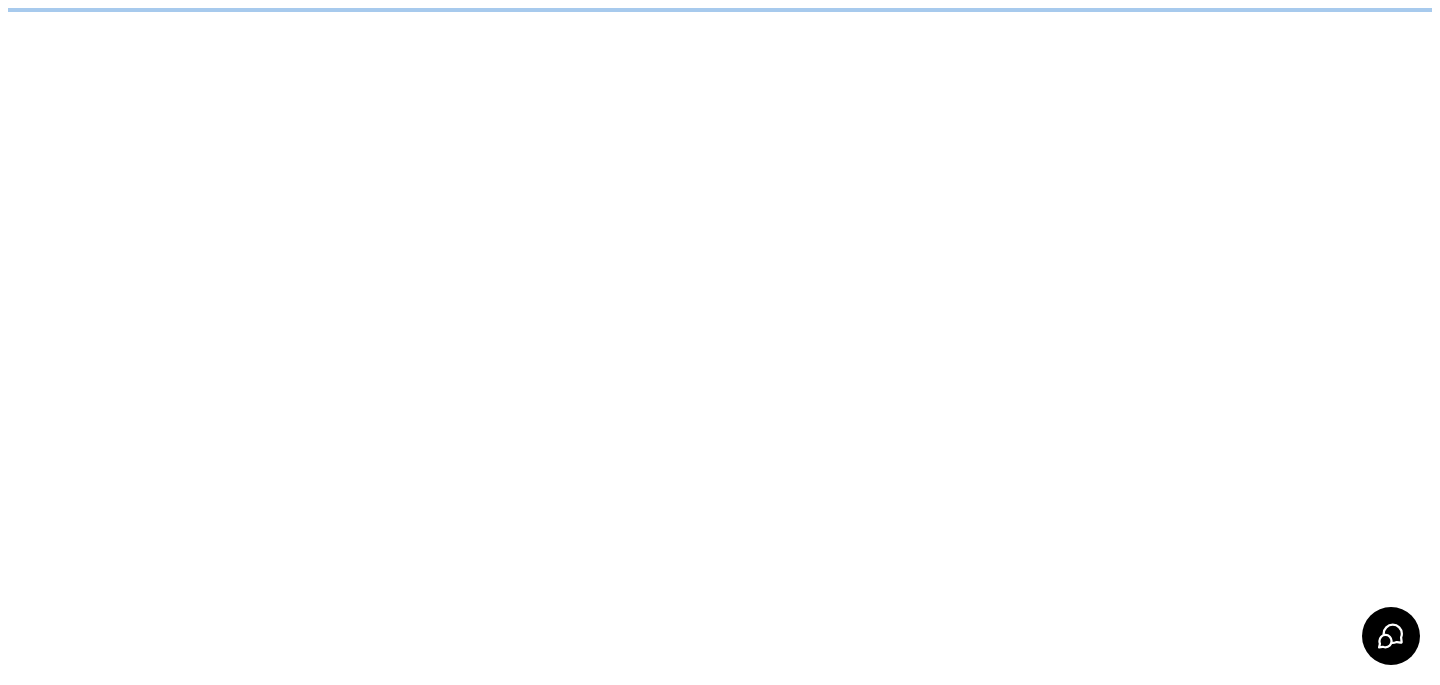 scroll, scrollTop: 0, scrollLeft: 0, axis: both 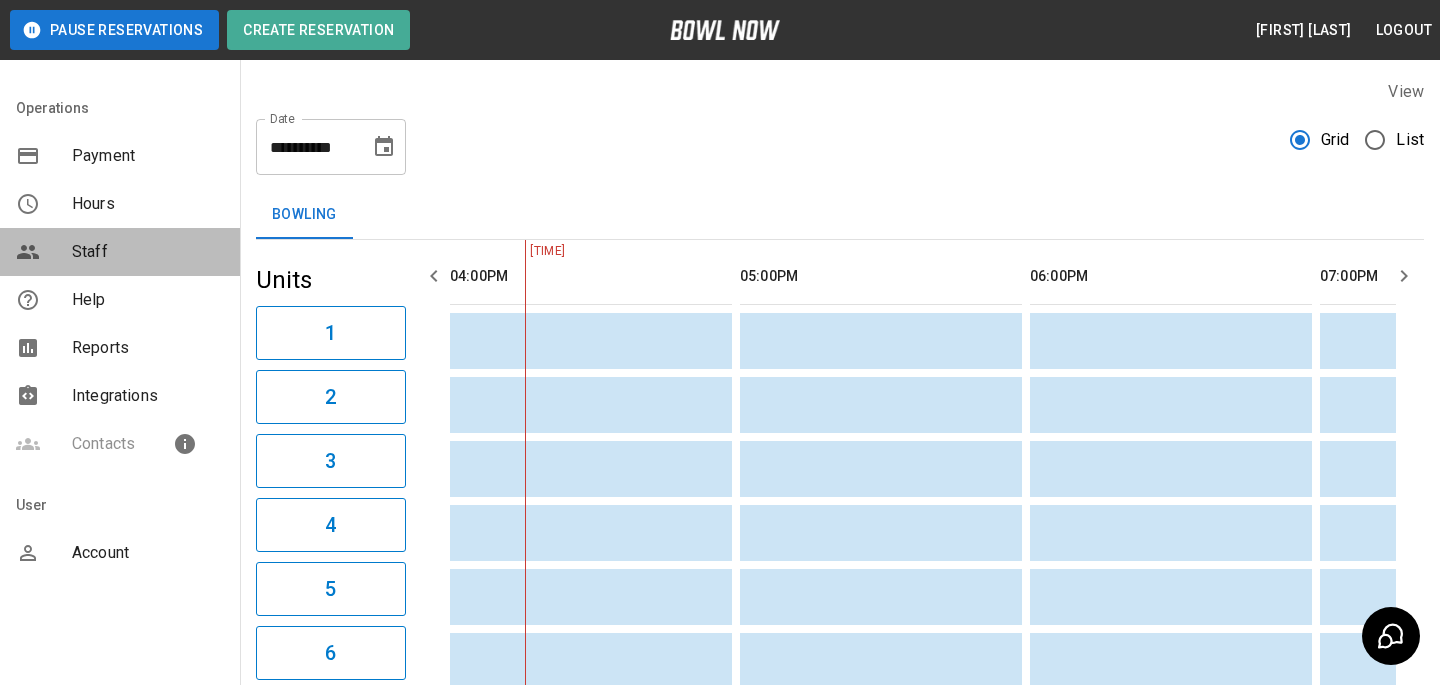 click on "Staff" at bounding box center [148, 252] 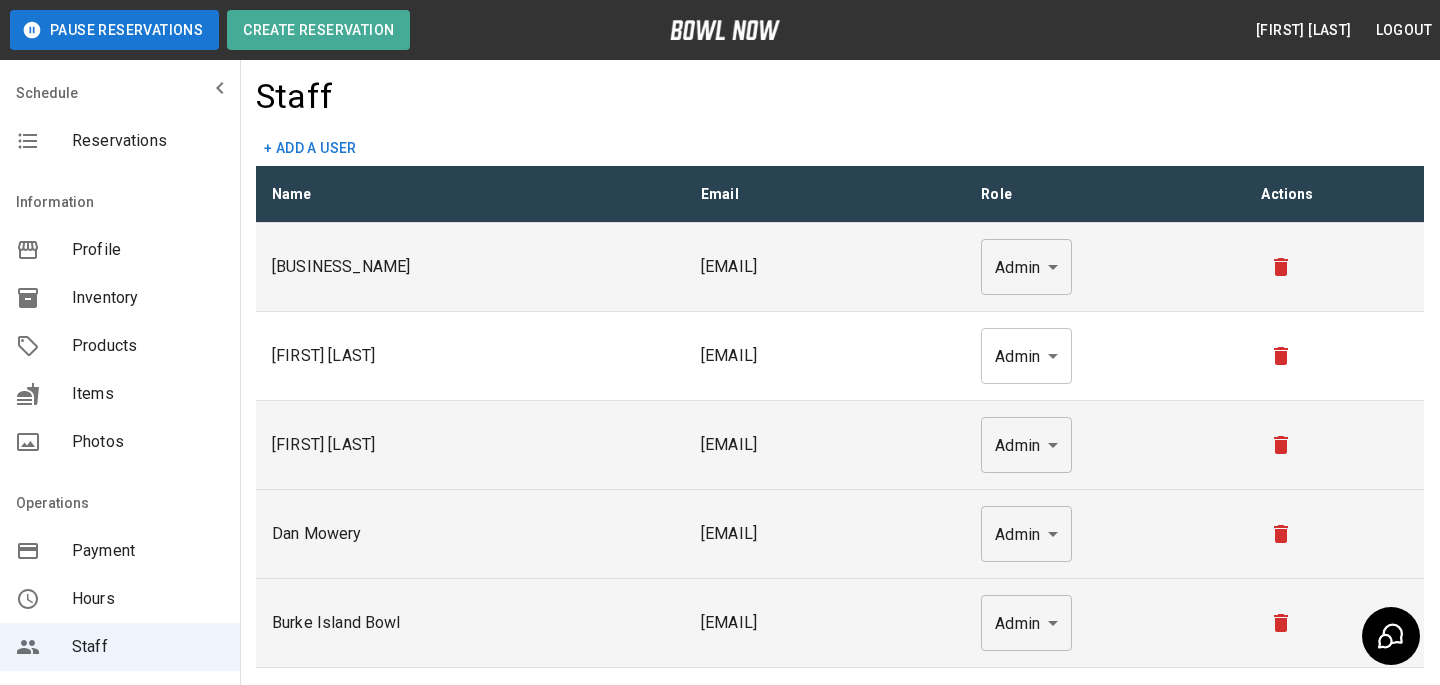 scroll, scrollTop: 0, scrollLeft: 0, axis: both 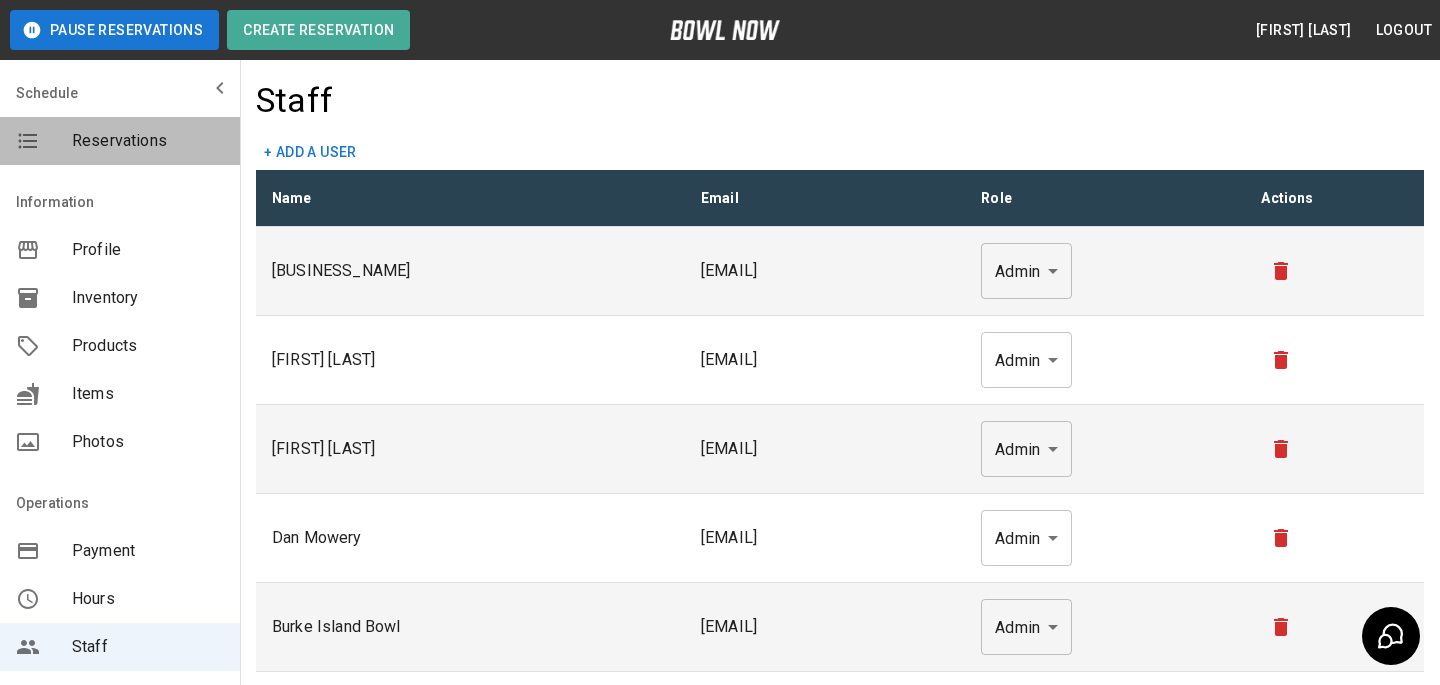 click on "Reservations" at bounding box center (148, 141) 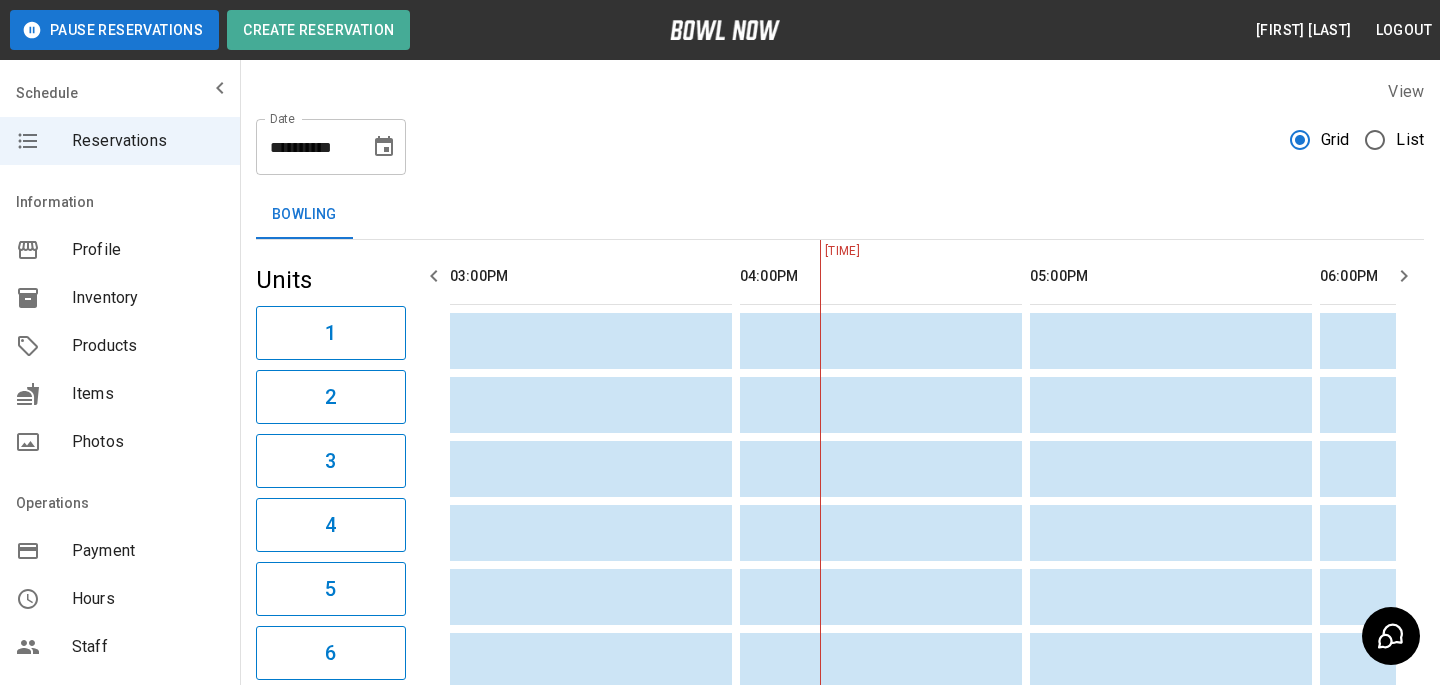 scroll, scrollTop: 0, scrollLeft: 290, axis: horizontal 